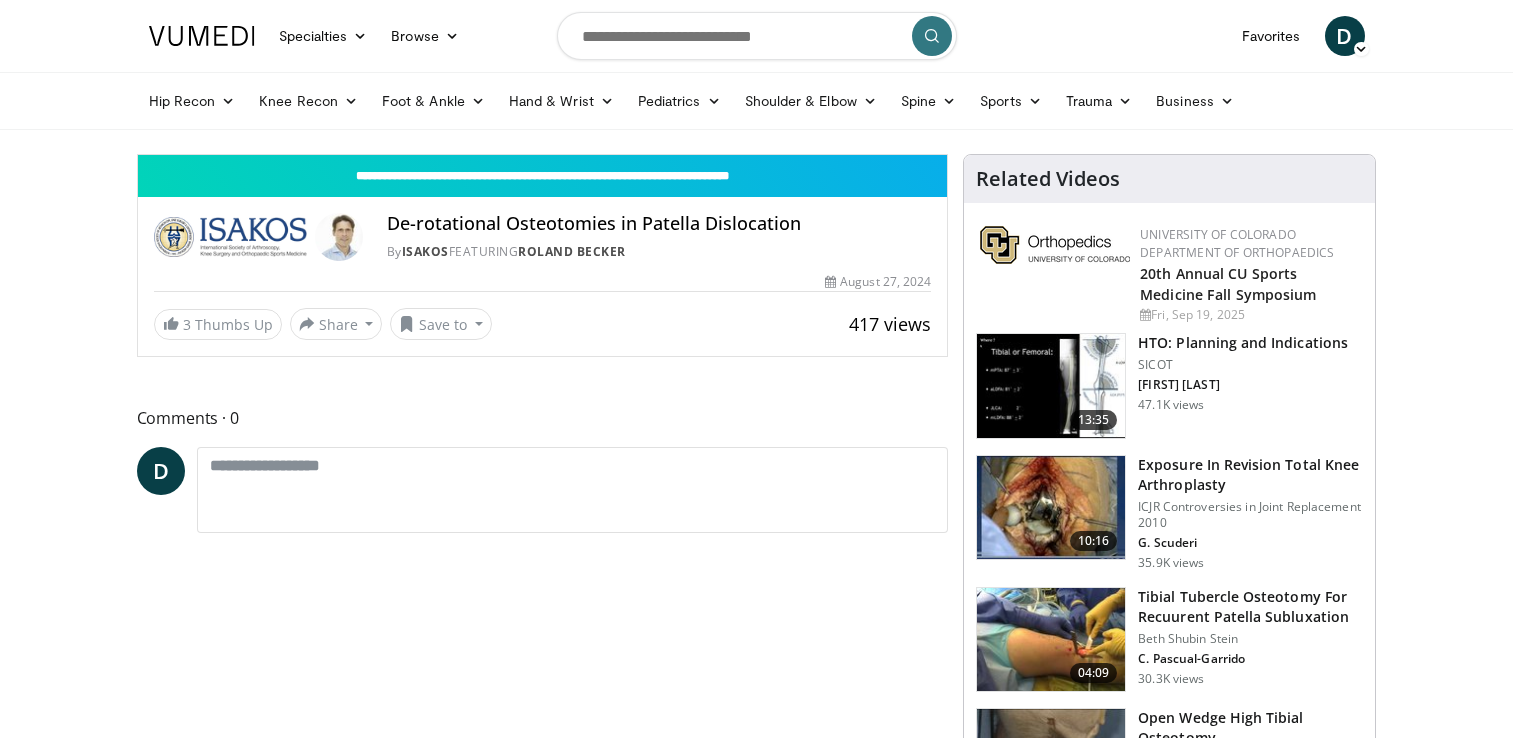 scroll, scrollTop: 0, scrollLeft: 0, axis: both 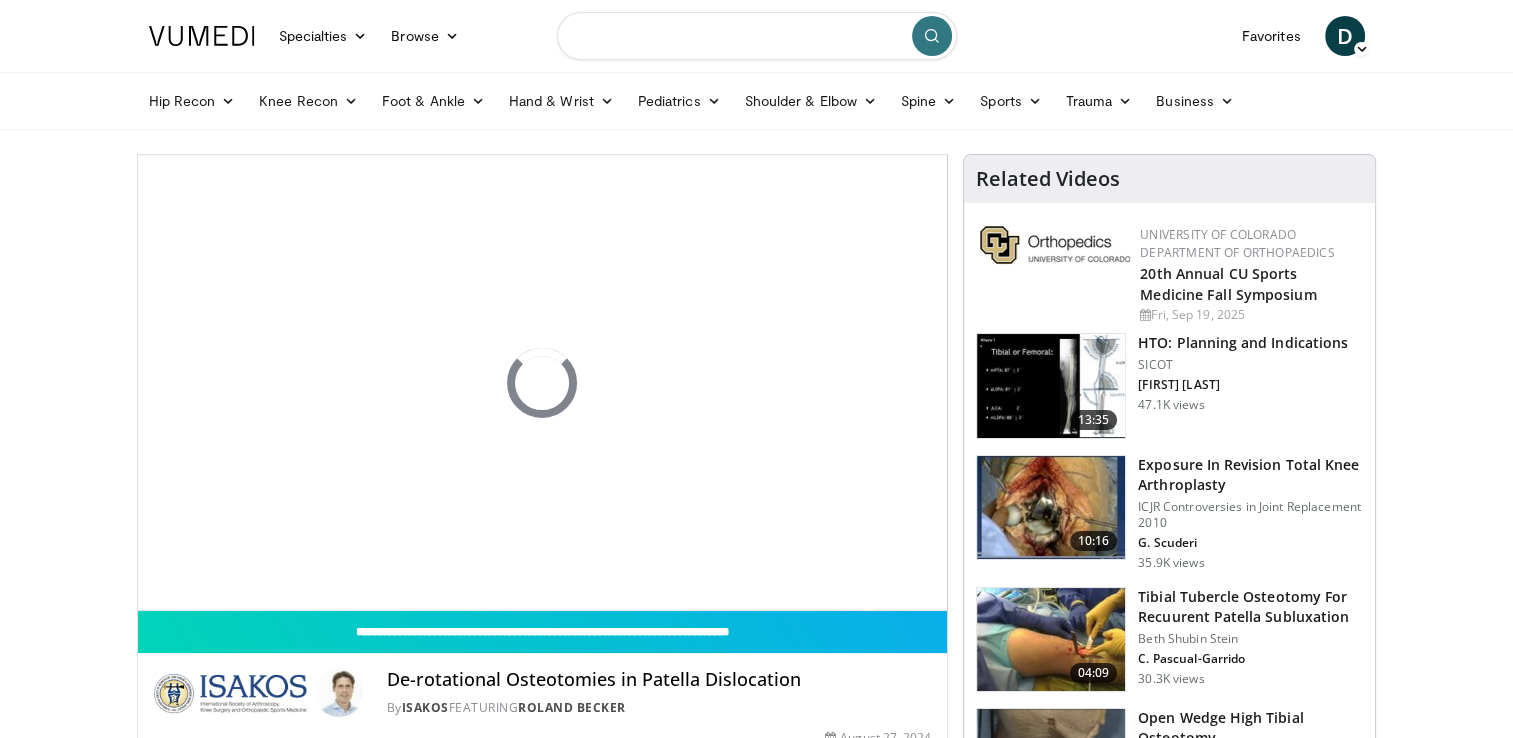 click at bounding box center [757, 36] 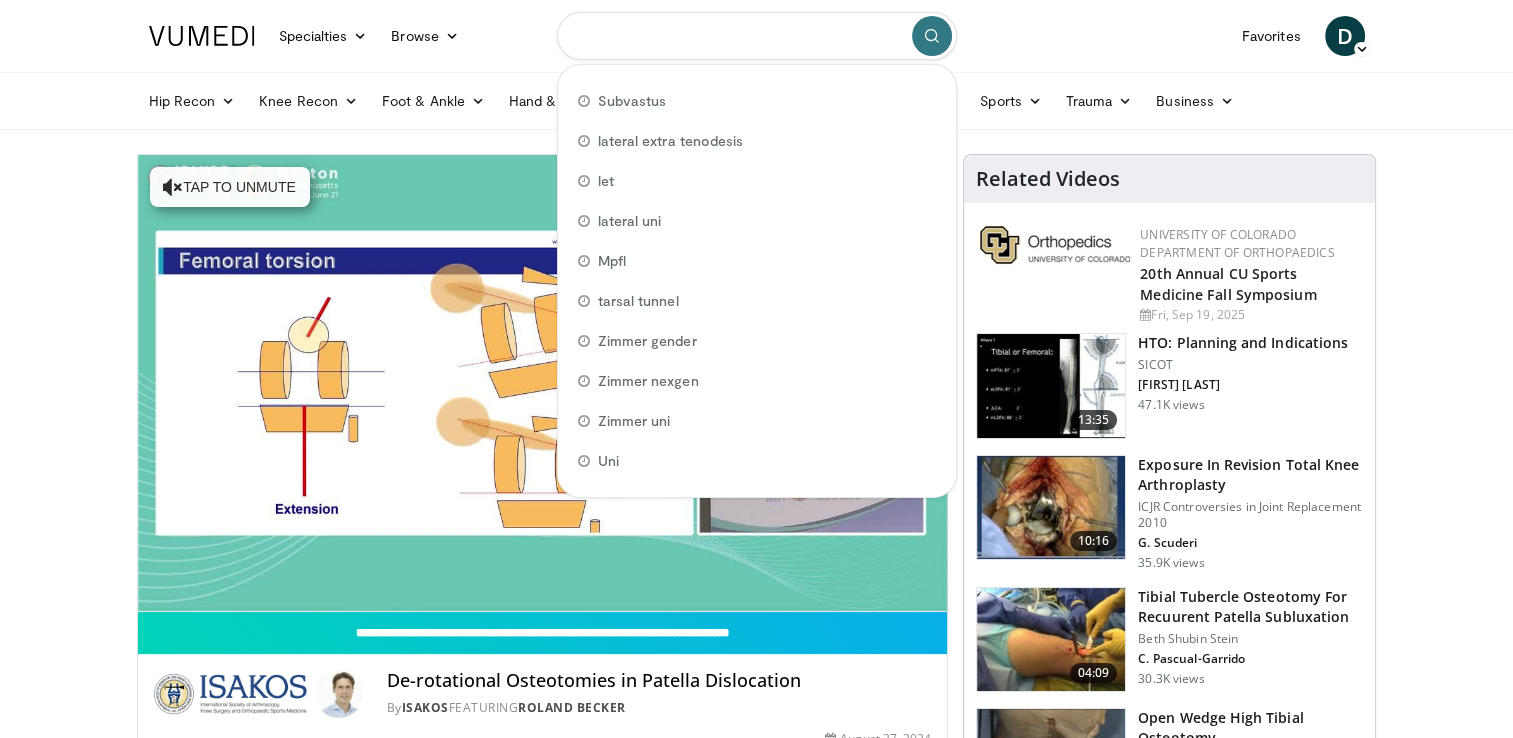 click at bounding box center (757, 36) 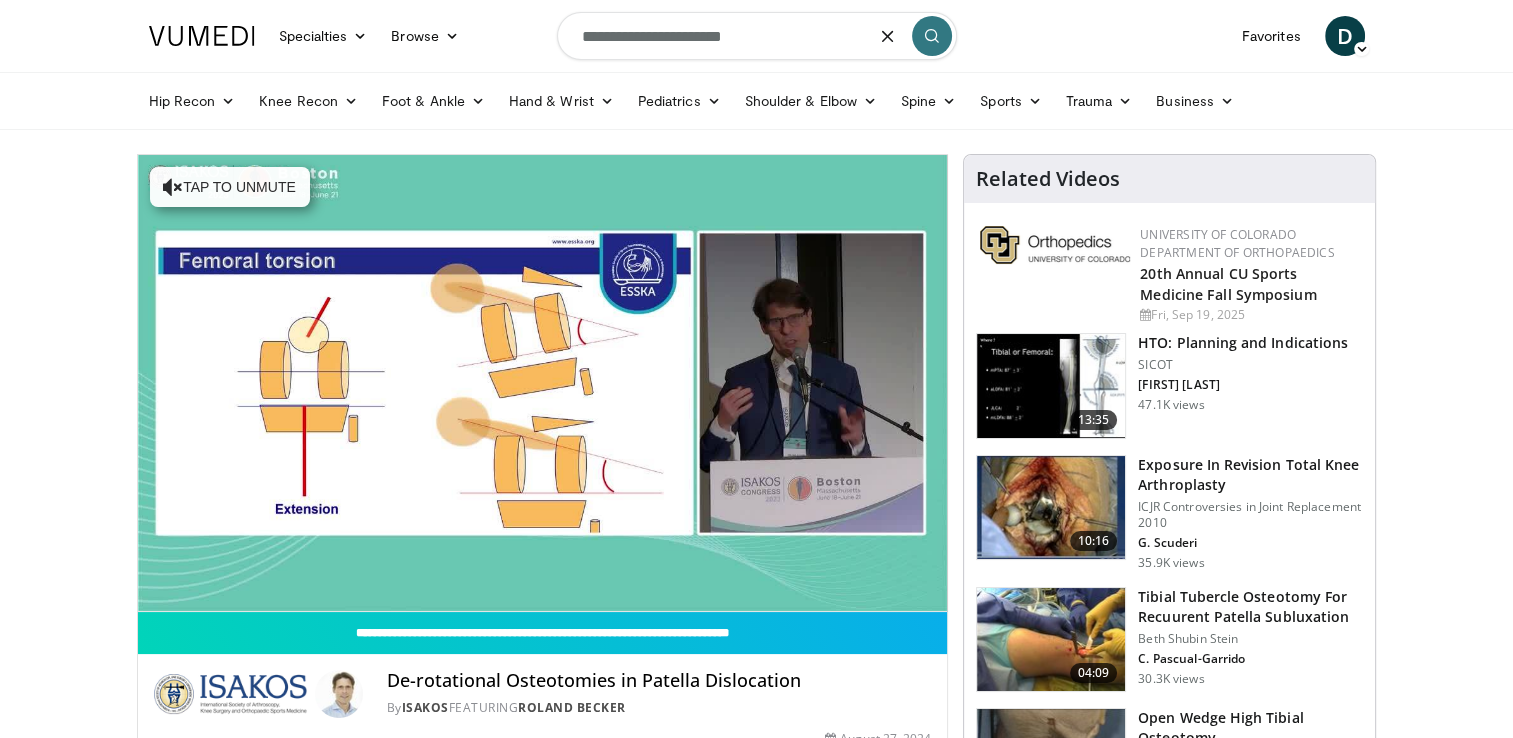 type on "**********" 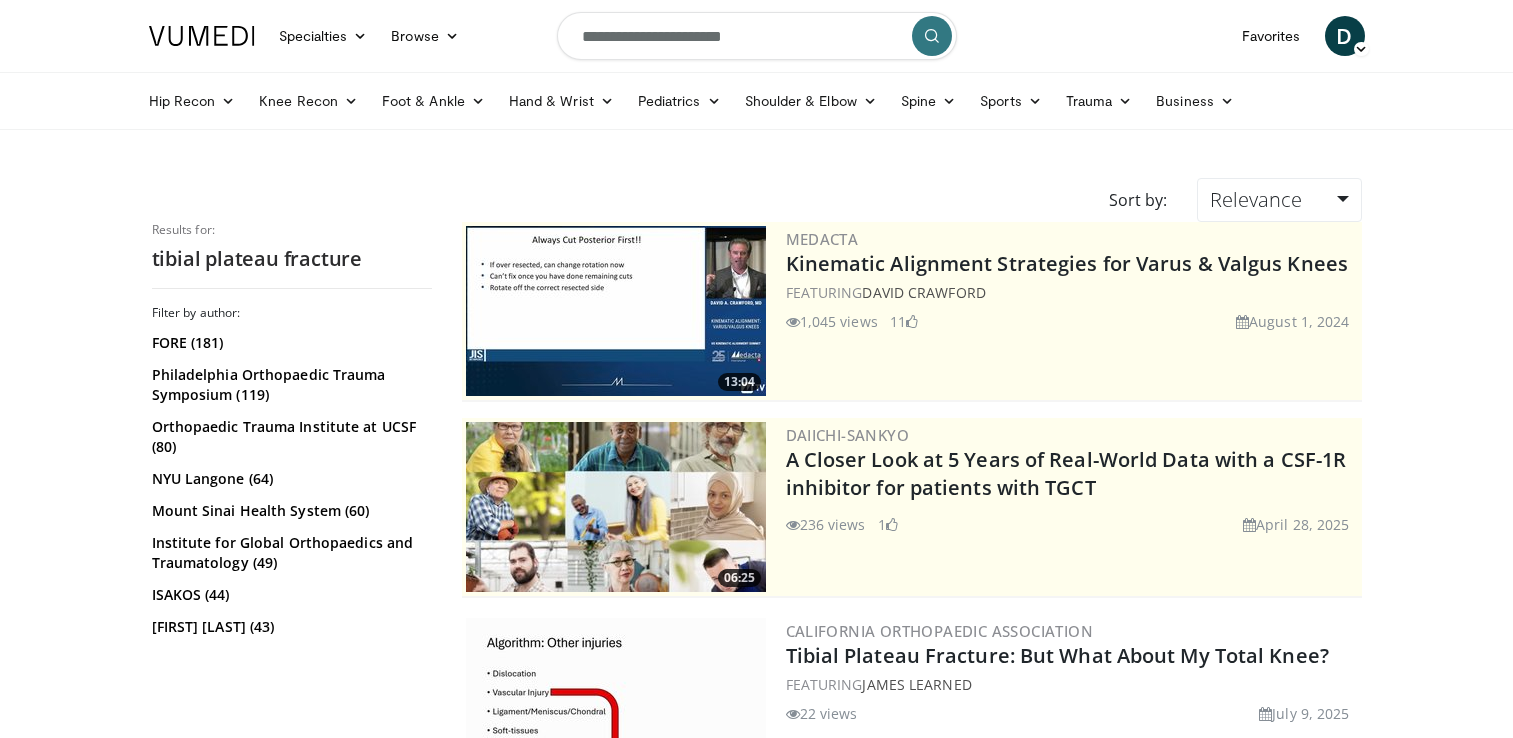 scroll, scrollTop: 0, scrollLeft: 0, axis: both 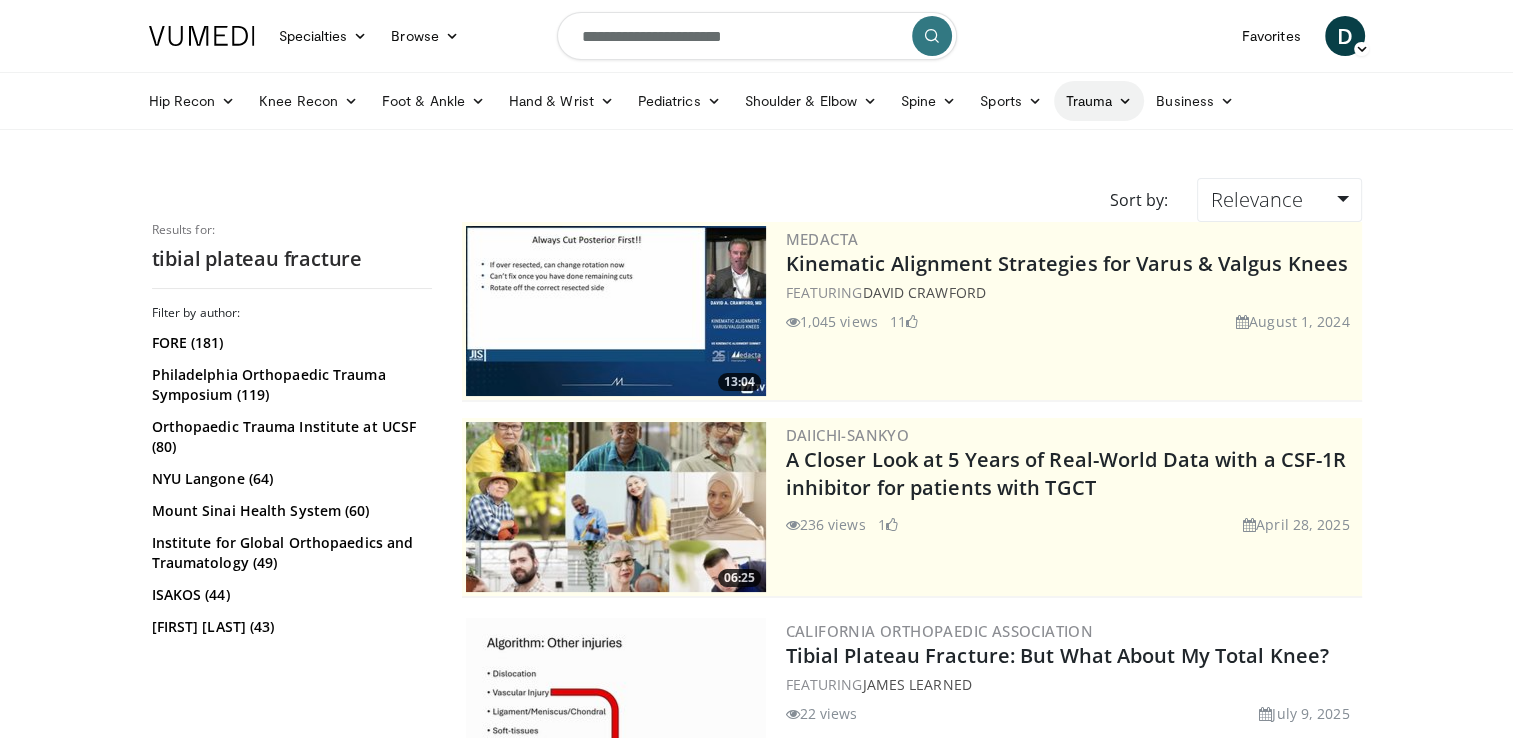 click on "Trauma" at bounding box center (1099, 101) 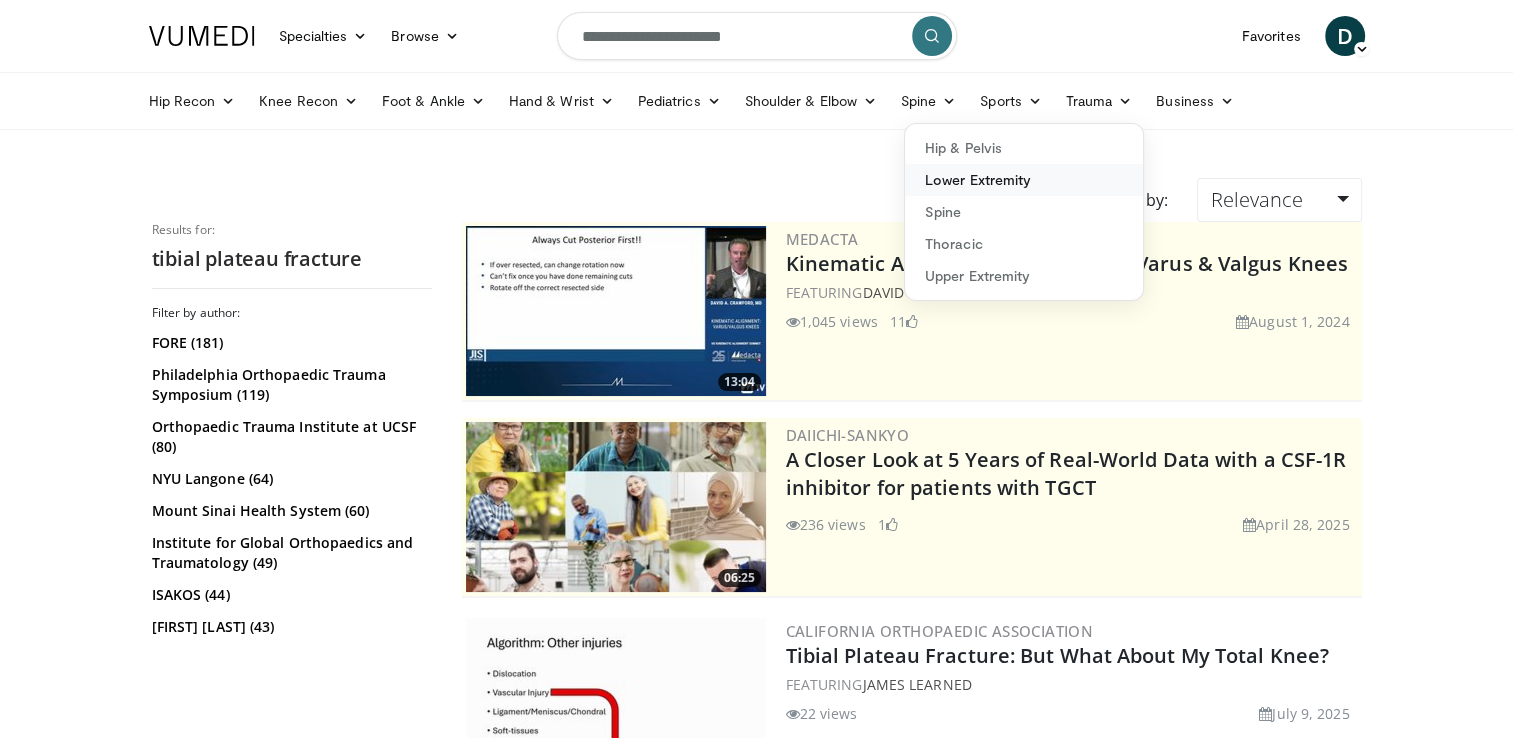 click on "Lower Extremity" at bounding box center (1024, 180) 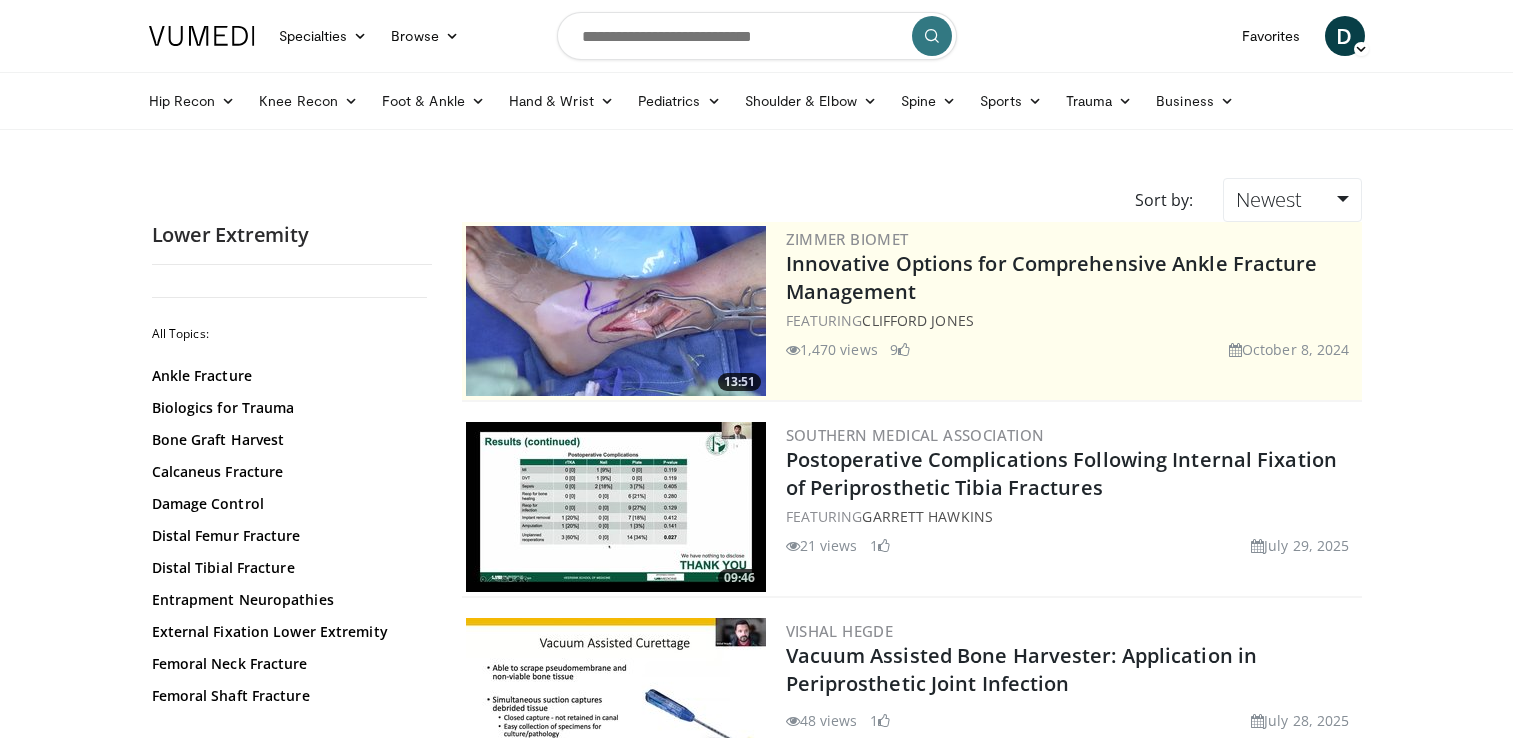 scroll, scrollTop: 0, scrollLeft: 0, axis: both 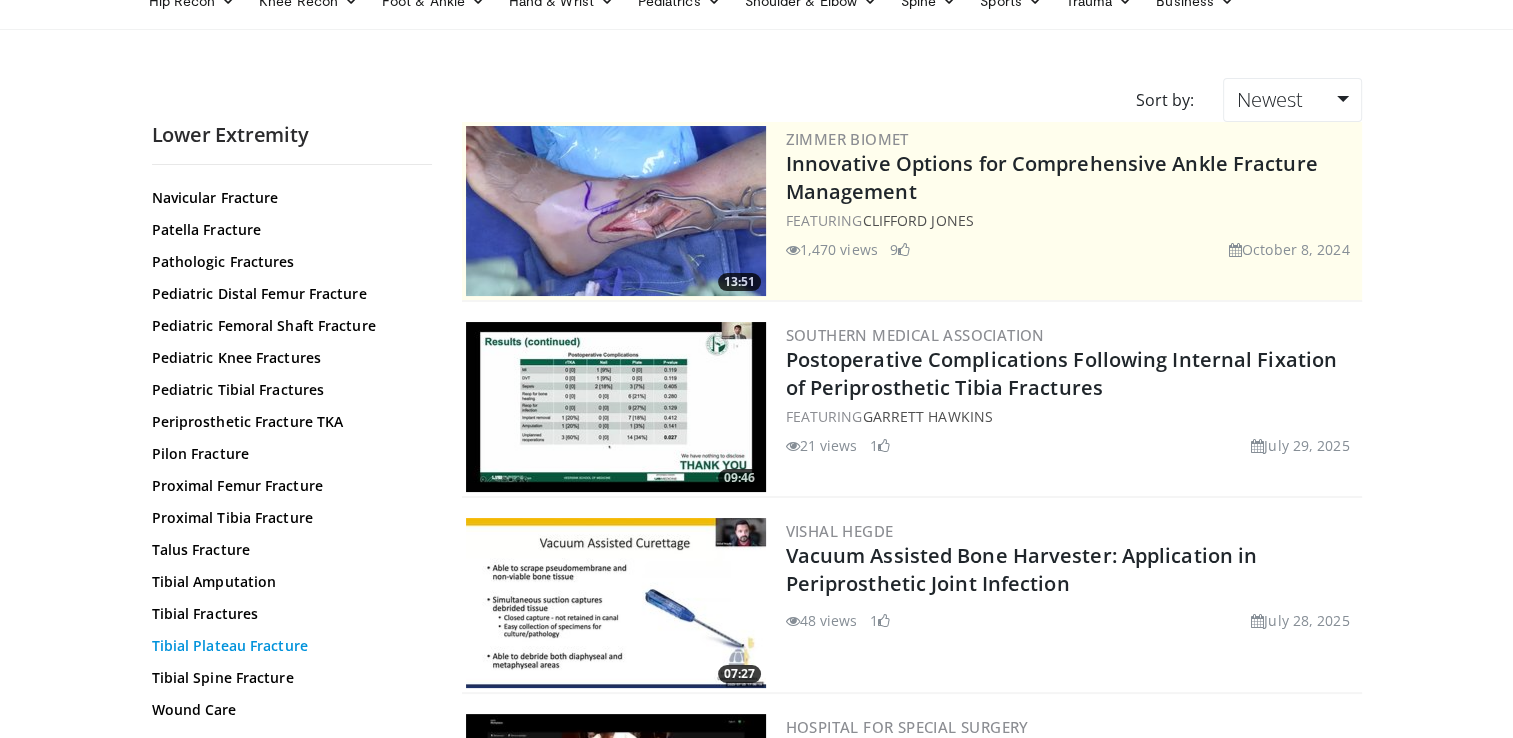 click on "Tibial Plateau Fracture" at bounding box center (287, 646) 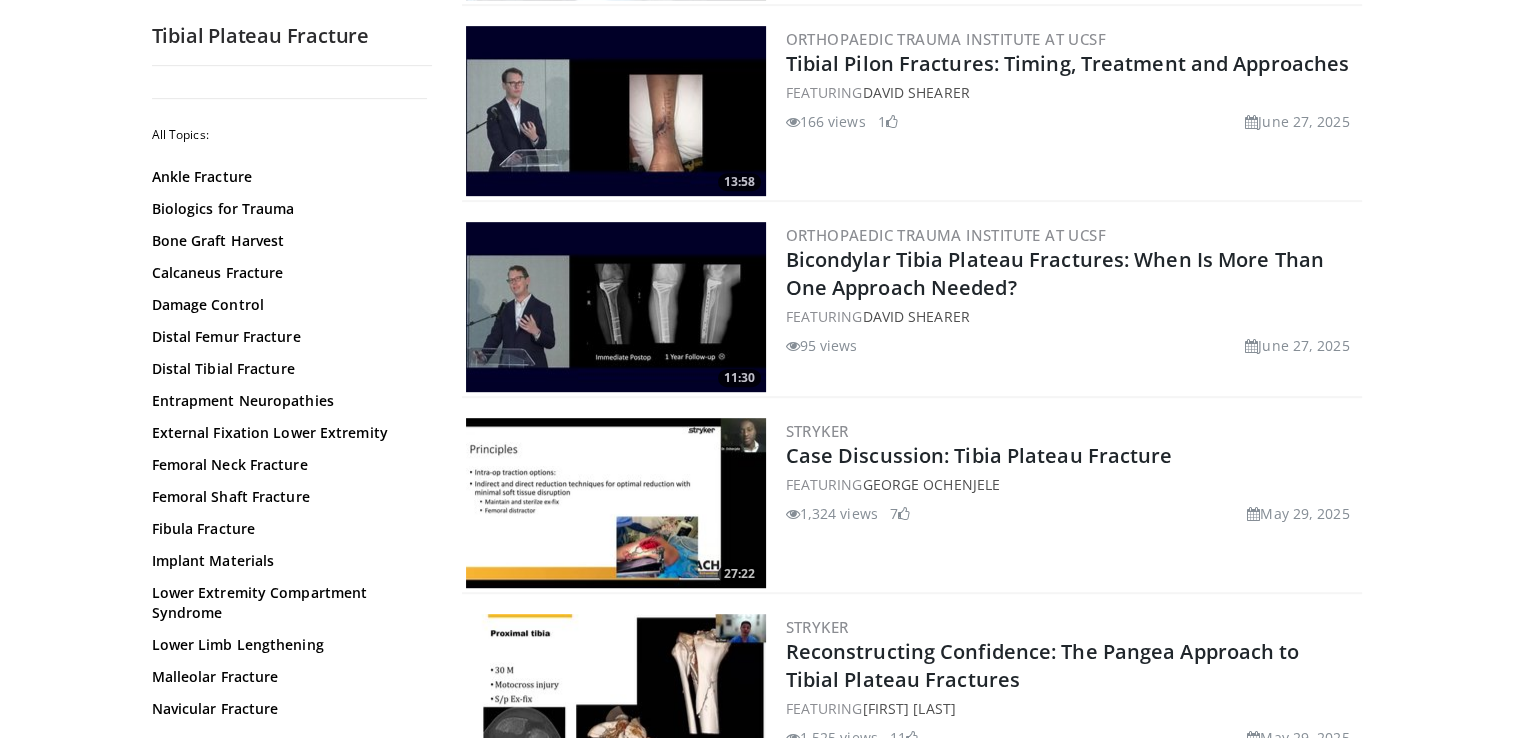 scroll, scrollTop: 700, scrollLeft: 0, axis: vertical 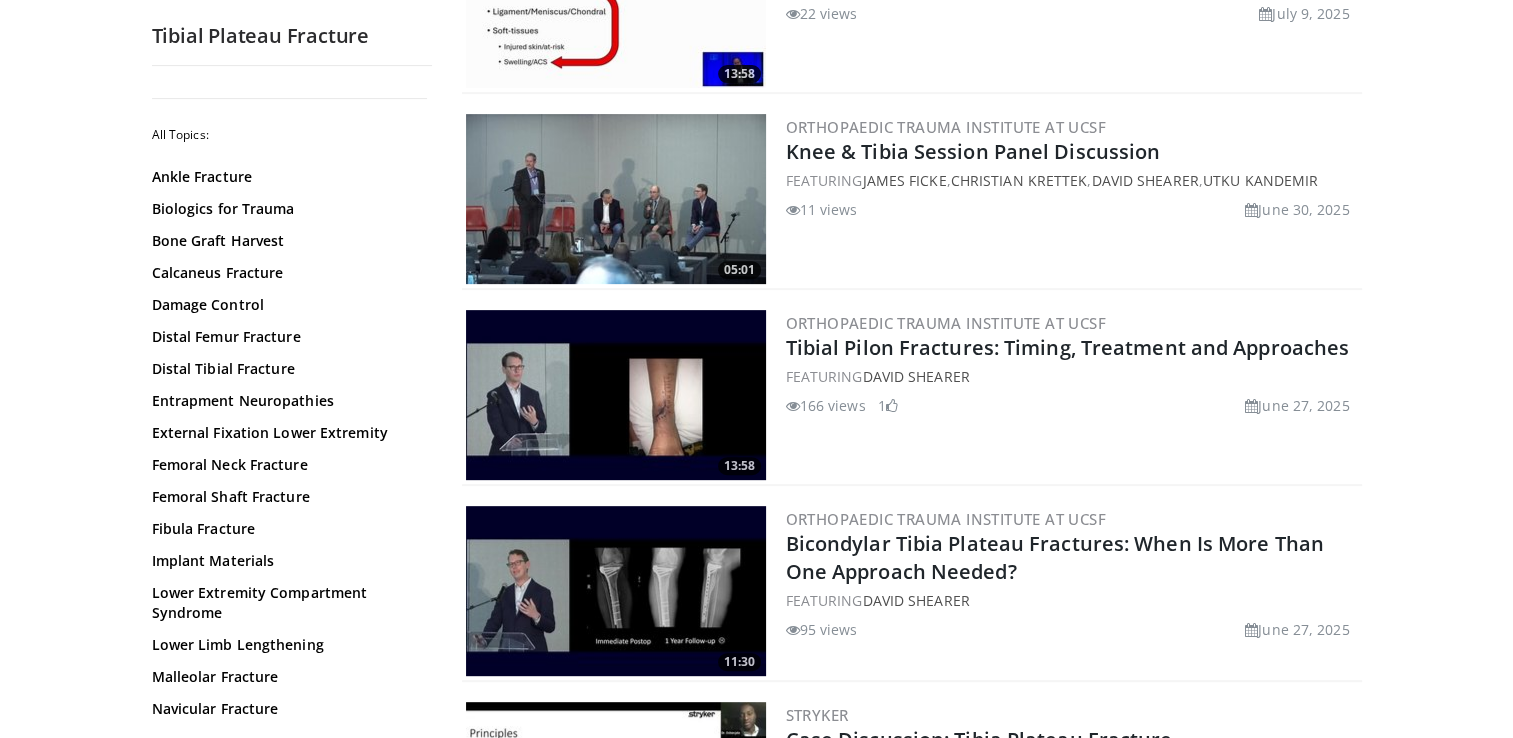 click on "All Topics:
Ankle Fracture
Biologics for Trauma
Bone Graft Harvest
Calcaneus Fracture
Damage Control
Distal Femur Fracture
Distal Tibial Fracture
Entrapment Neuropathies
External Fixation Lower Extremity
Femoral Neck Fracture
Femoral Shaft Fracture
Fibula Fracture
Implant Materials
Lower Extremity Compartment Syndrome
Lower Limb Lengthening
Malleolar Fracture
Navicular Fracture
Patella Fracture
Pathologic Fractures
Pediatric Distal Femur Fracture
Pediatric Femoral Shaft Fracture" at bounding box center (292, 656) 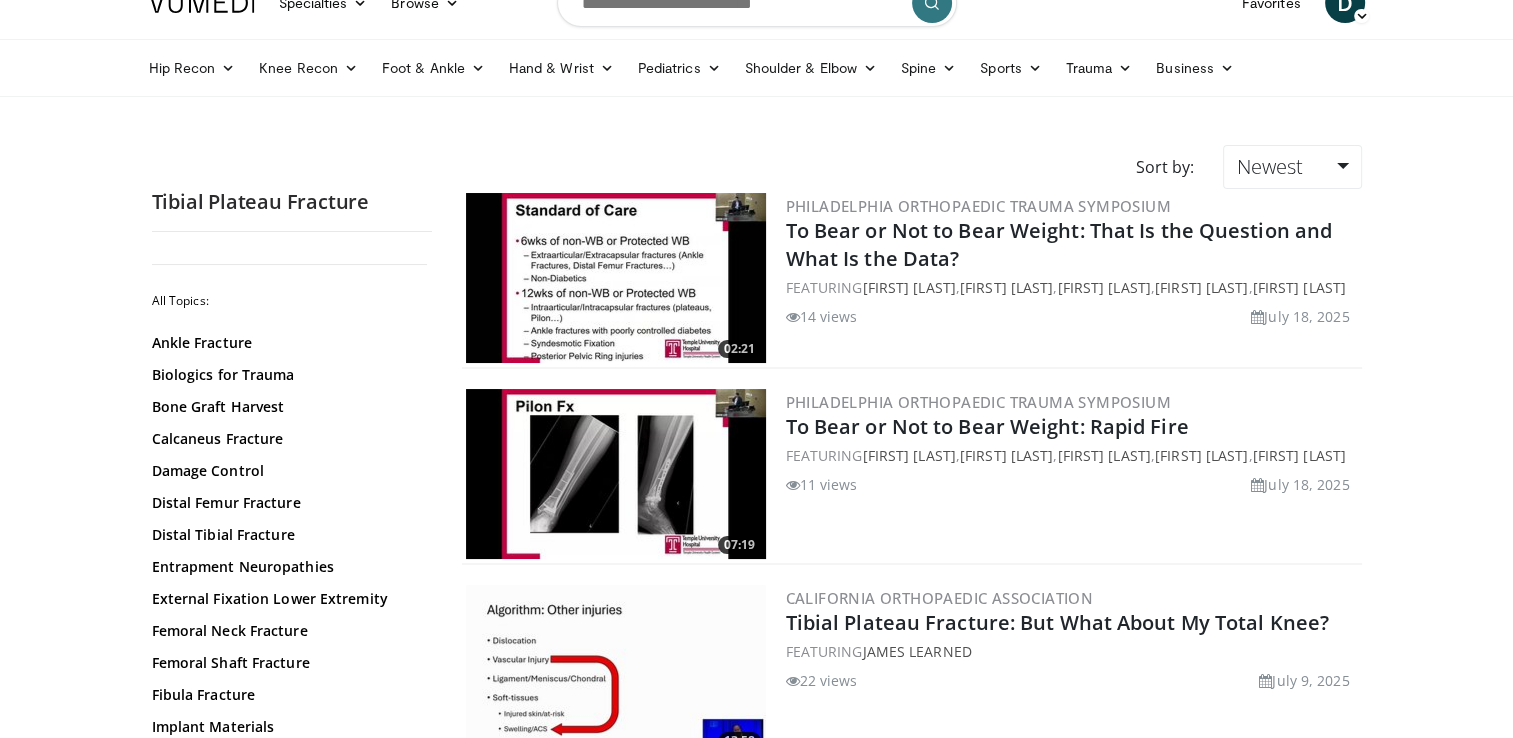 scroll, scrollTop: 0, scrollLeft: 0, axis: both 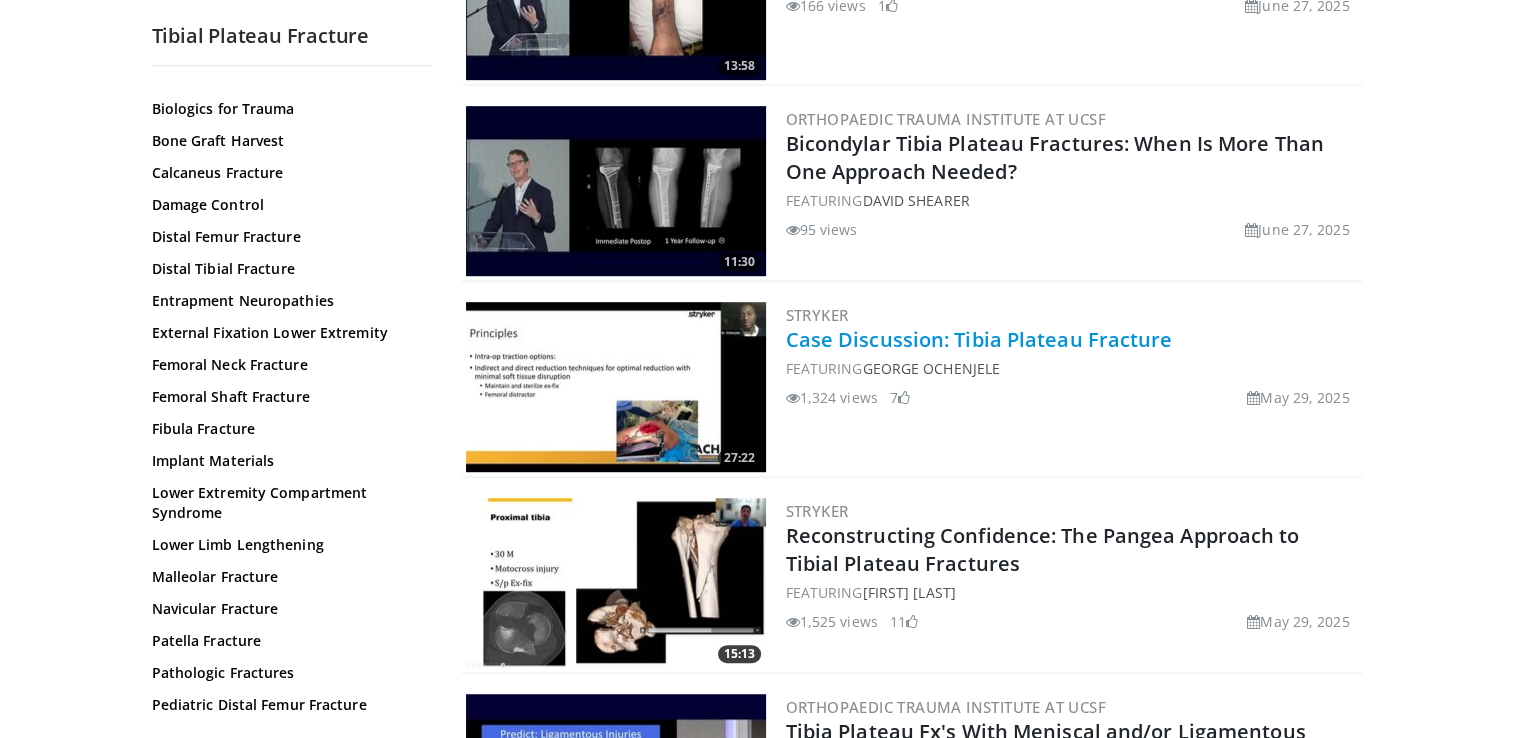 click on "Case Discussion: Tibia Plateau Fracture" at bounding box center (979, 339) 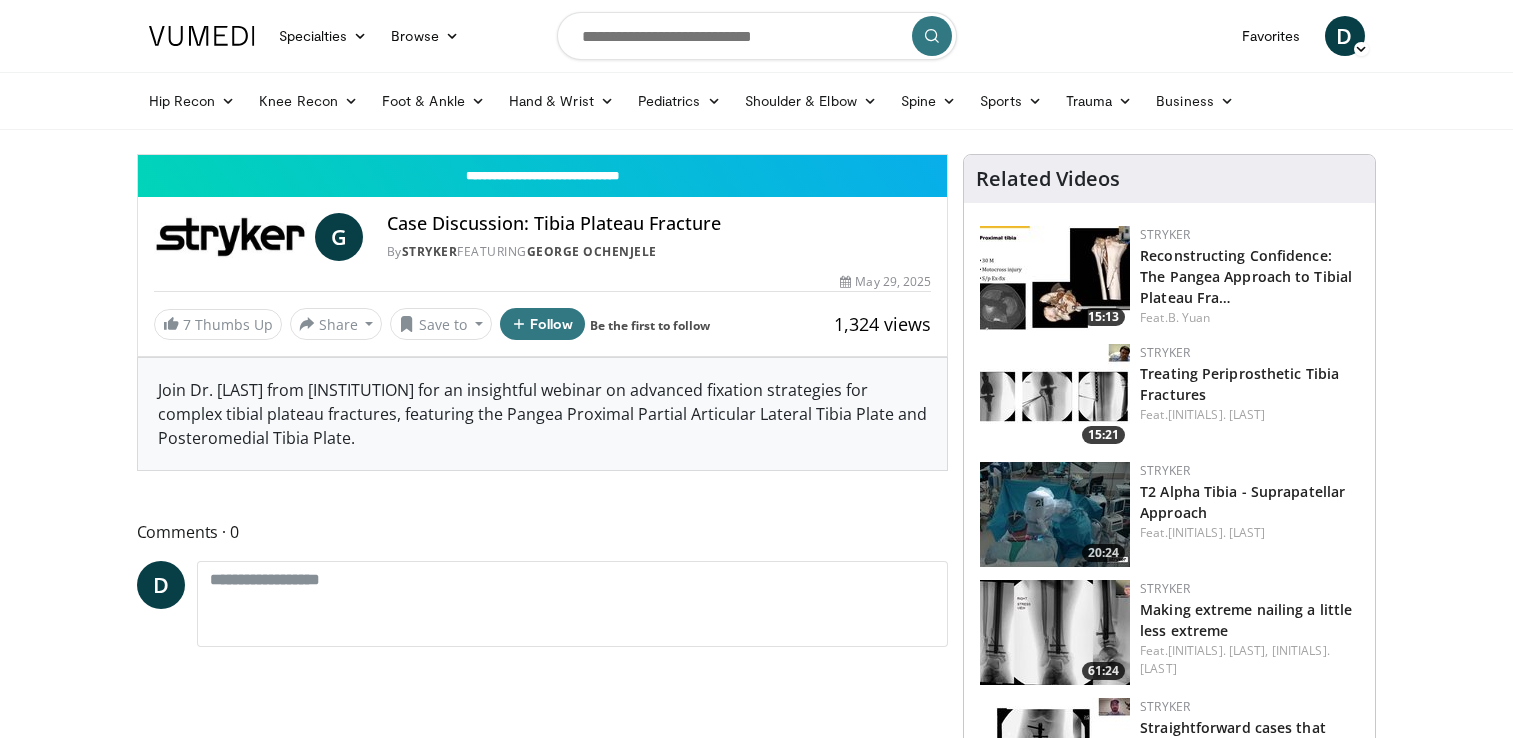 scroll, scrollTop: 0, scrollLeft: 0, axis: both 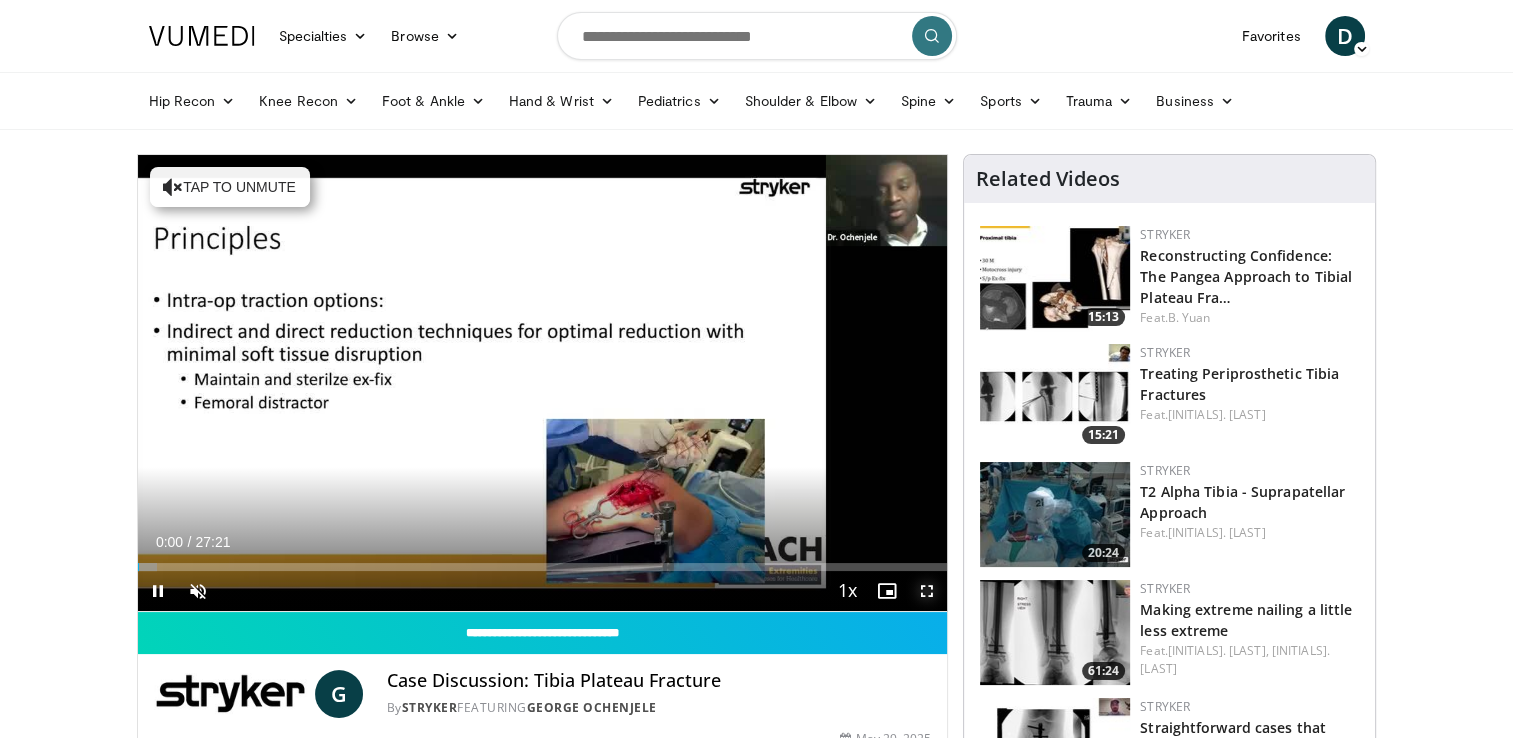 click at bounding box center (927, 591) 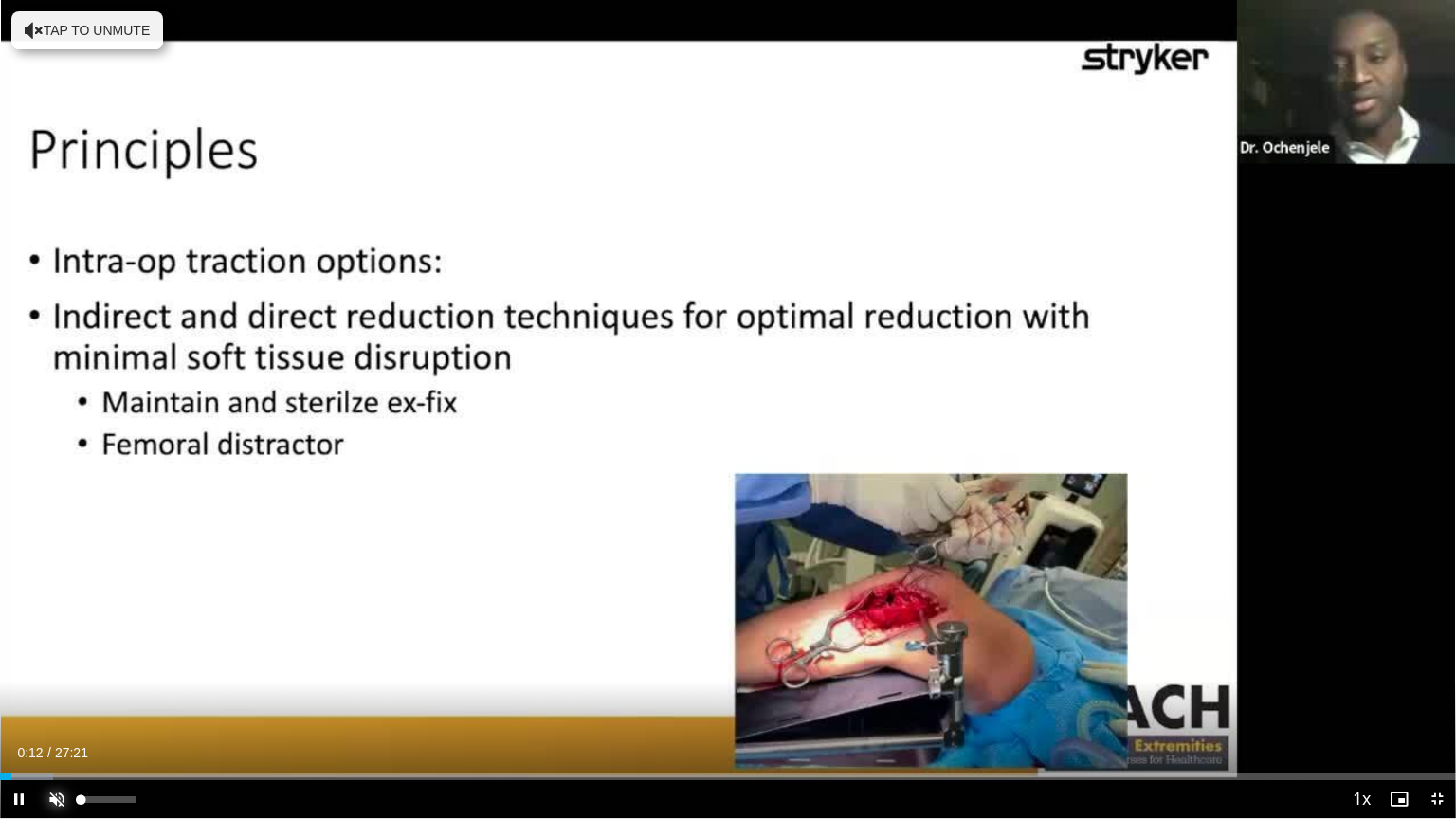 click at bounding box center (57, 799) 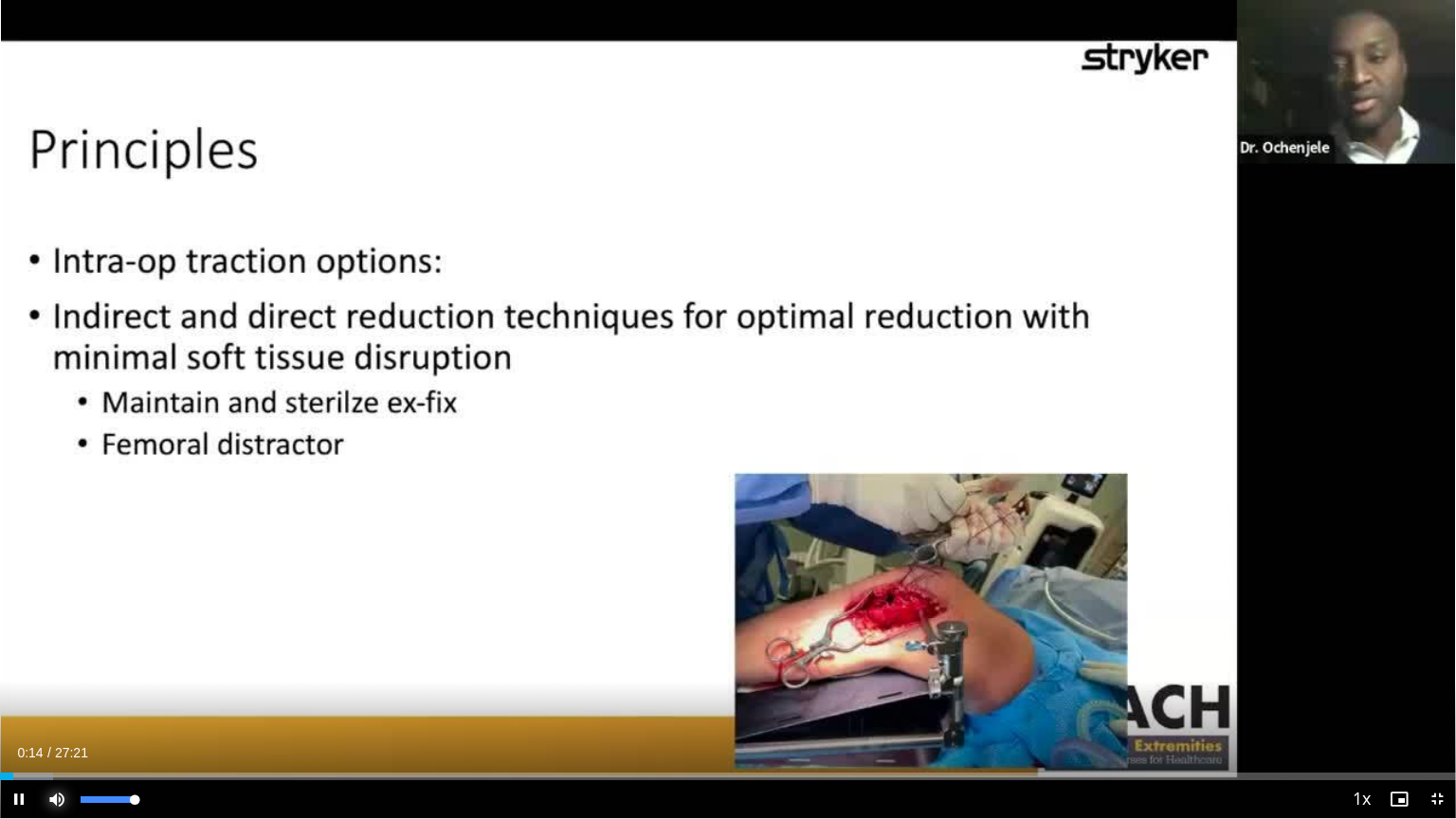 type 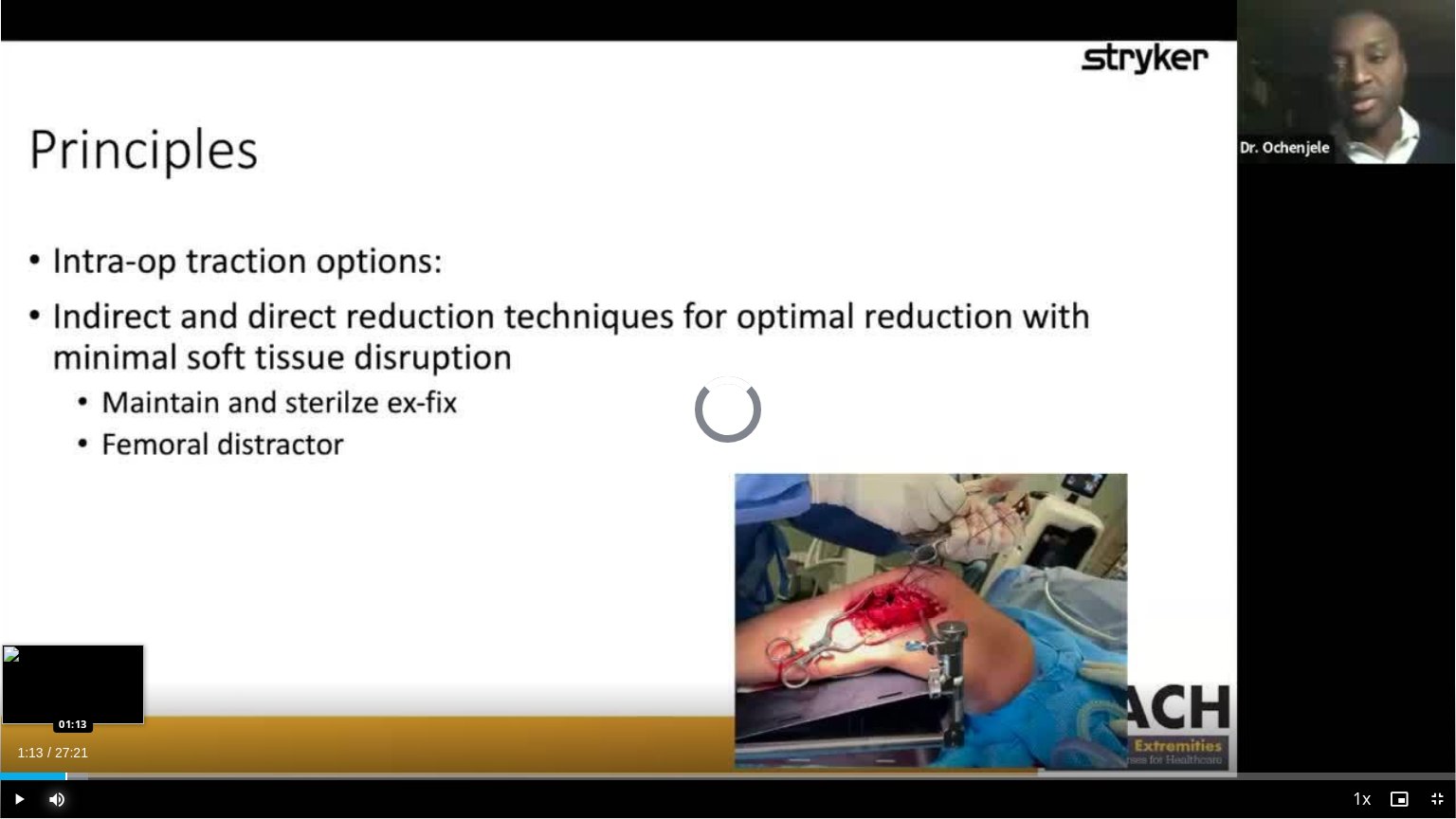 drag, startPoint x: 19, startPoint y: 774, endPoint x: 65, endPoint y: 776, distance: 46.0435 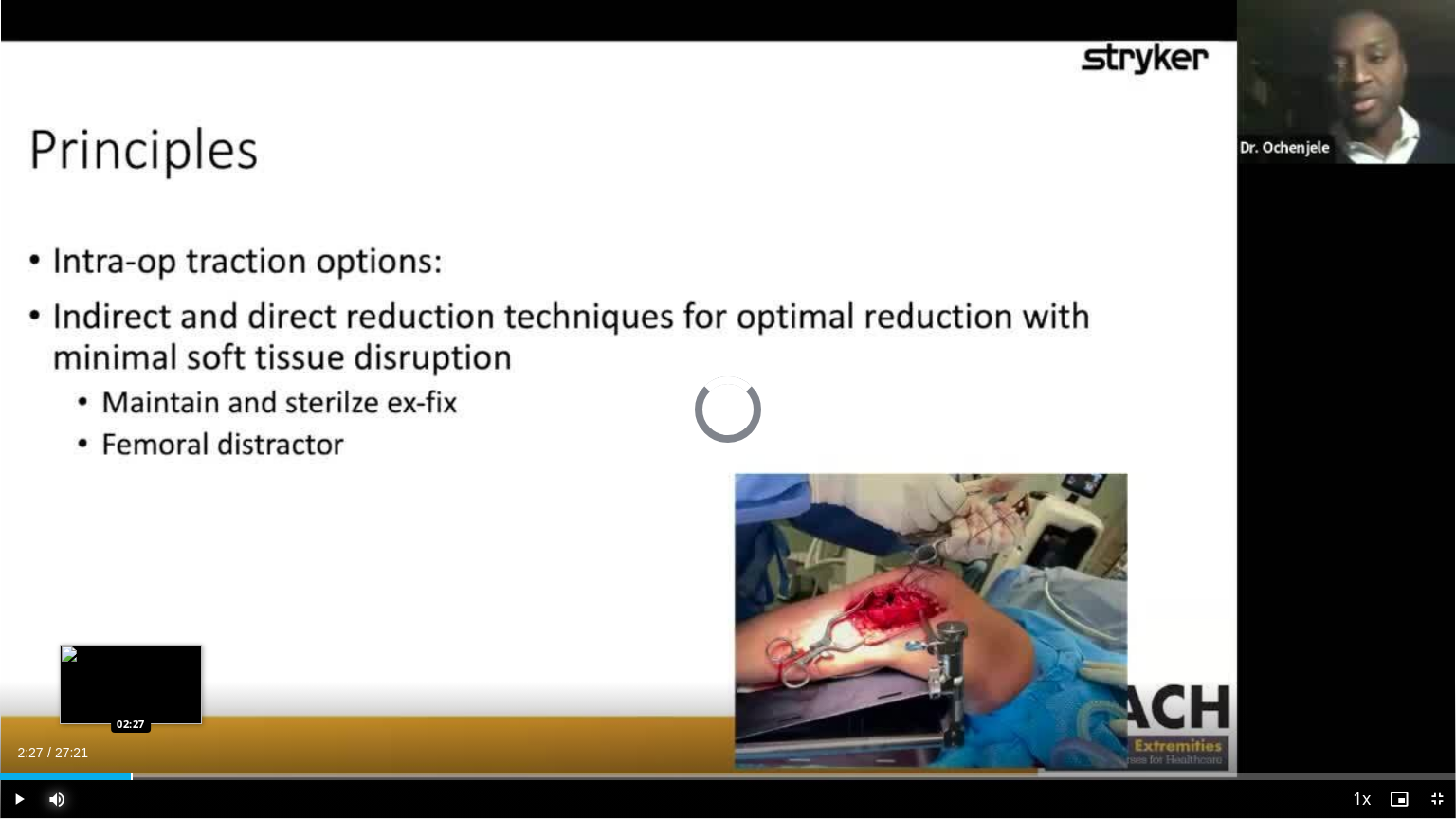 click at bounding box center (132, 776) 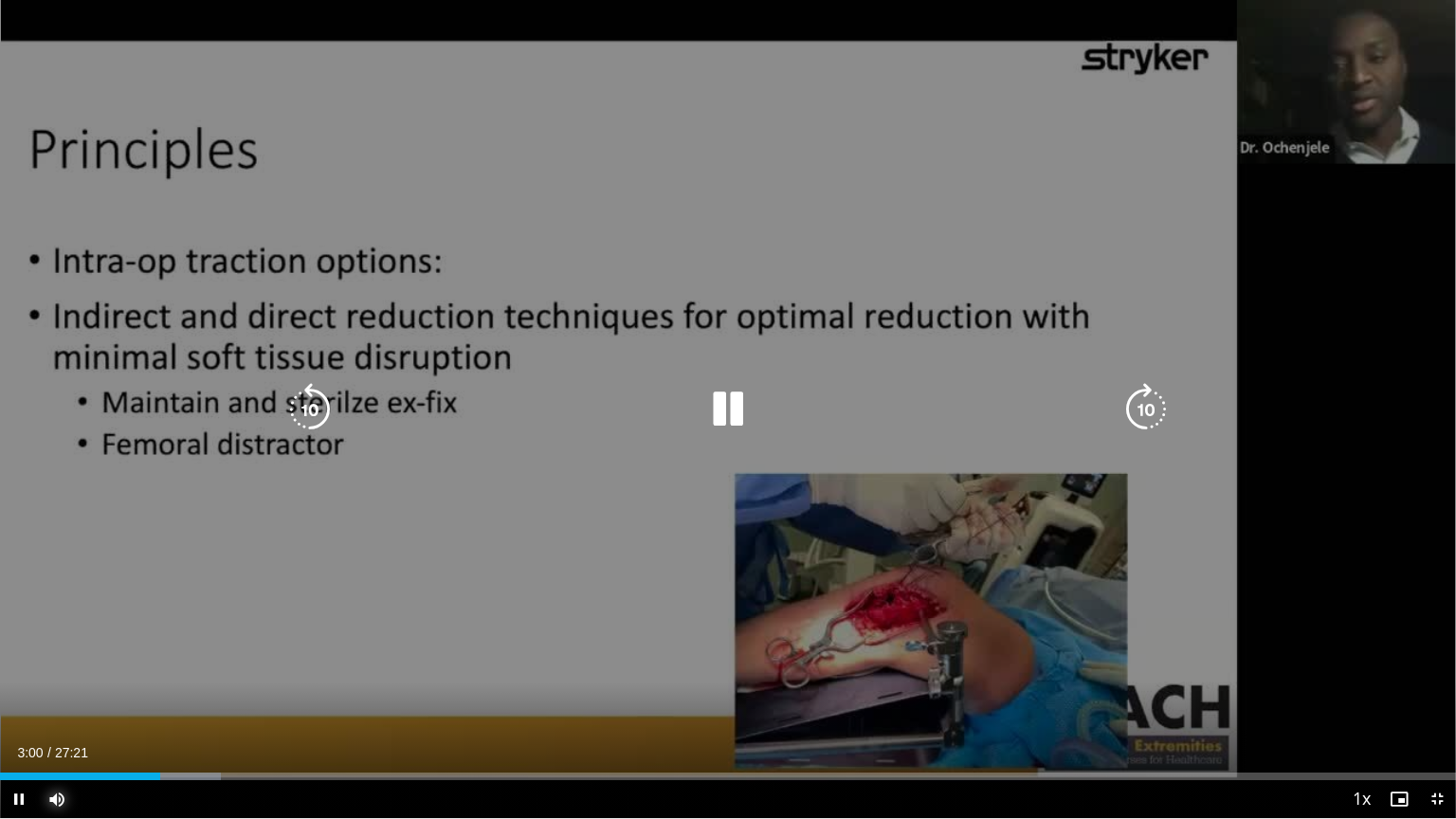 click on "Loaded :  15.20% 03:01 05:18" at bounding box center (728, 771) 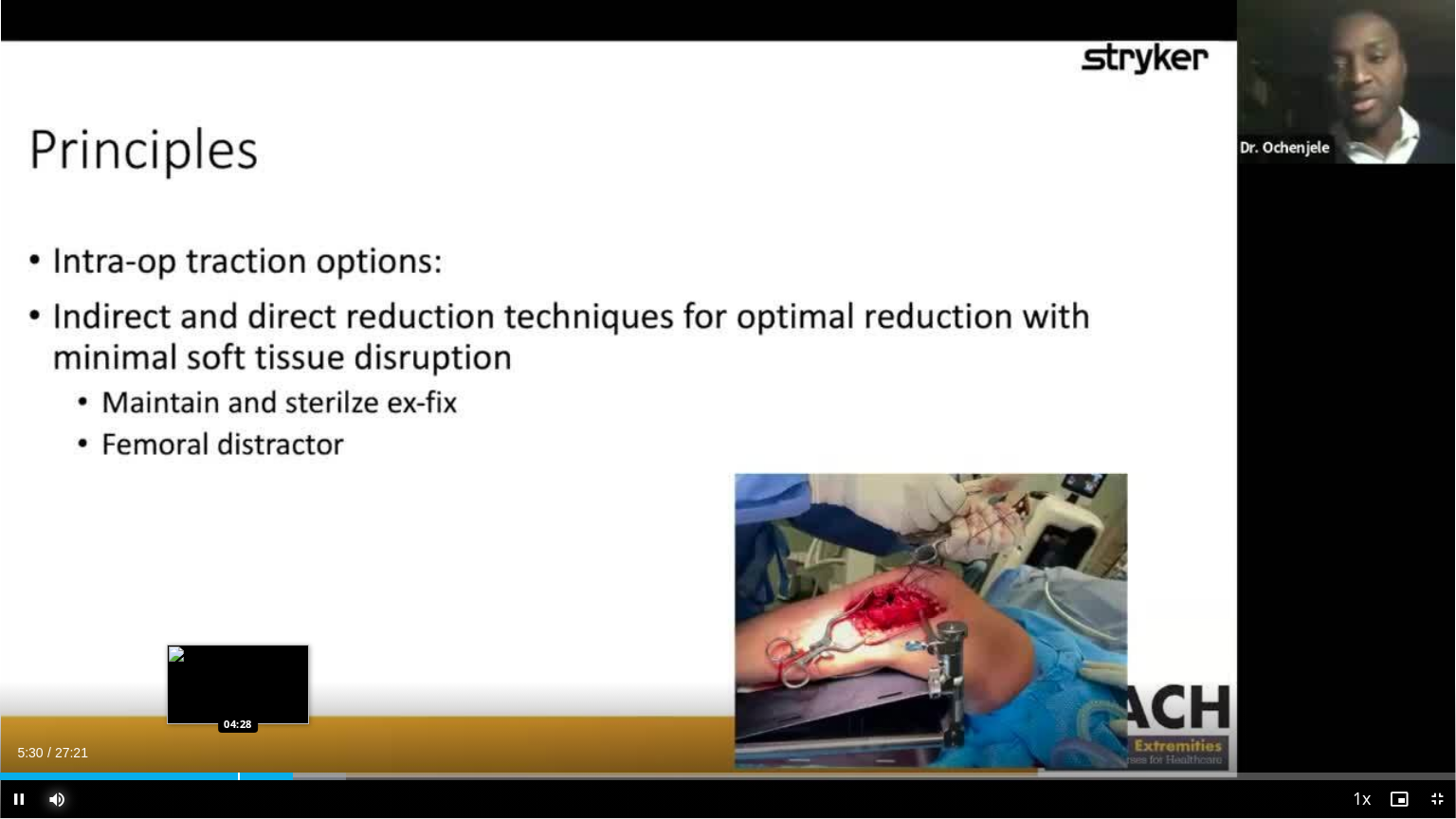 click at bounding box center [239, 776] 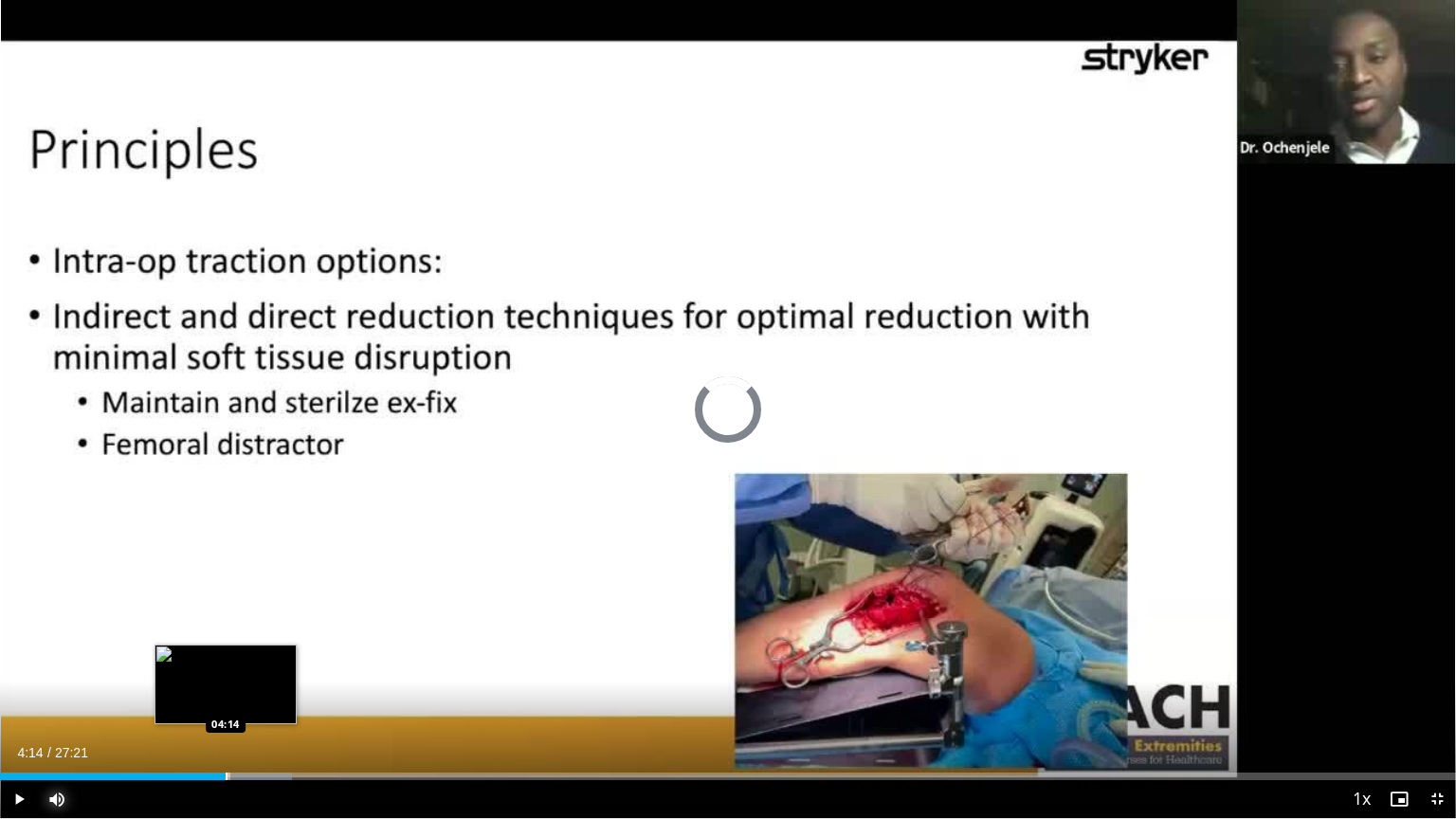 click at bounding box center (227, 776) 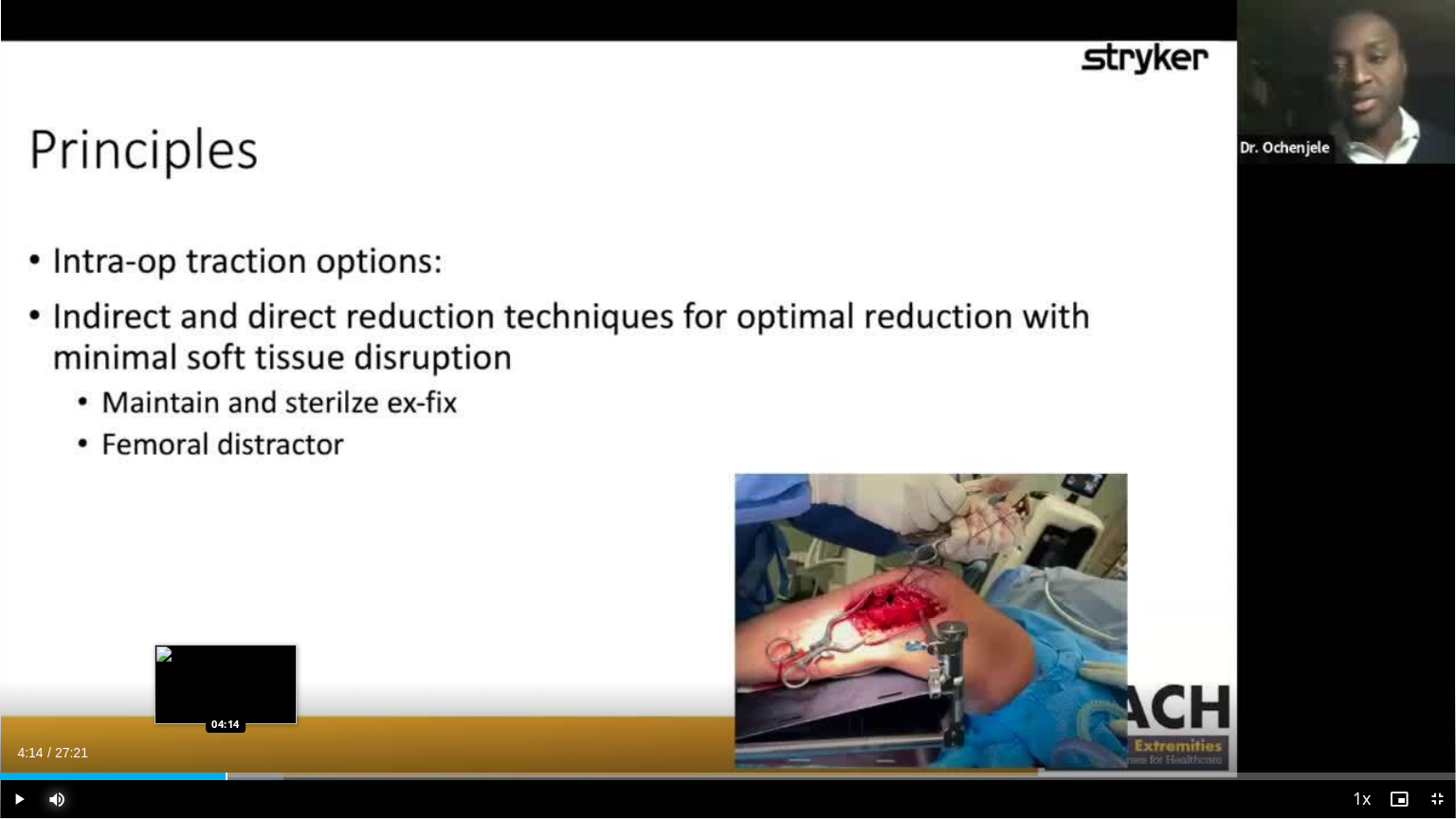 click at bounding box center (227, 776) 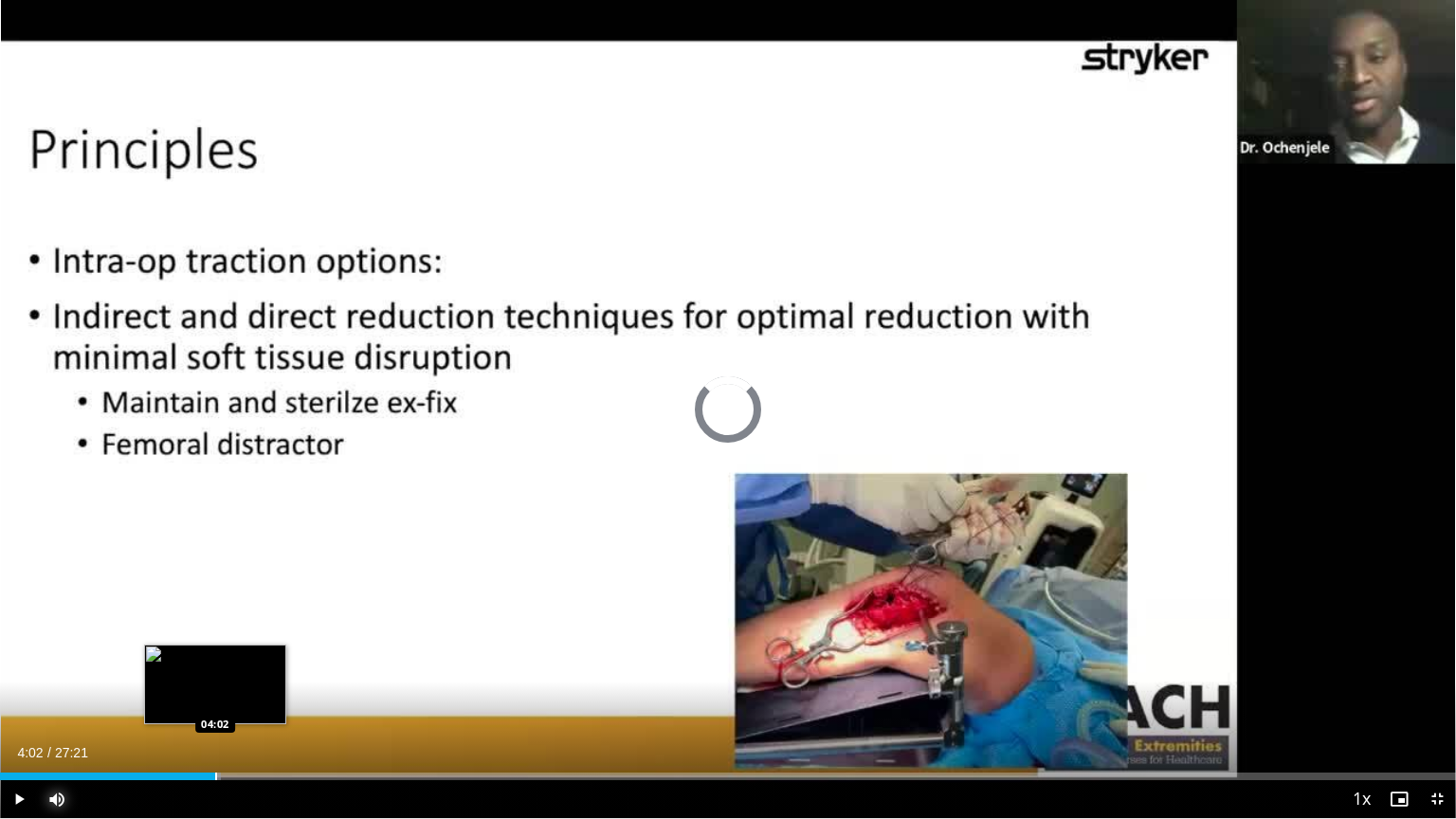 click at bounding box center [216, 776] 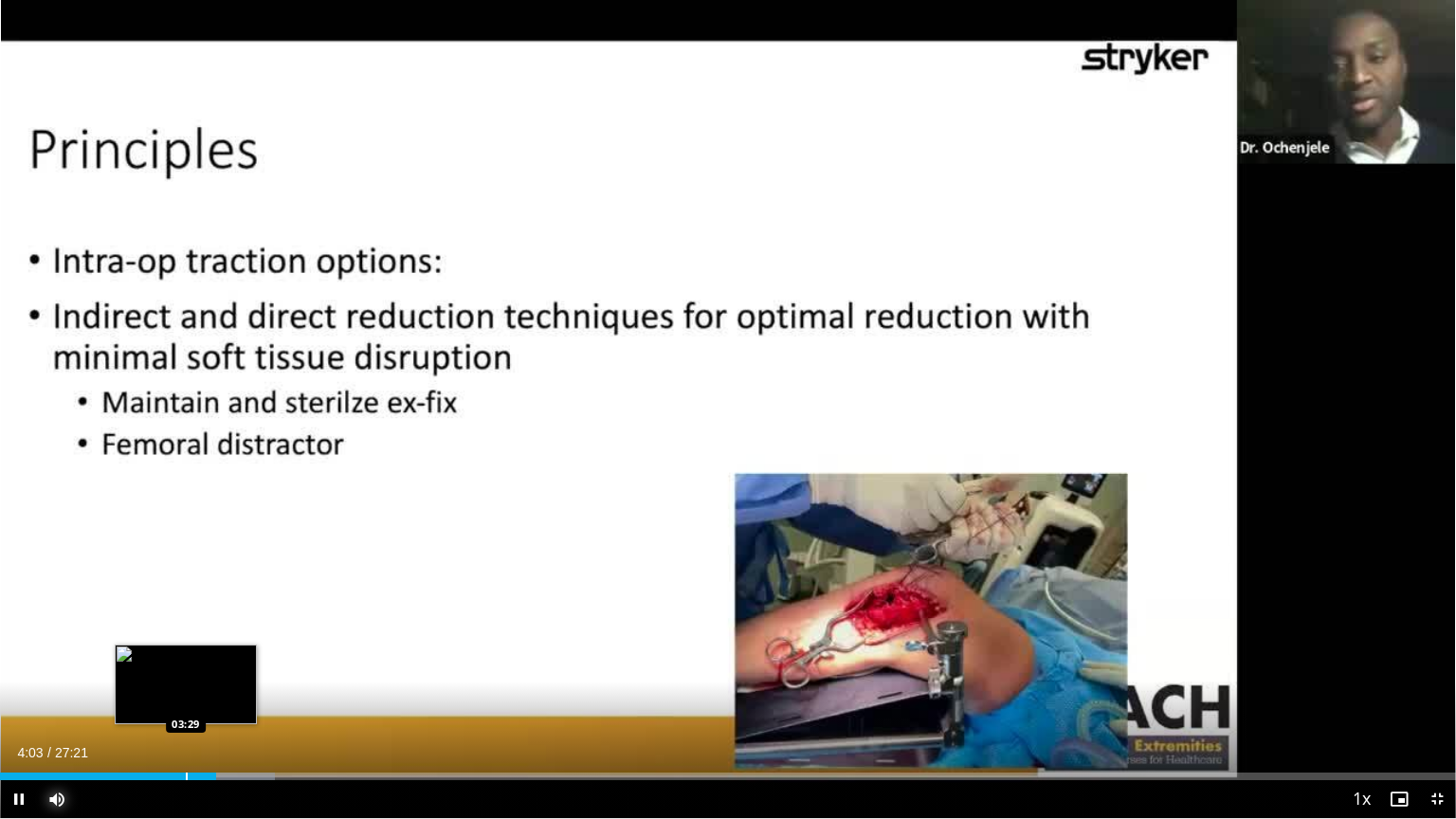 click at bounding box center [187, 776] 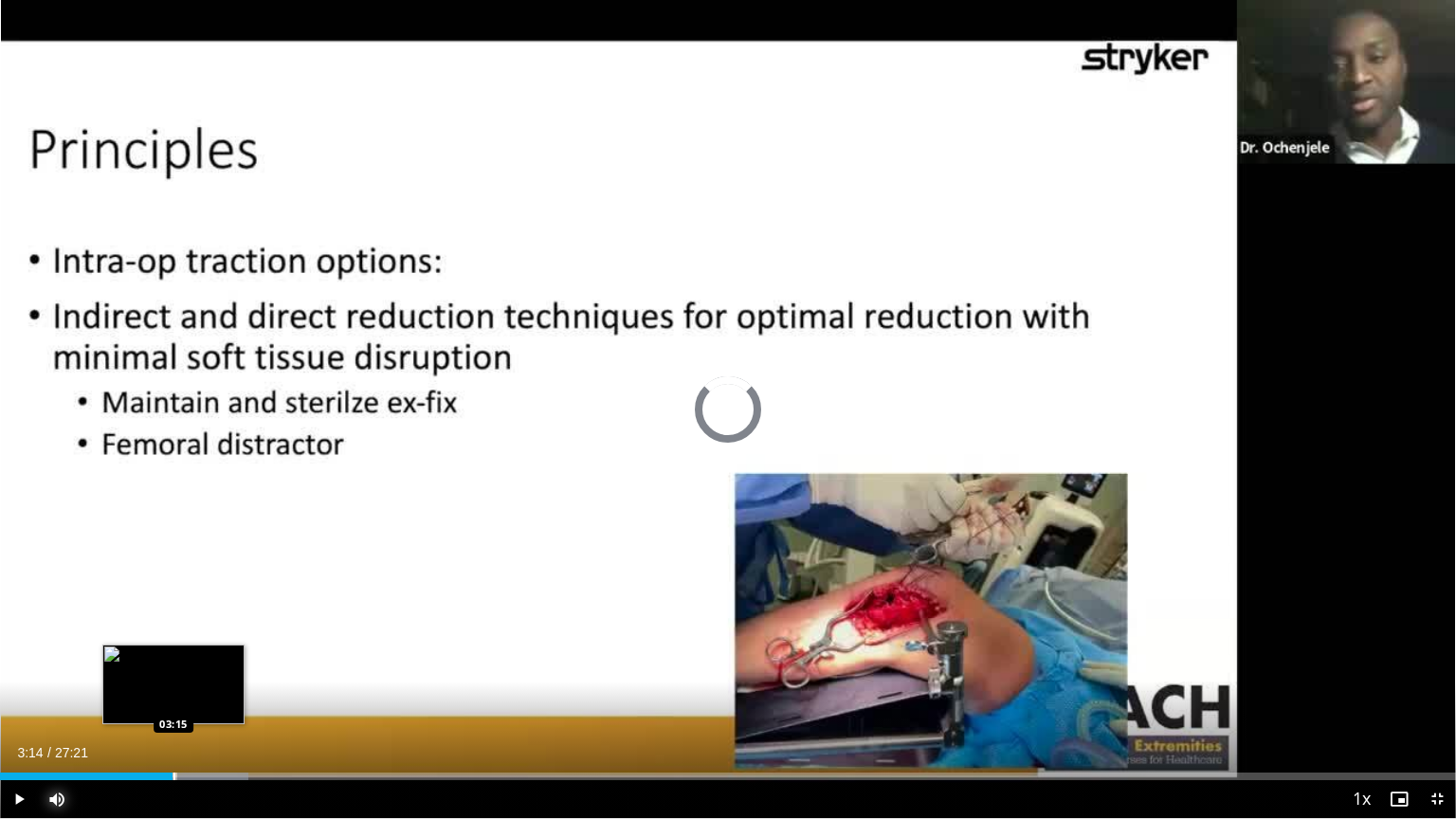 click on "Loaded :  17.03% 03:31 03:15" at bounding box center (728, 771) 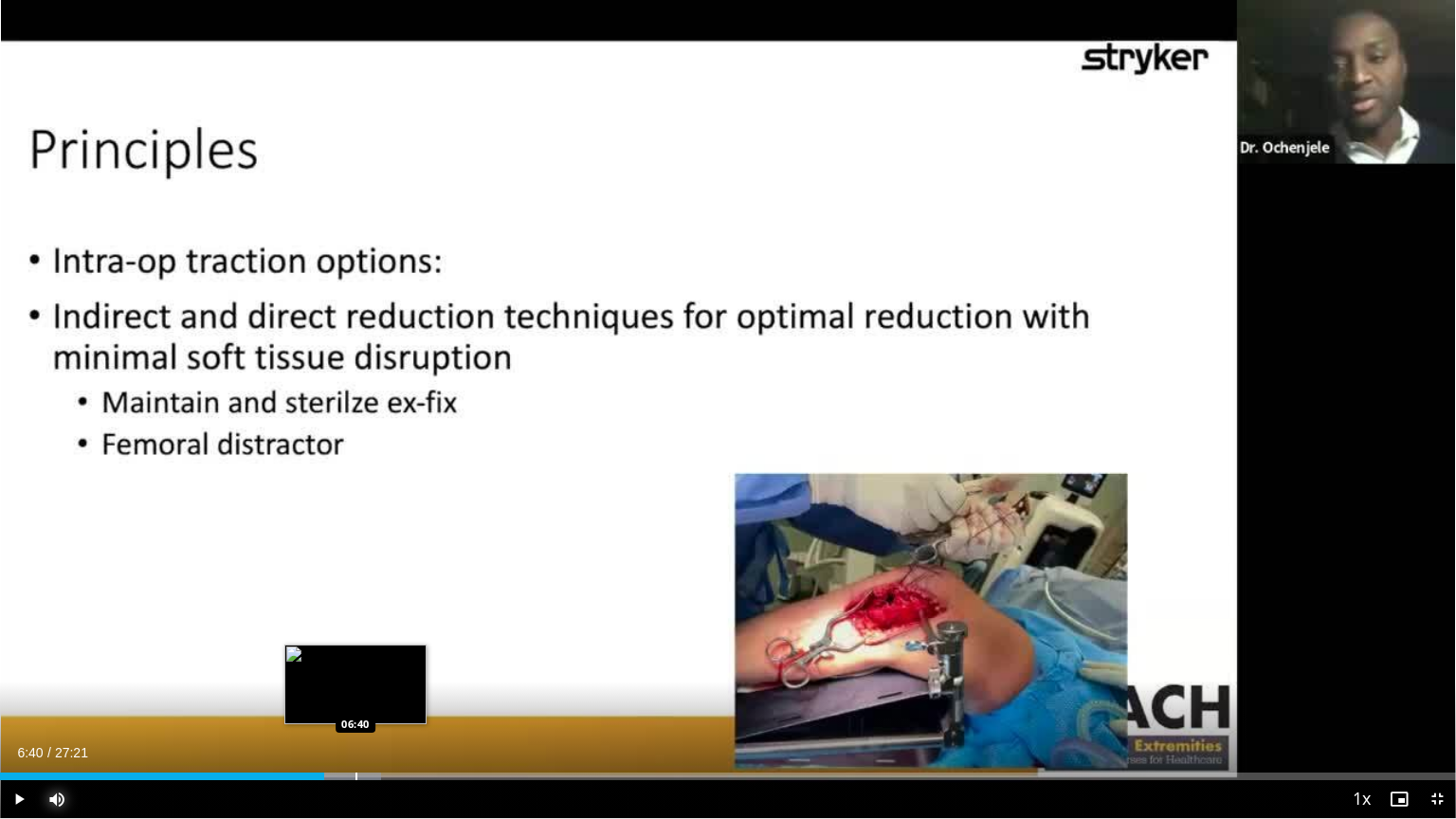 click at bounding box center (356, 776) 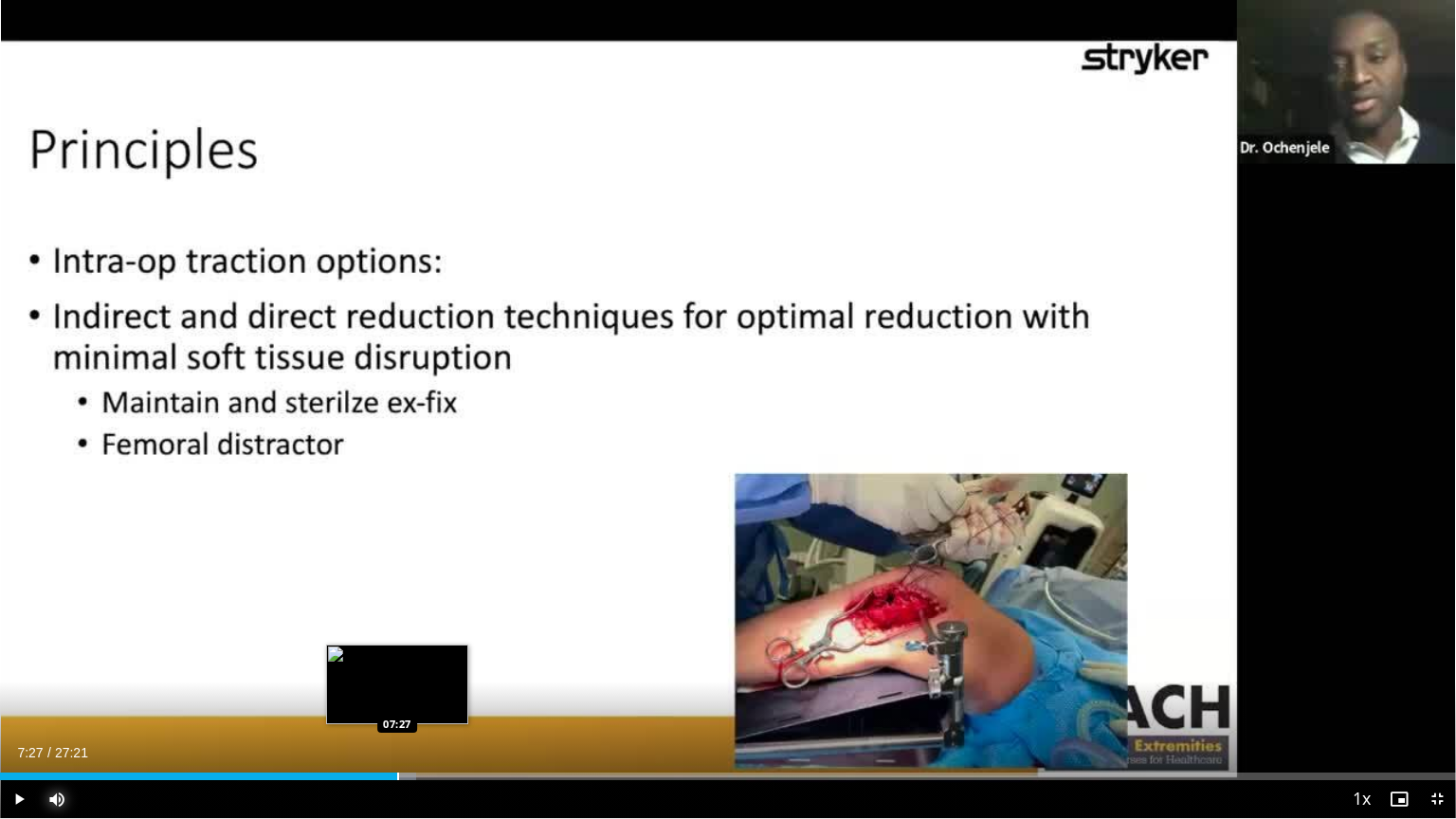 click at bounding box center [398, 776] 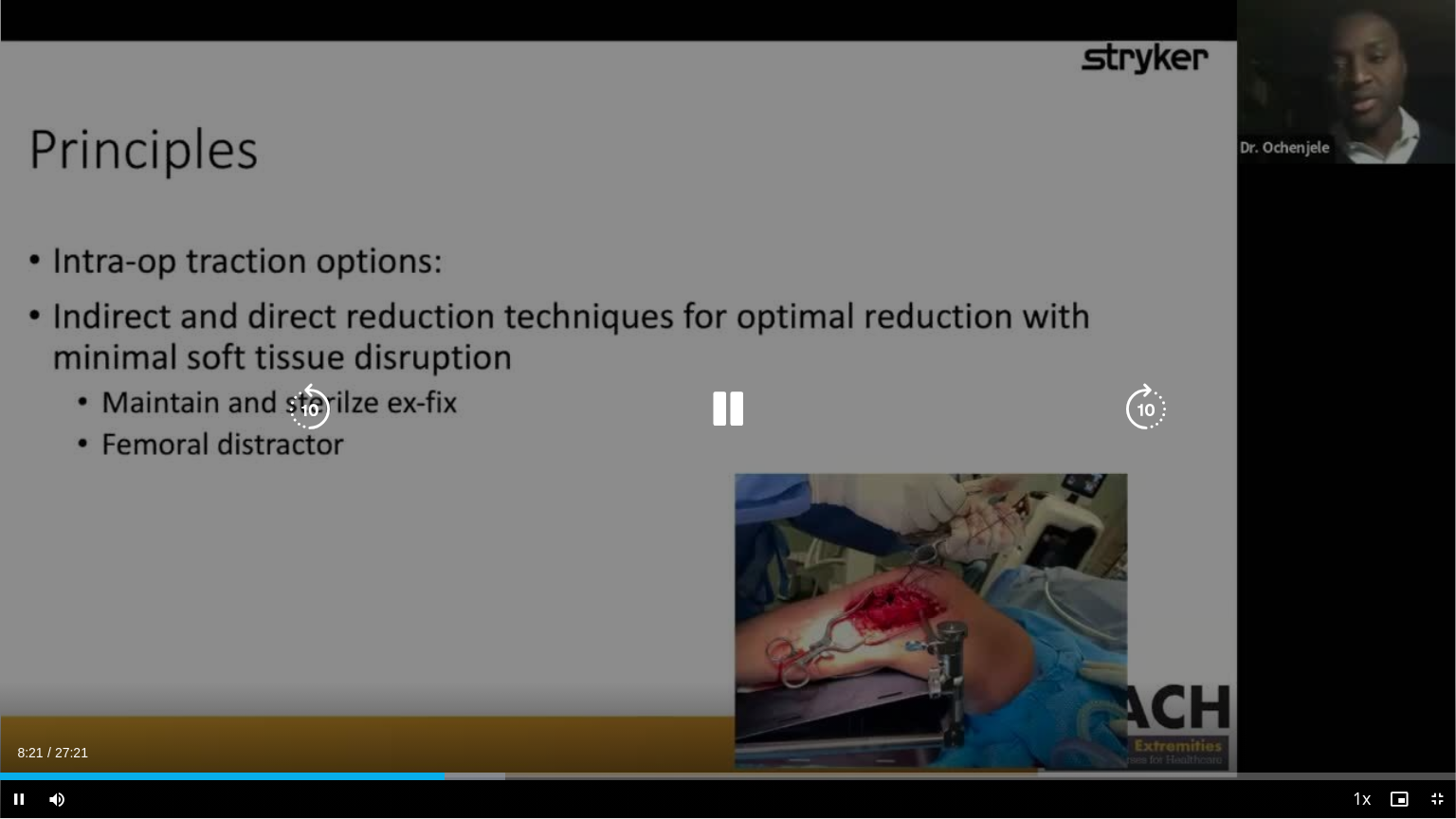 click at bounding box center [728, 410] 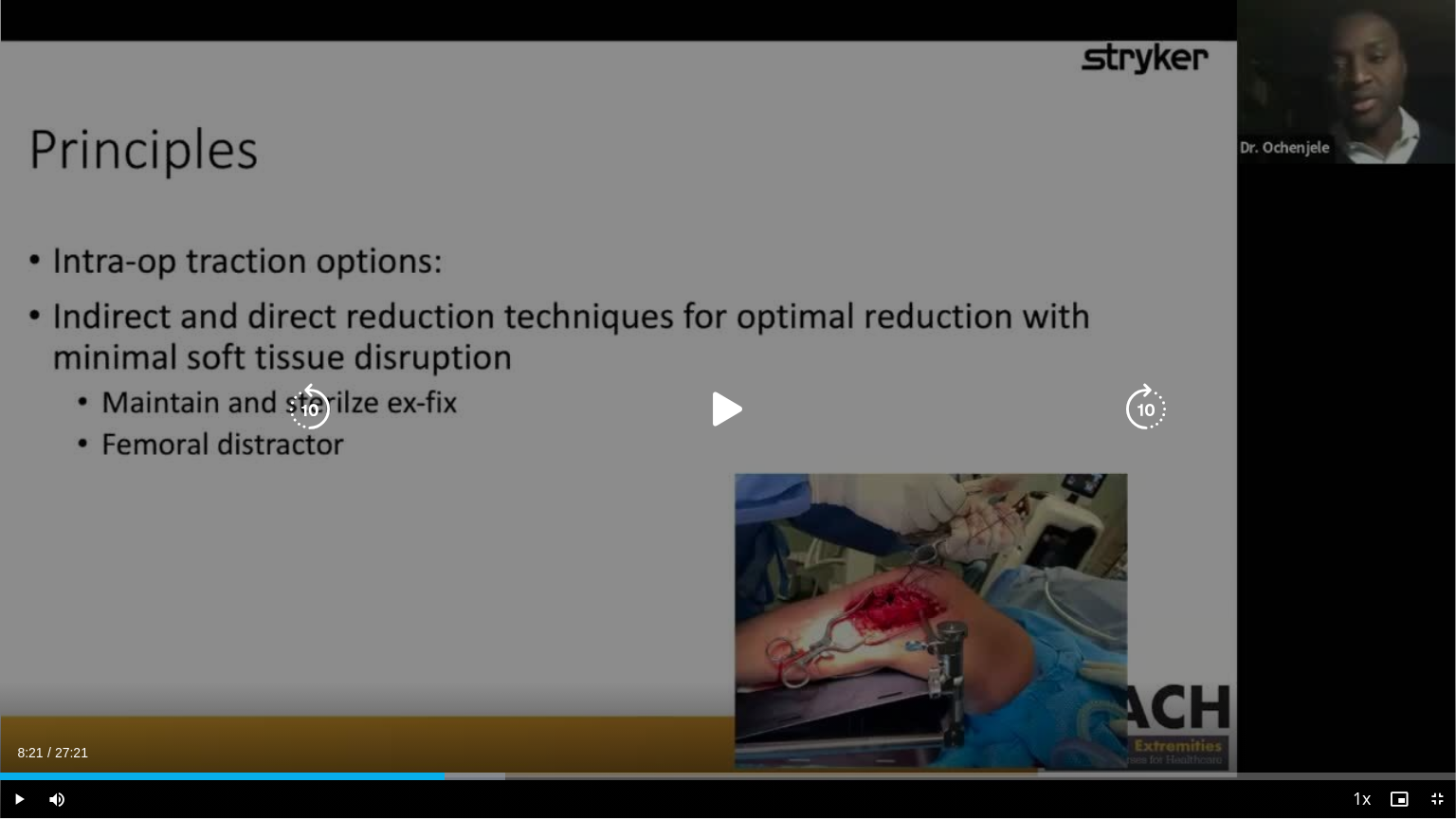 click at bounding box center [728, 410] 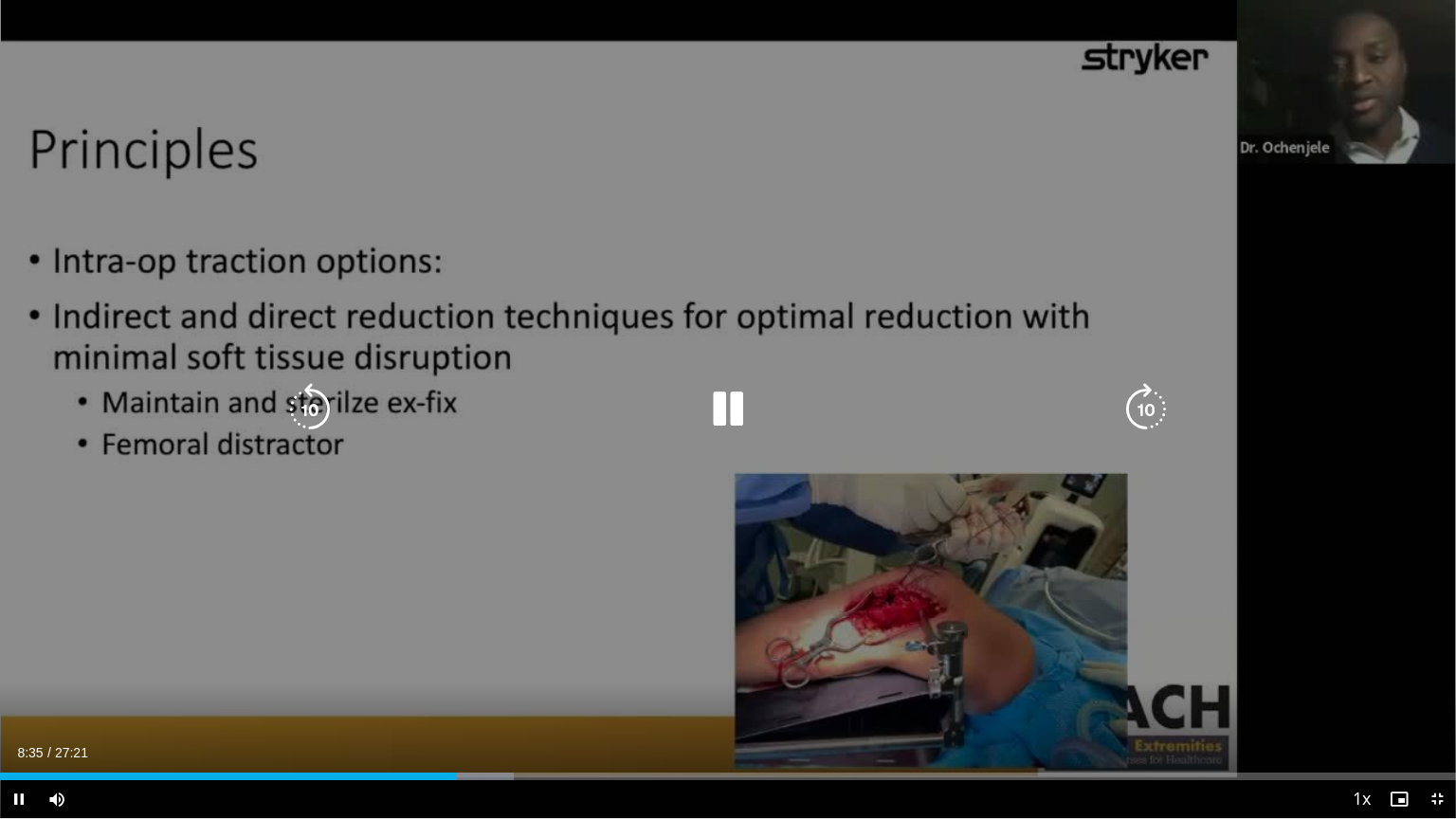 click on "10 seconds
Tap to unmute" at bounding box center (728, 409) 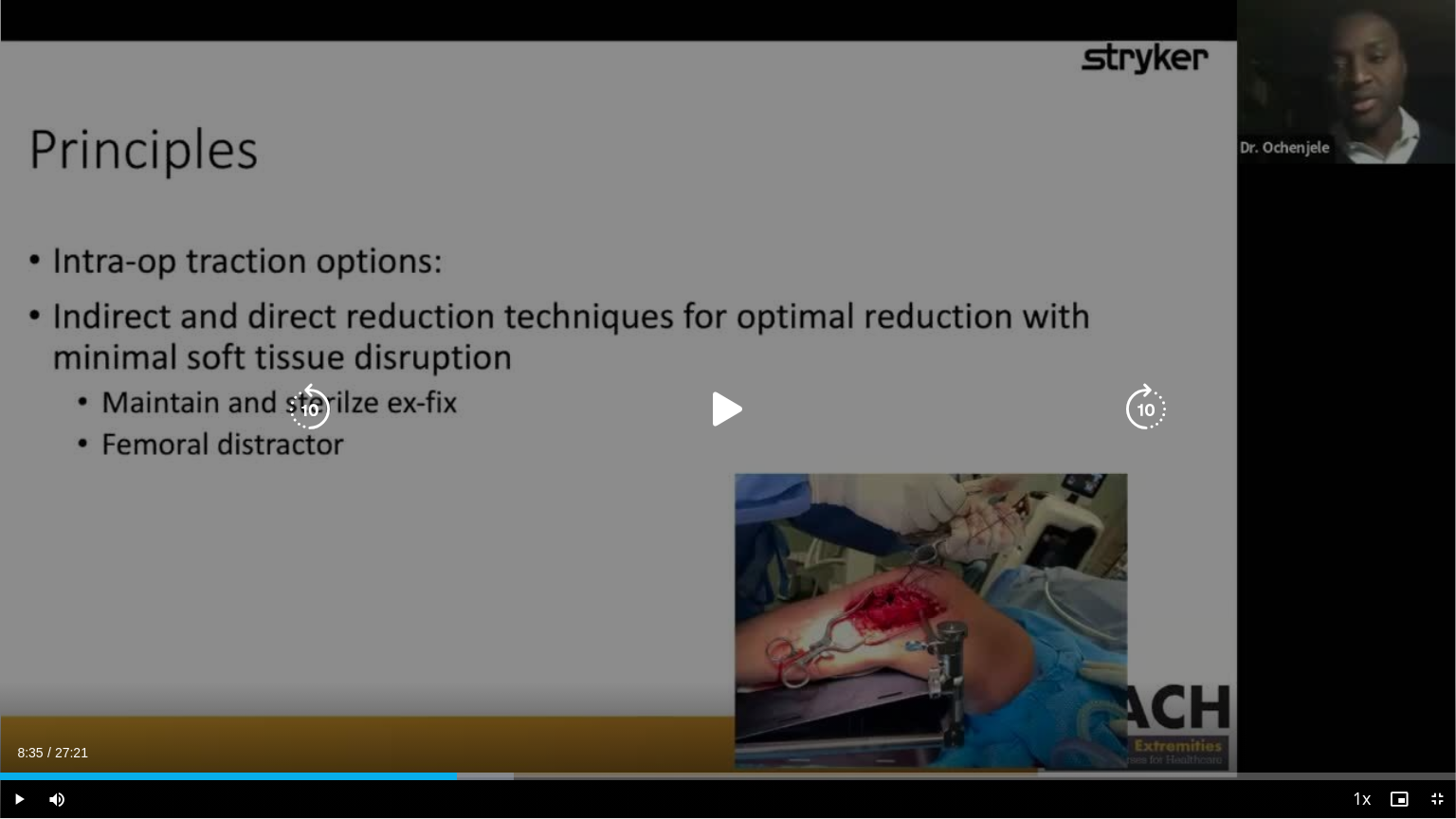 click at bounding box center (728, 410) 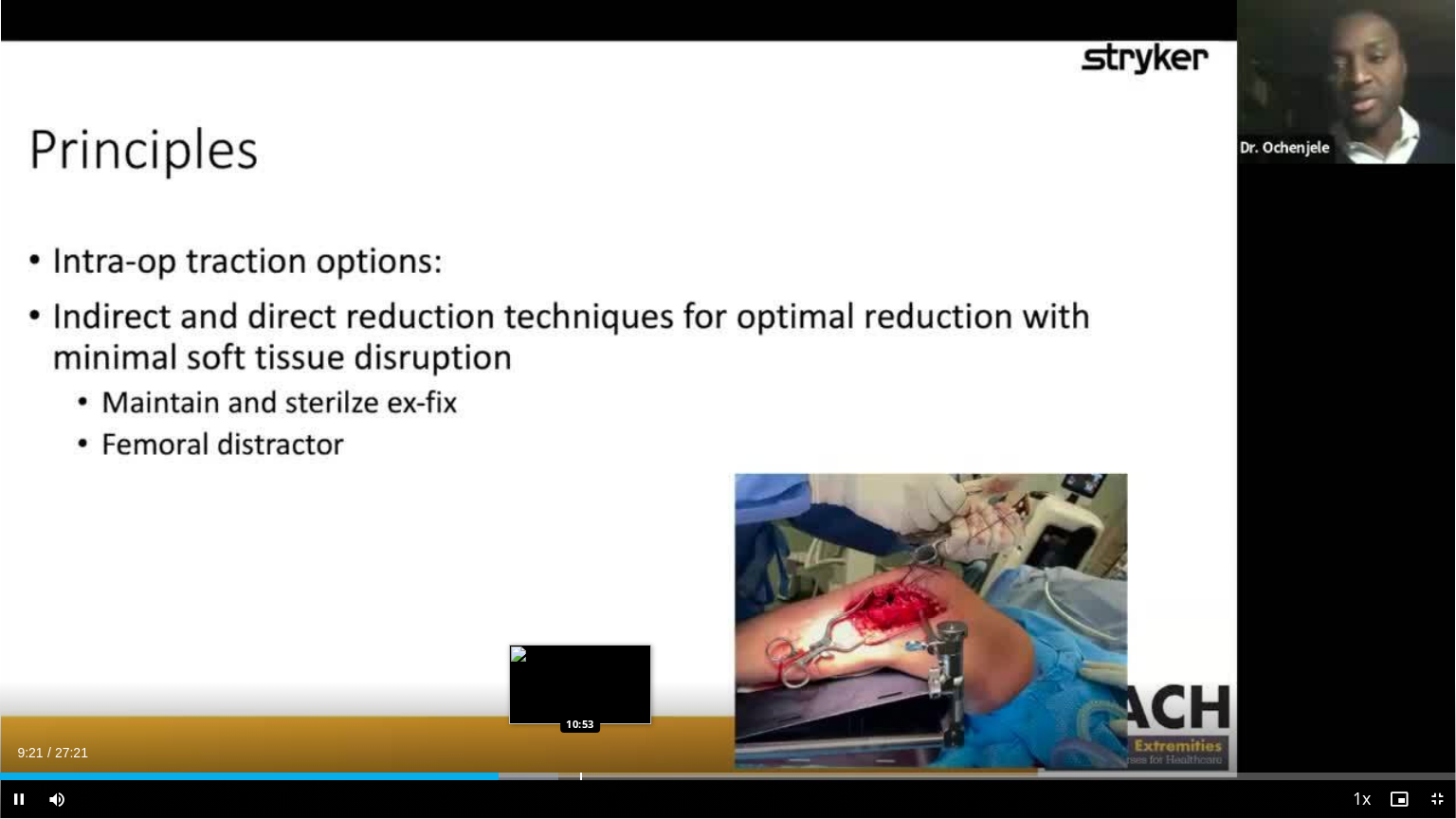 click at bounding box center [581, 776] 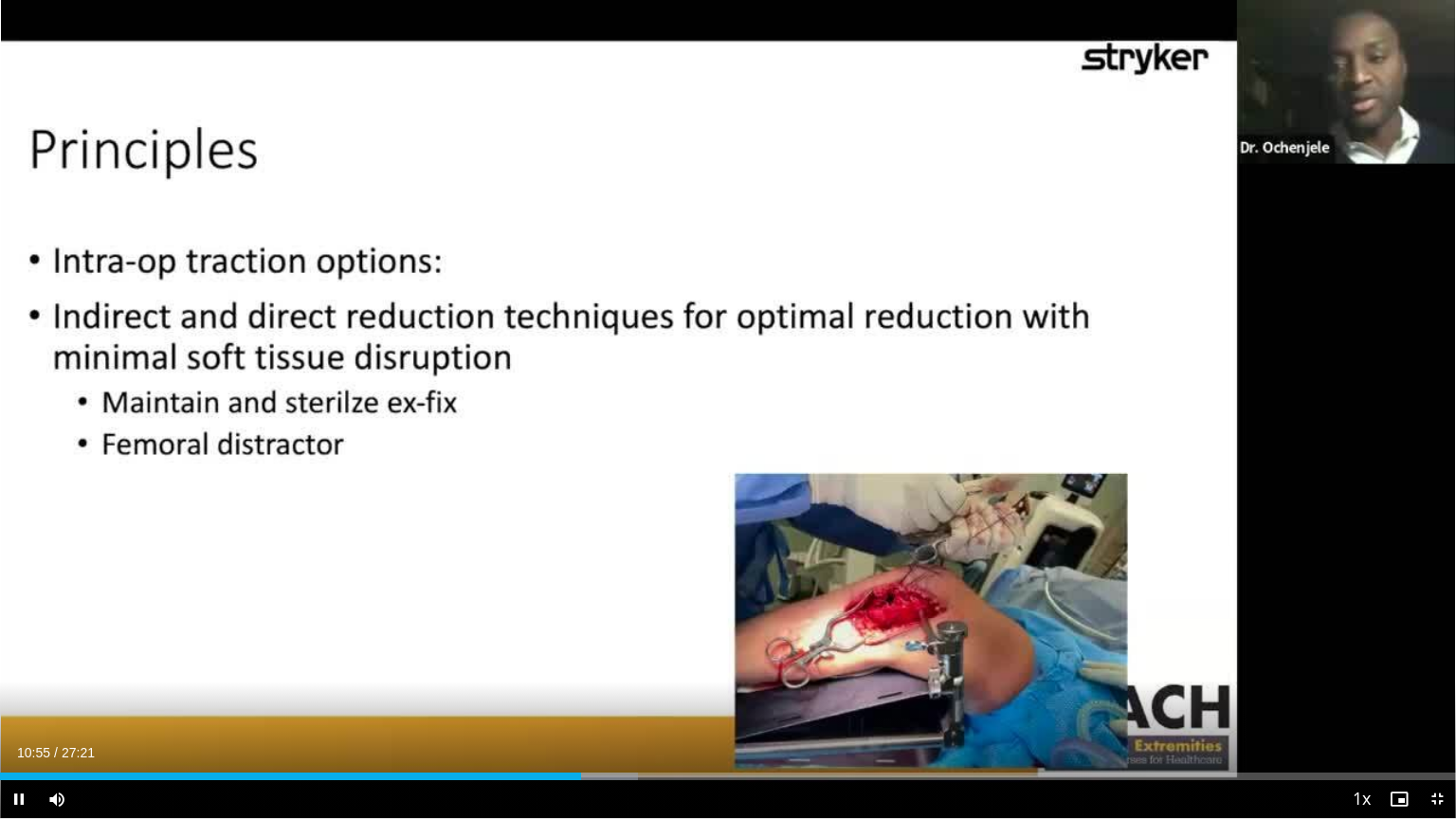 click on "Current Time  10:55 / Duration  27:21 Pause Skip Backward Skip Forward Mute 100% Loaded :  43.80% 10:55 11:19 Stream Type  LIVE Seek to live, currently behind live LIVE   1x Playback Rate 0.5x 0.75x 1x , selected 1.25x 1.5x 1.75x 2x Chapters Chapters Descriptions descriptions off , selected Captions captions settings , opens captions settings dialog captions off , selected Audio Track en (Main) , selected Exit Fullscreen Enable picture-in-picture mode" at bounding box center (728, 799) 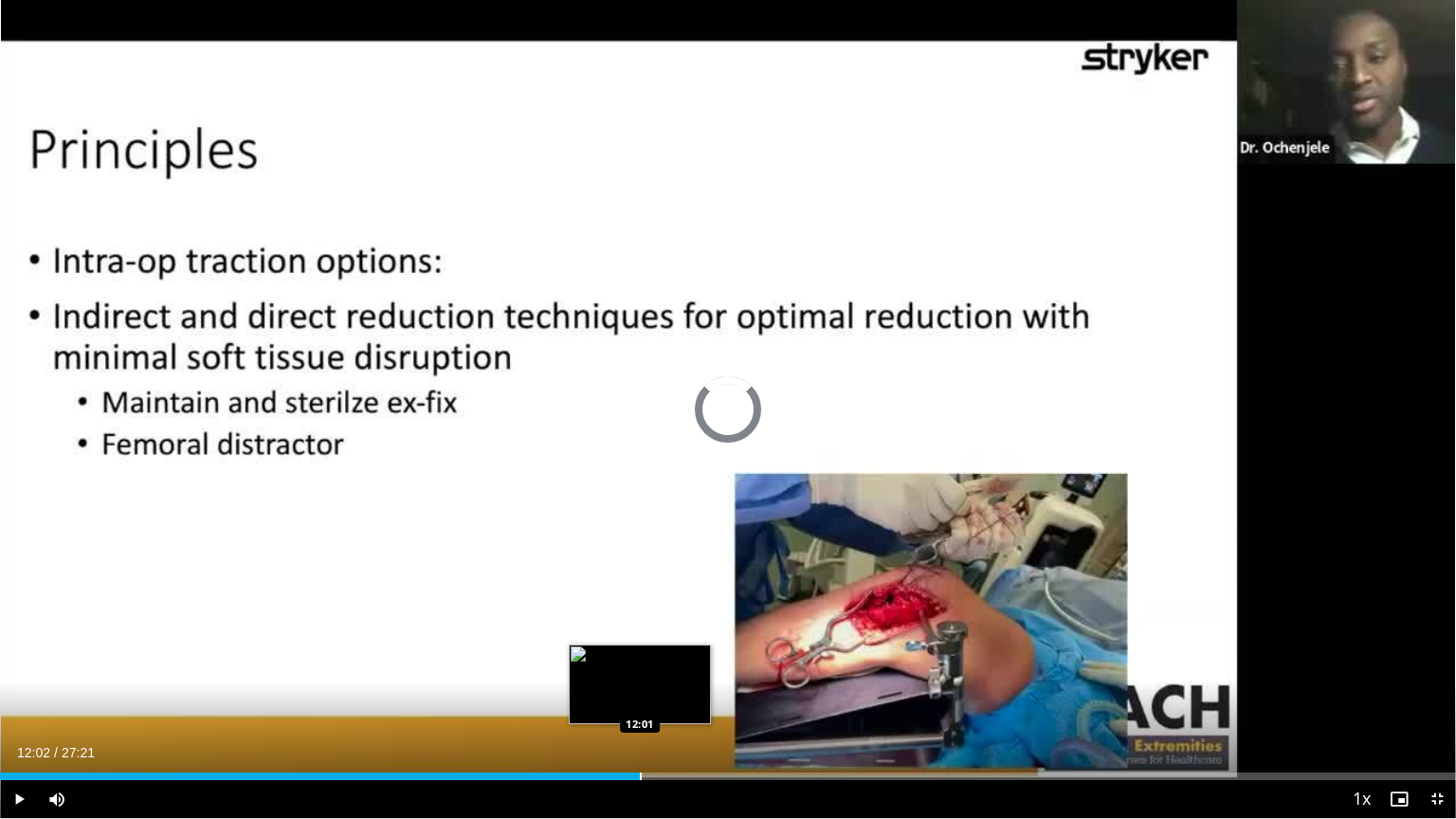 click at bounding box center [641, 776] 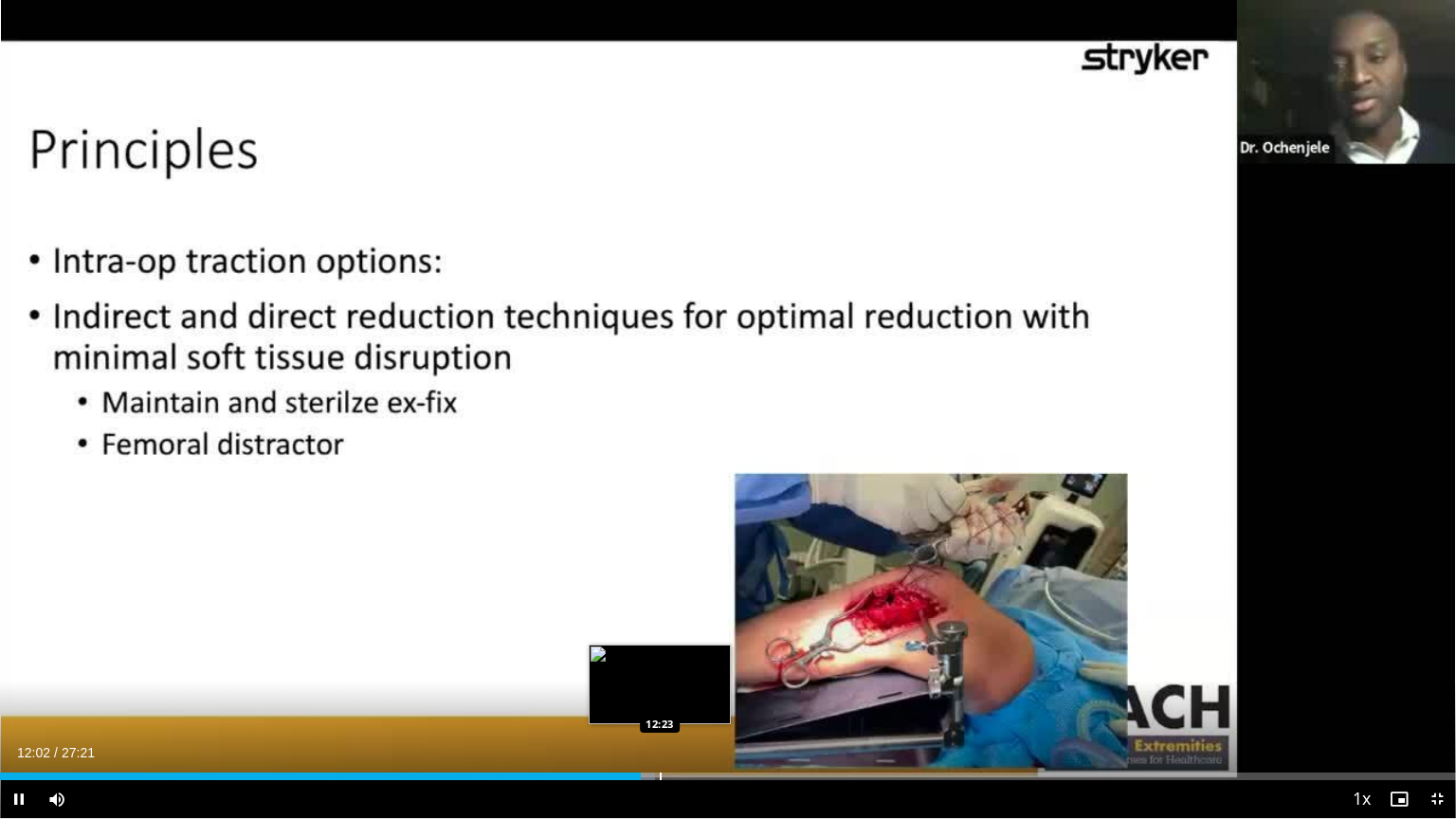click at bounding box center [661, 776] 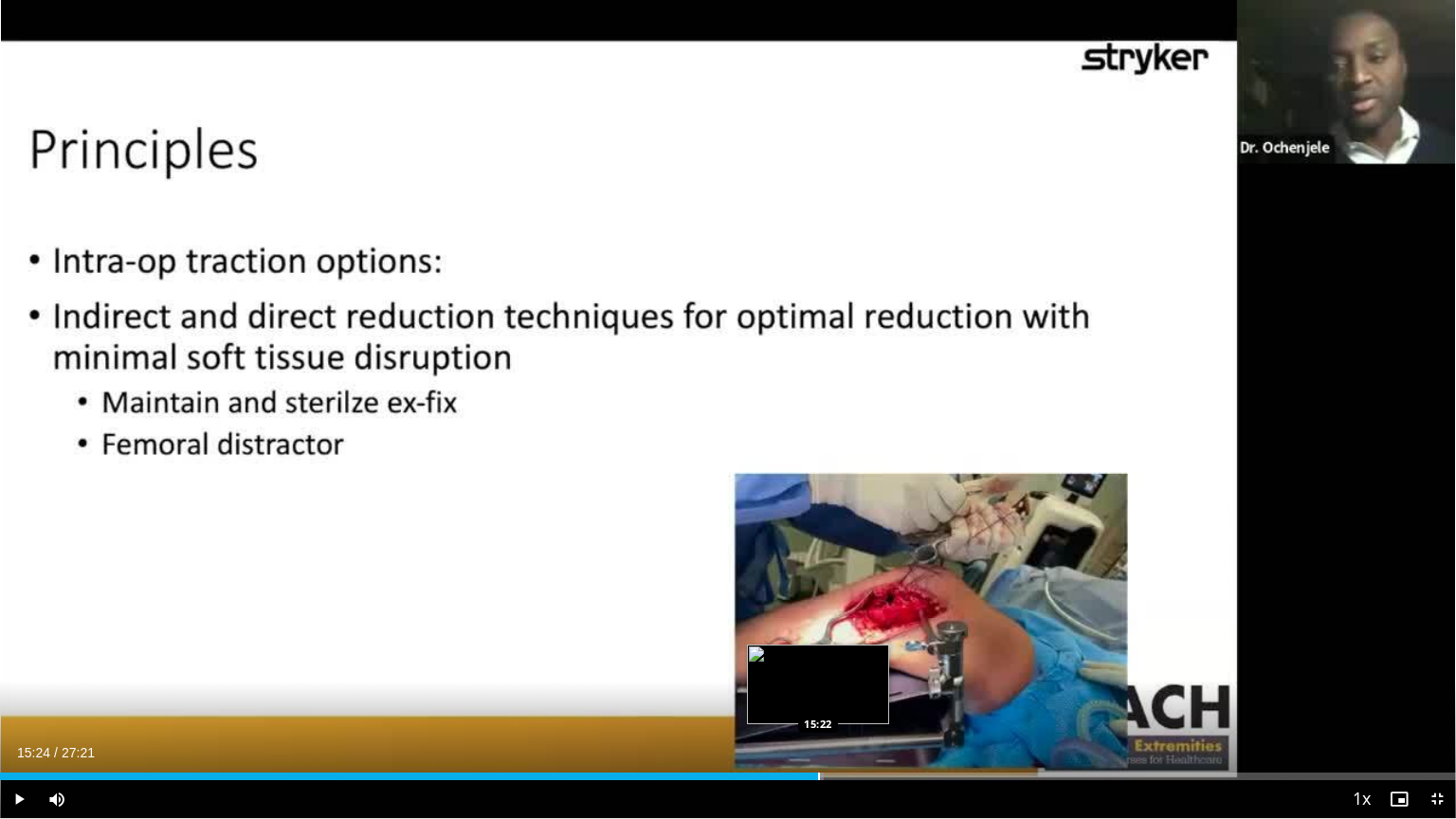 drag, startPoint x: 703, startPoint y: 777, endPoint x: 819, endPoint y: 774, distance: 116.03879 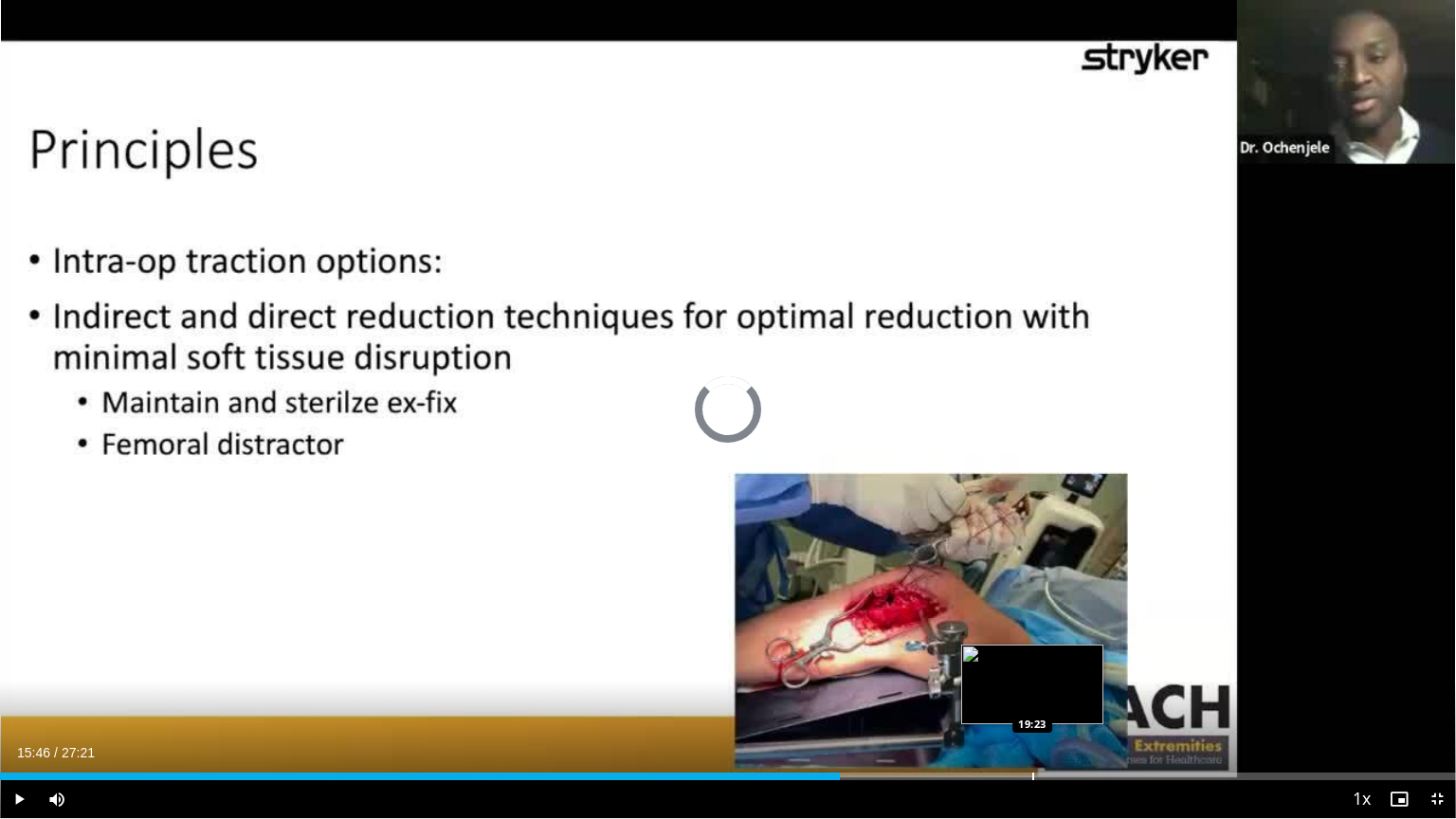 drag, startPoint x: 828, startPoint y: 776, endPoint x: 1035, endPoint y: 777, distance: 207.00242 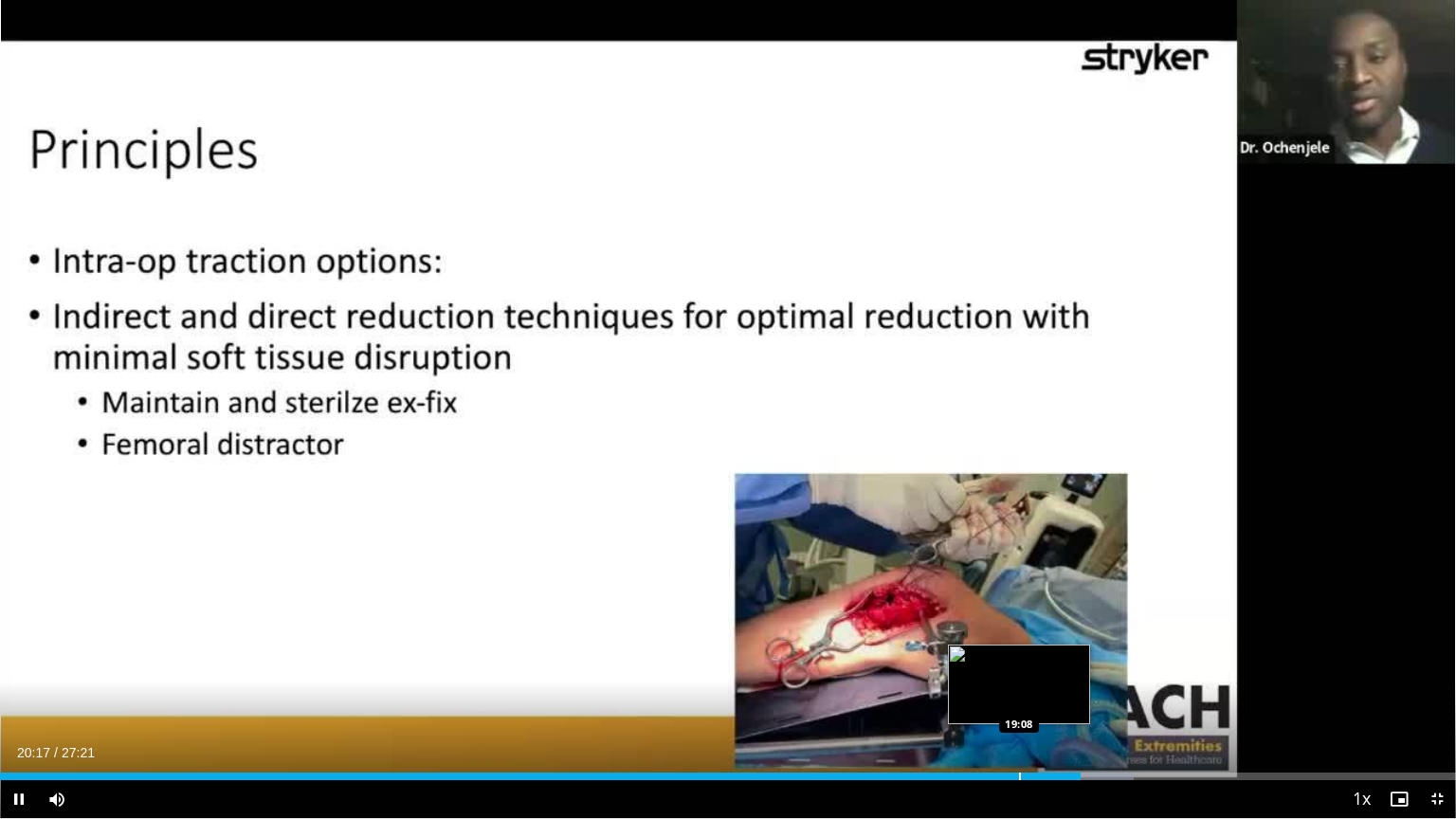 click at bounding box center [1020, 776] 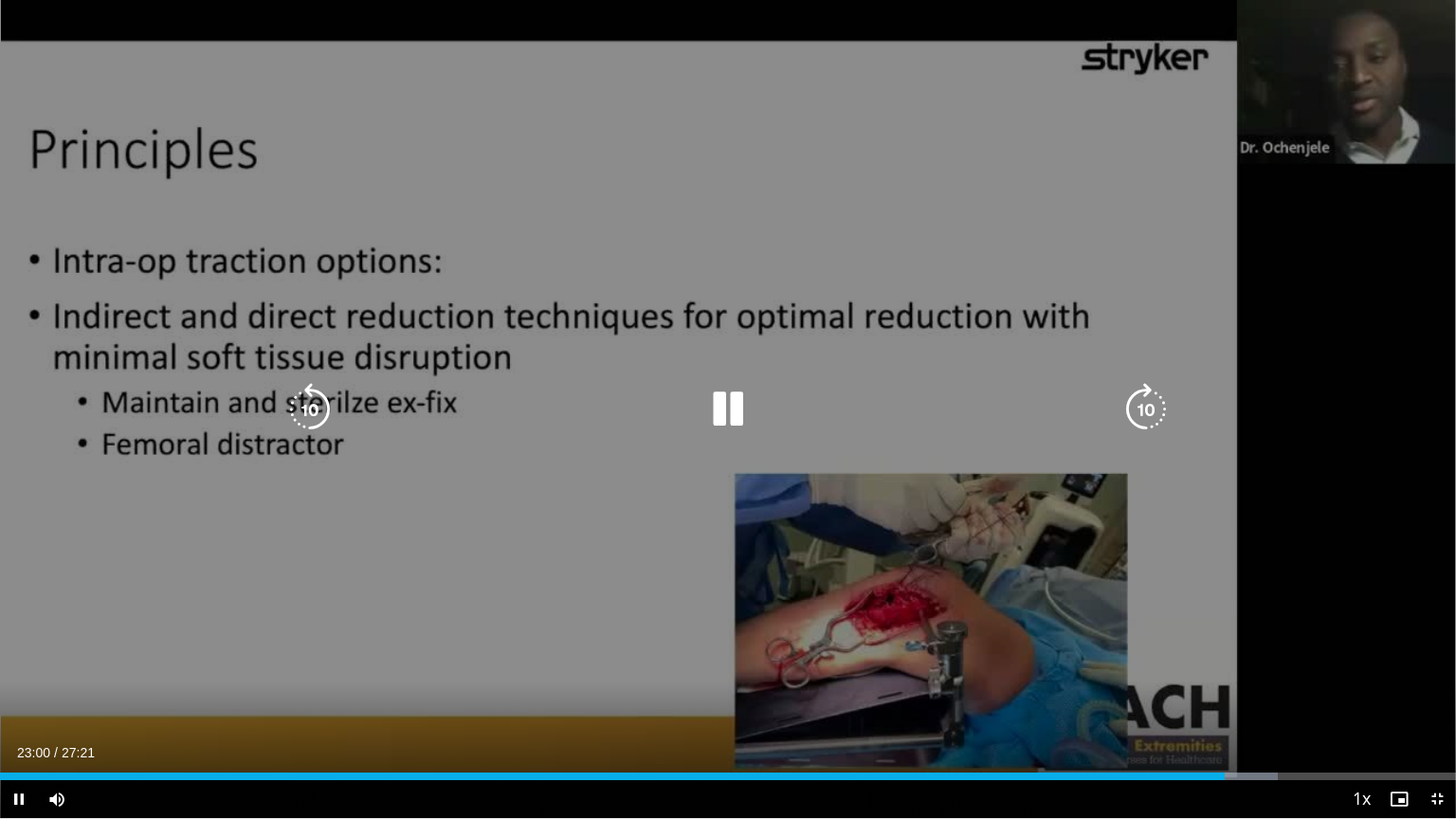 click on "10 seconds
Tap to unmute" at bounding box center [728, 409] 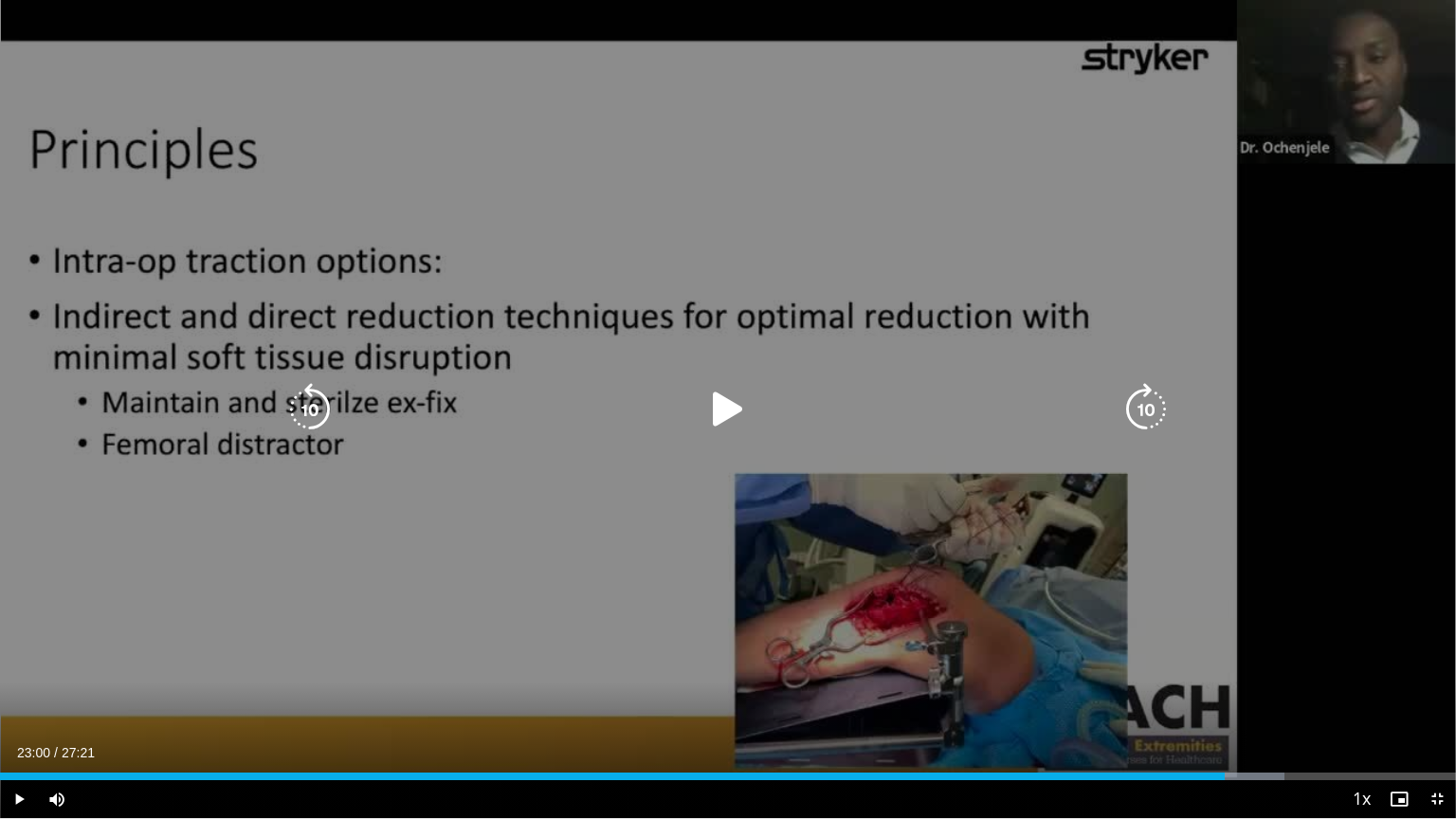 click on "10 seconds
Tap to unmute" at bounding box center [728, 409] 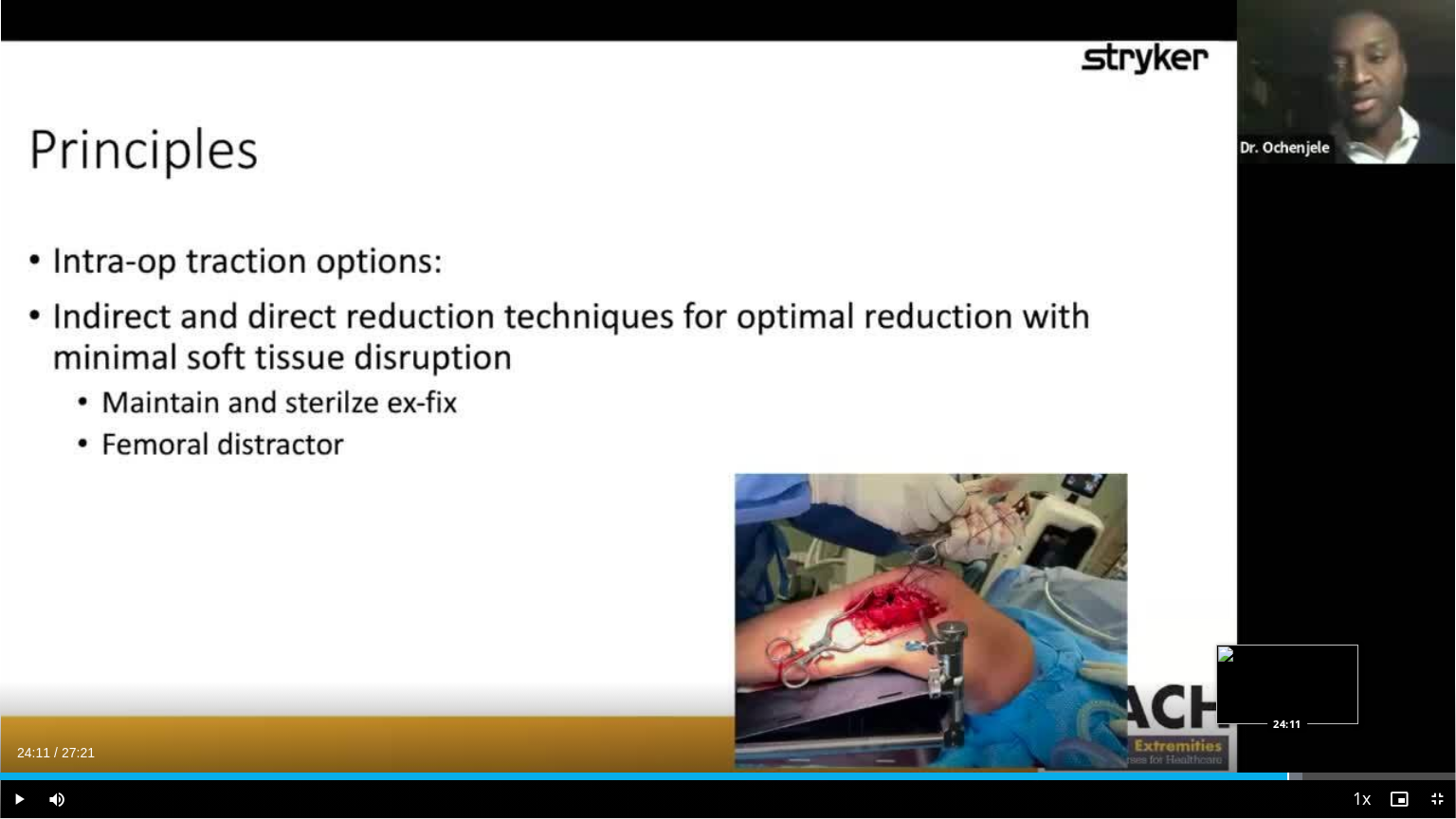 click at bounding box center (1288, 776) 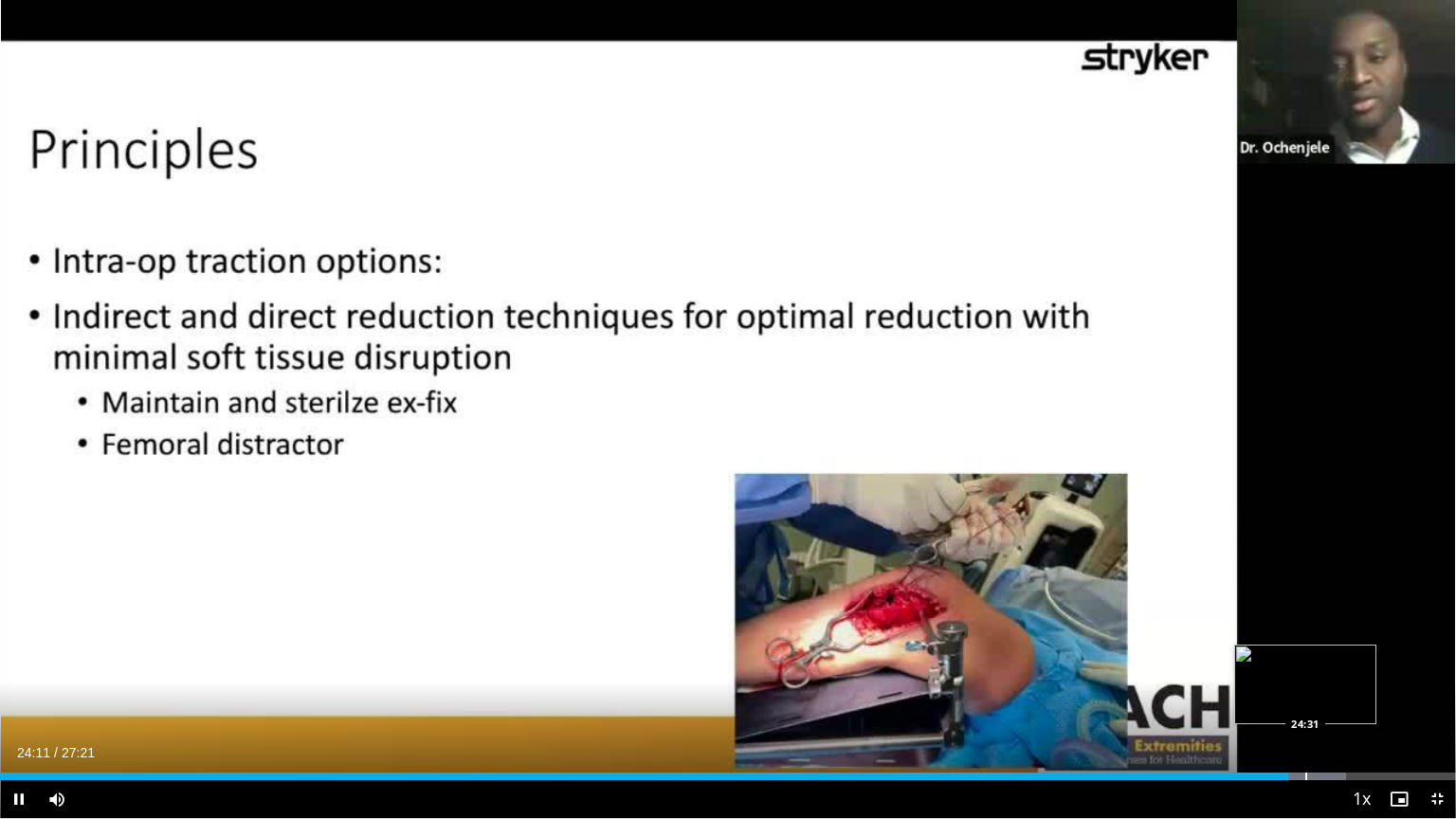 click at bounding box center [1306, 776] 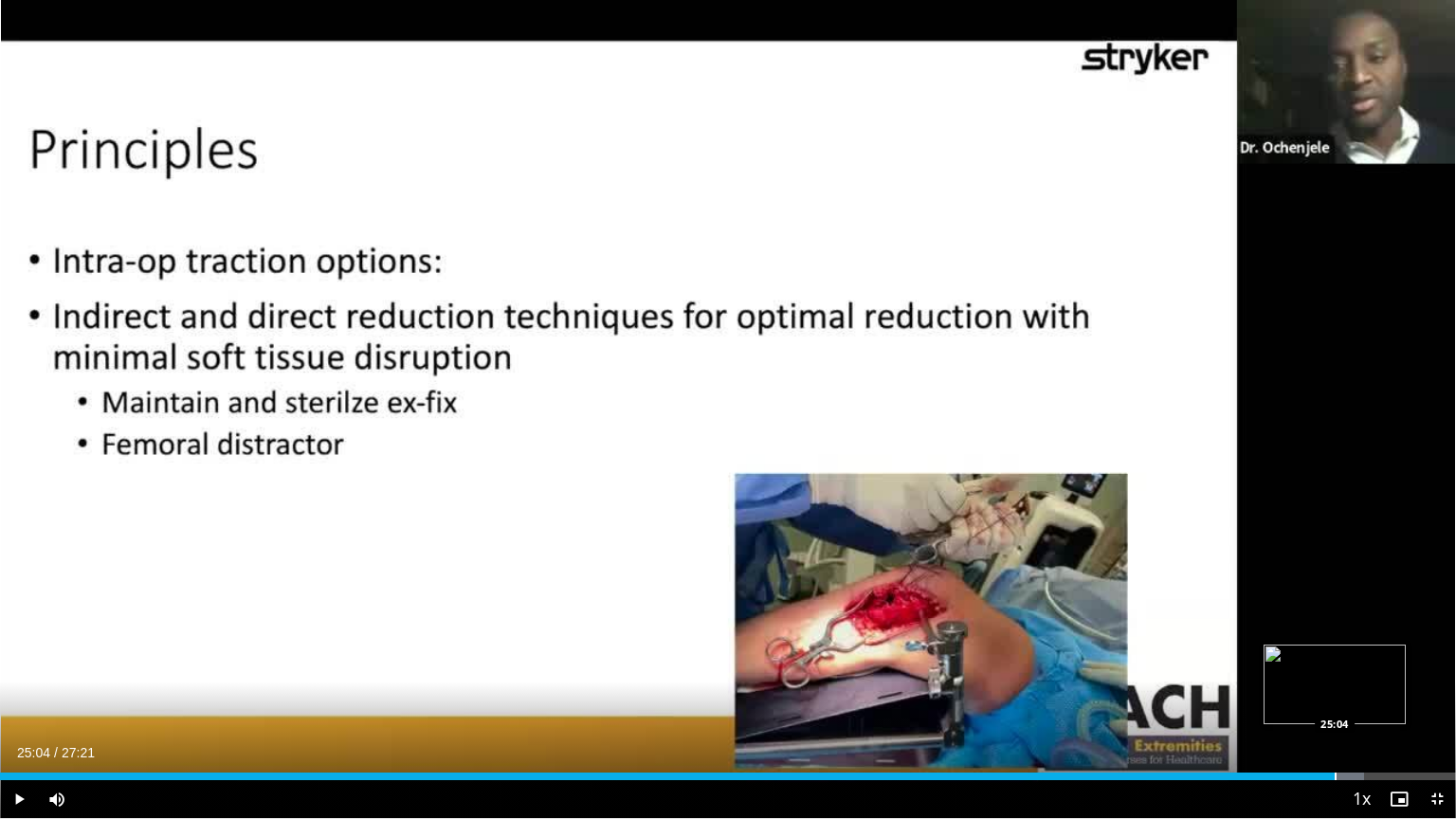 click at bounding box center [1336, 776] 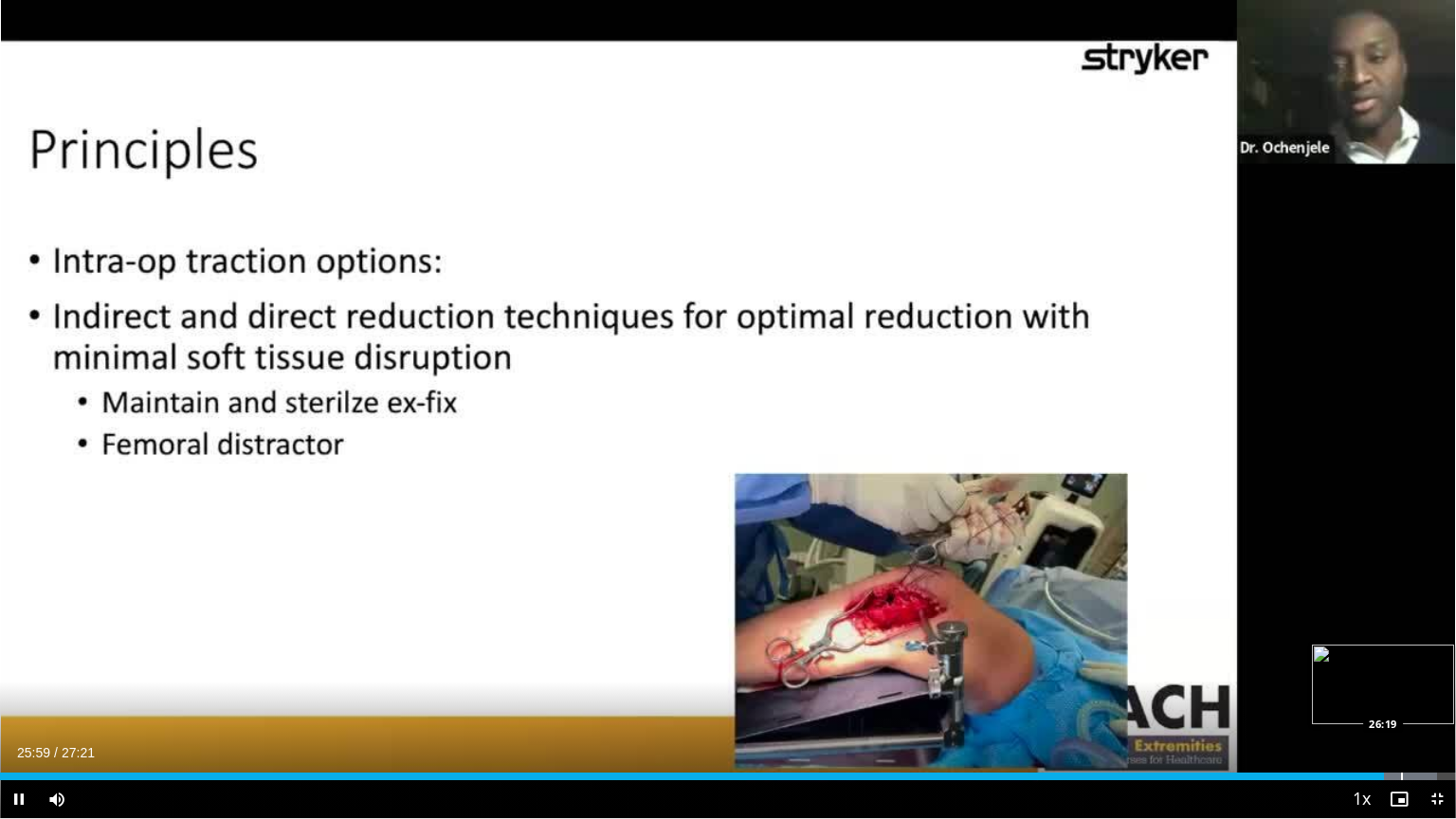 click at bounding box center (1402, 776) 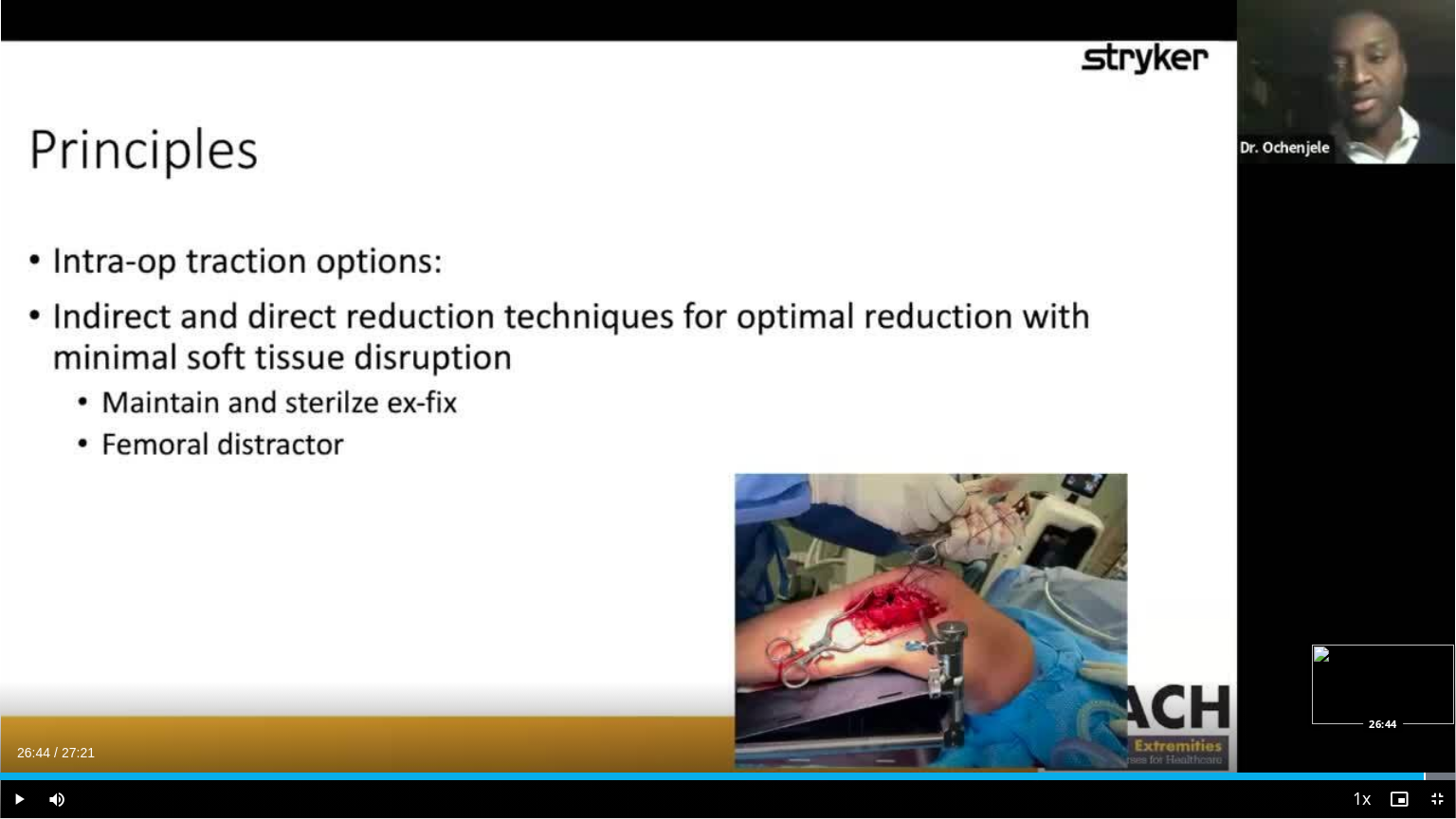 click at bounding box center [1425, 776] 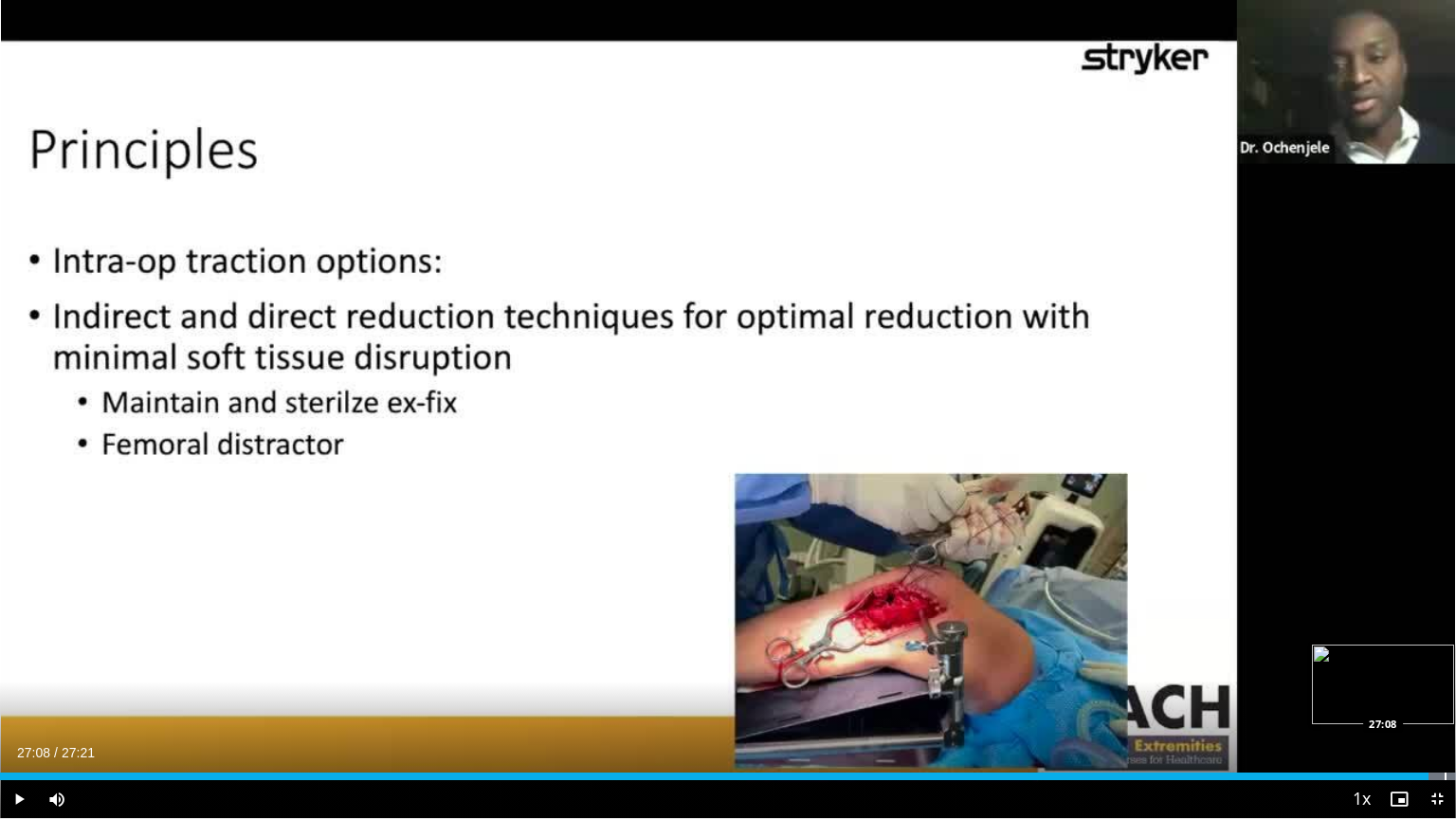 click at bounding box center [1446, 776] 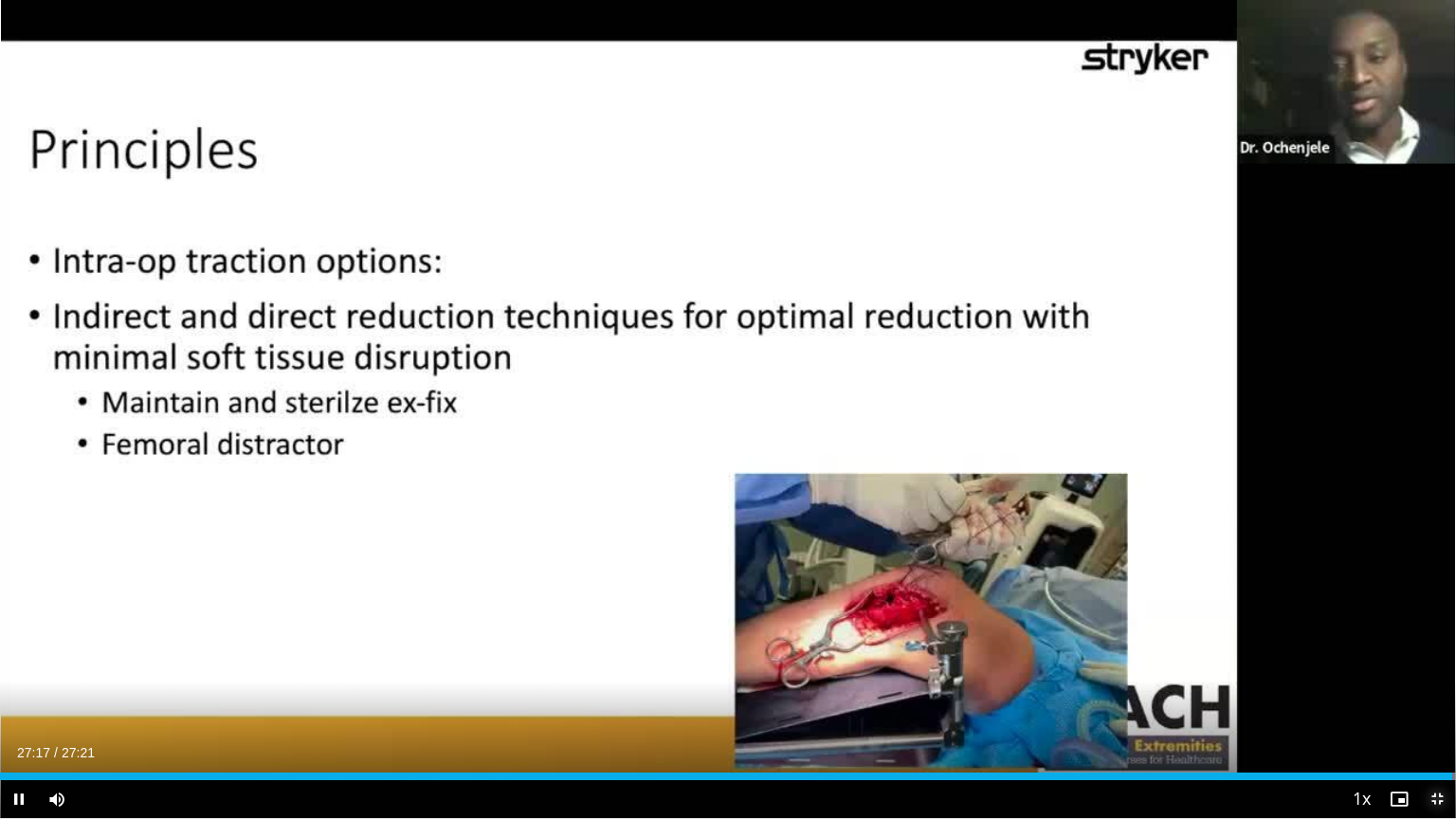 click at bounding box center [1437, 799] 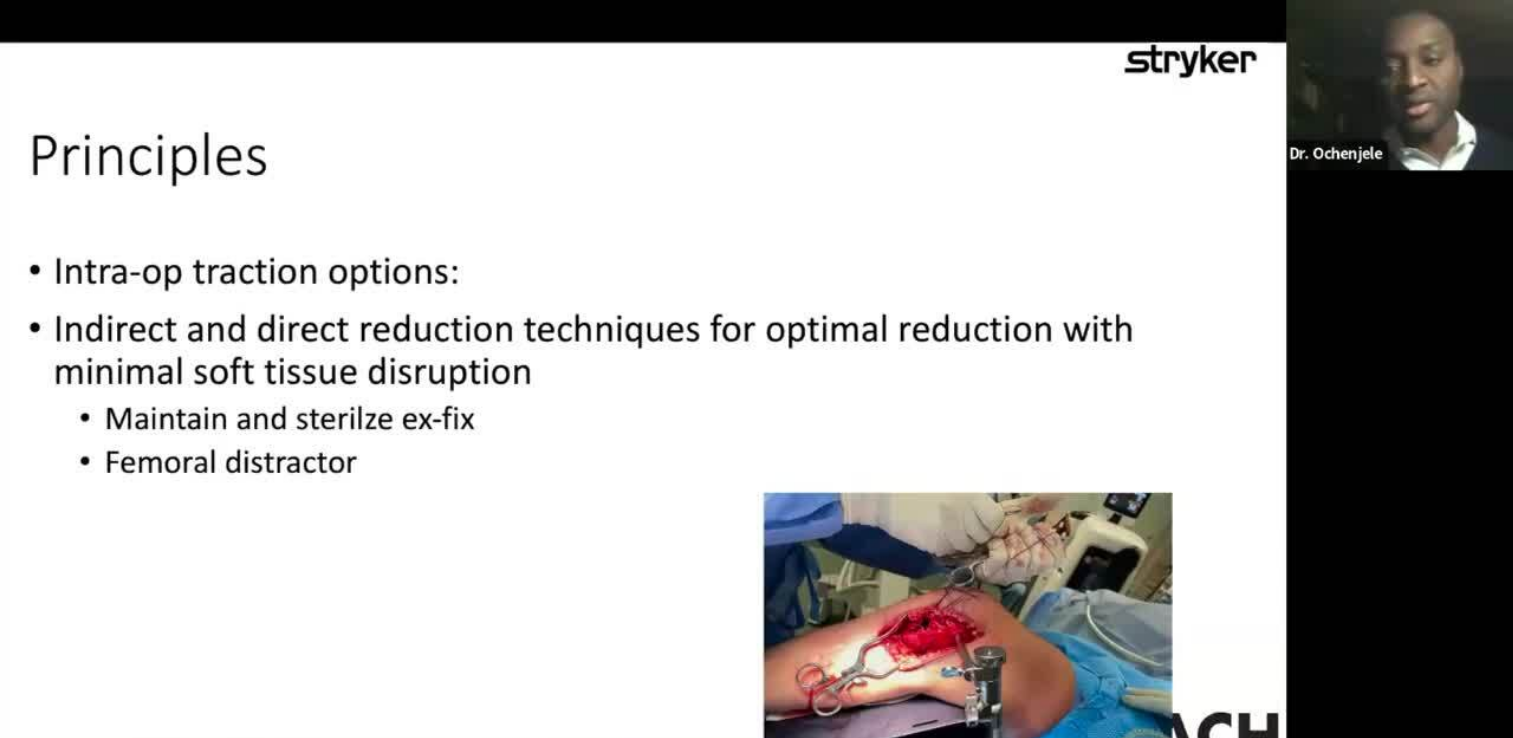 scroll, scrollTop: 0, scrollLeft: 0, axis: both 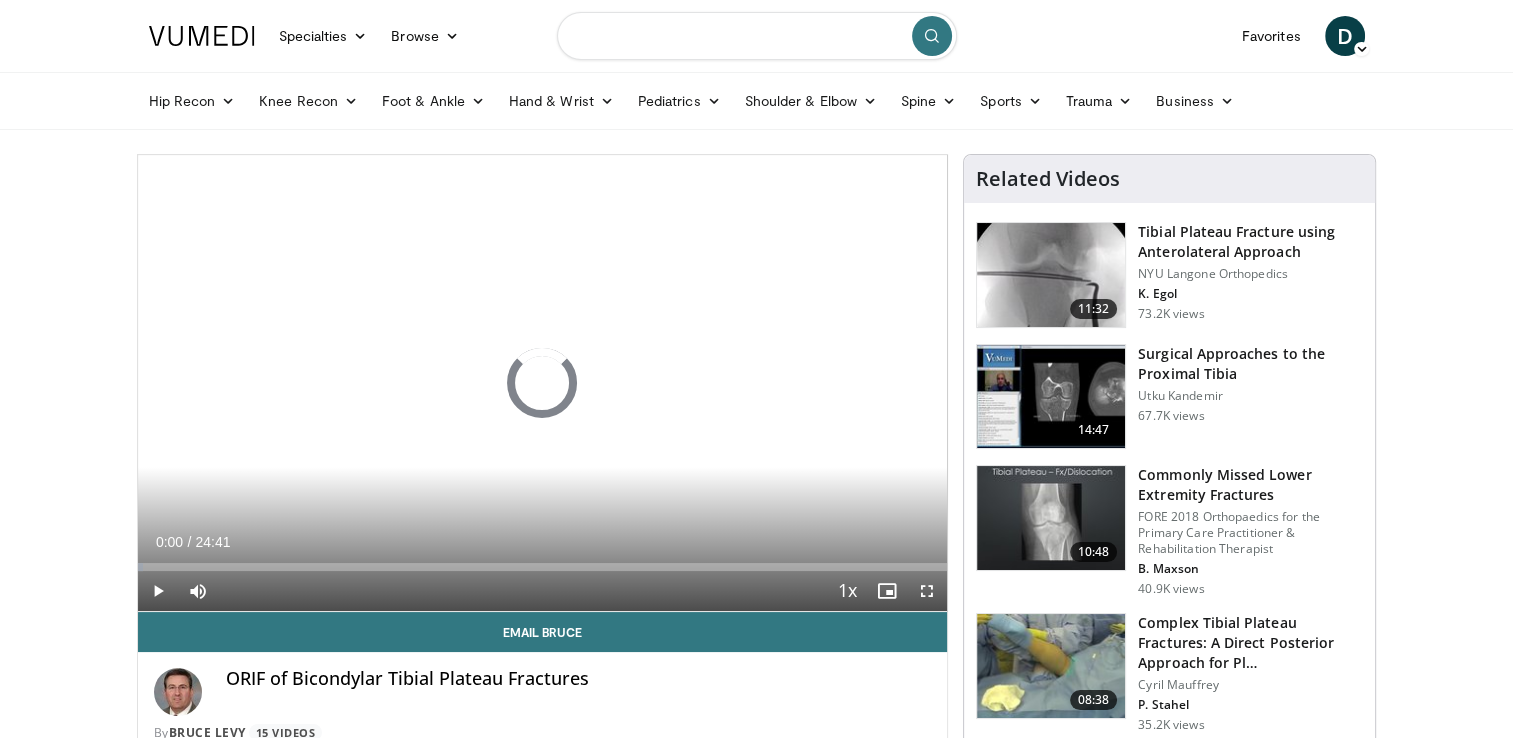 click at bounding box center (757, 36) 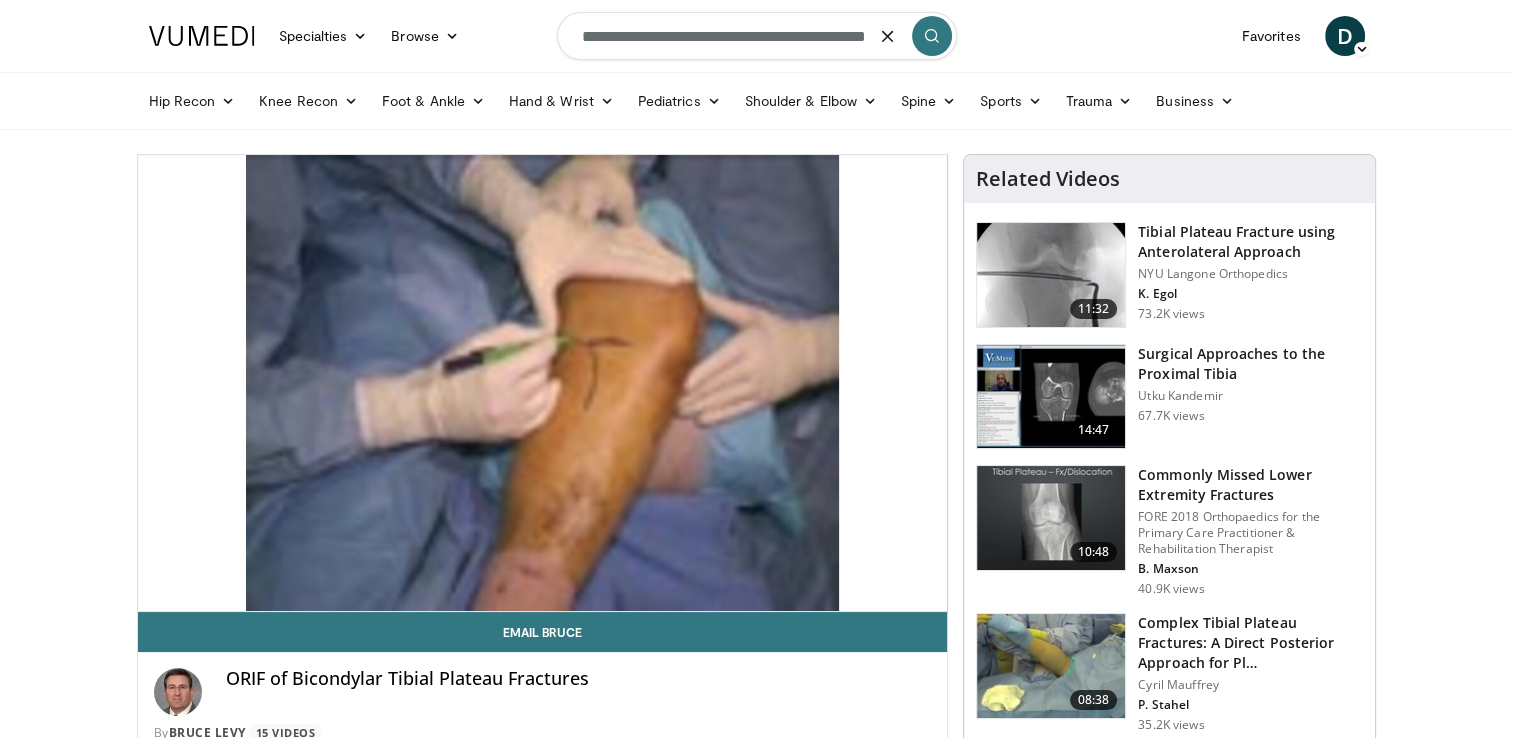 scroll, scrollTop: 0, scrollLeft: 16, axis: horizontal 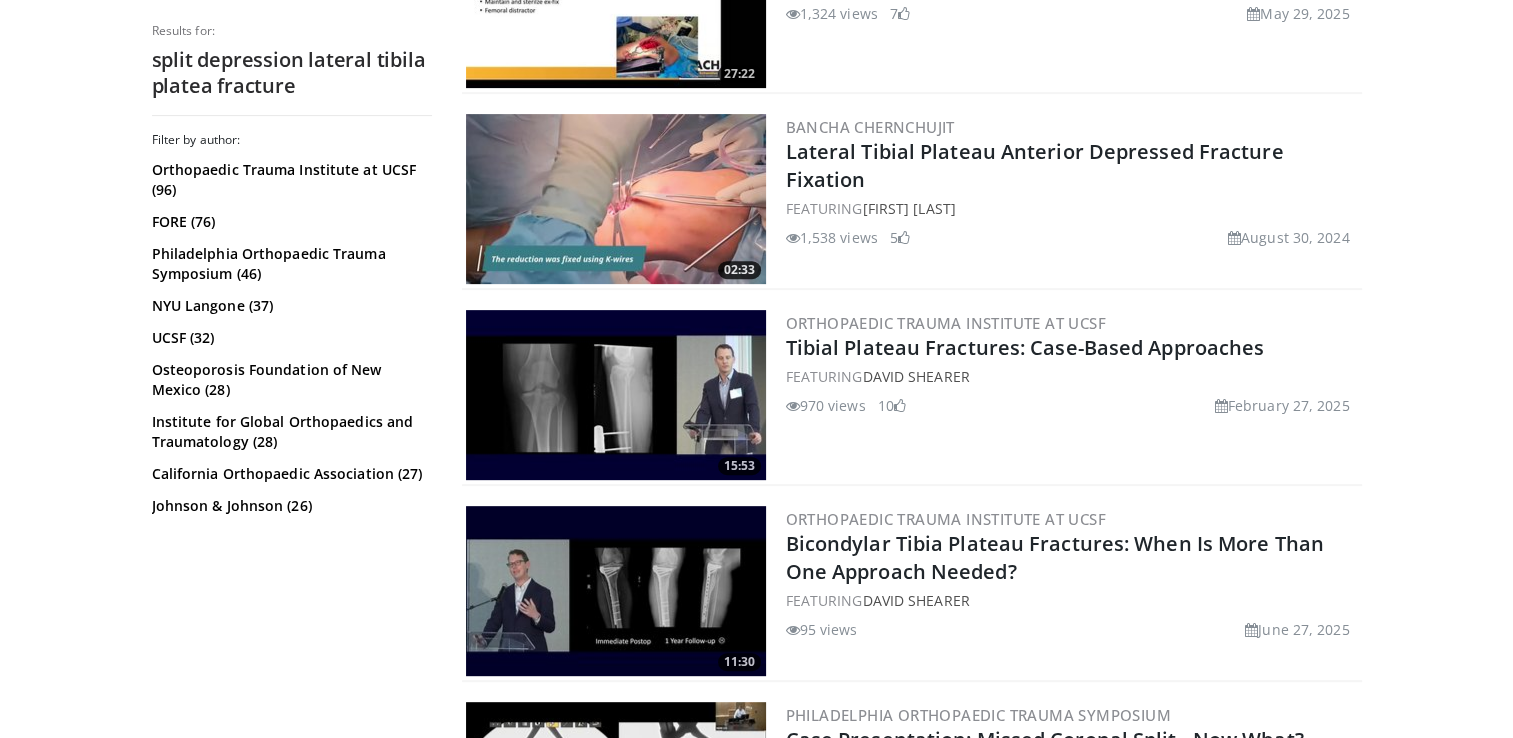 click at bounding box center (616, 199) 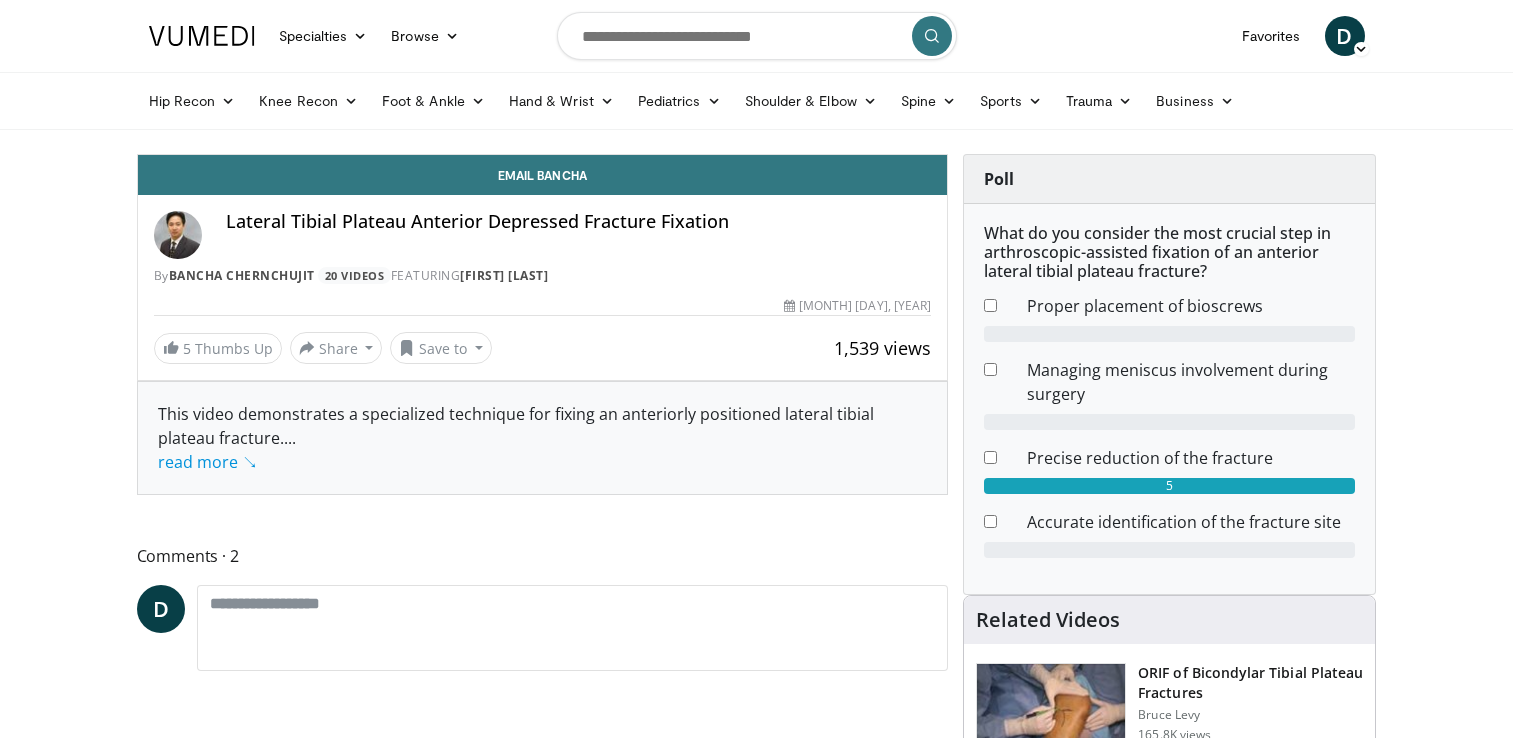 scroll, scrollTop: 0, scrollLeft: 0, axis: both 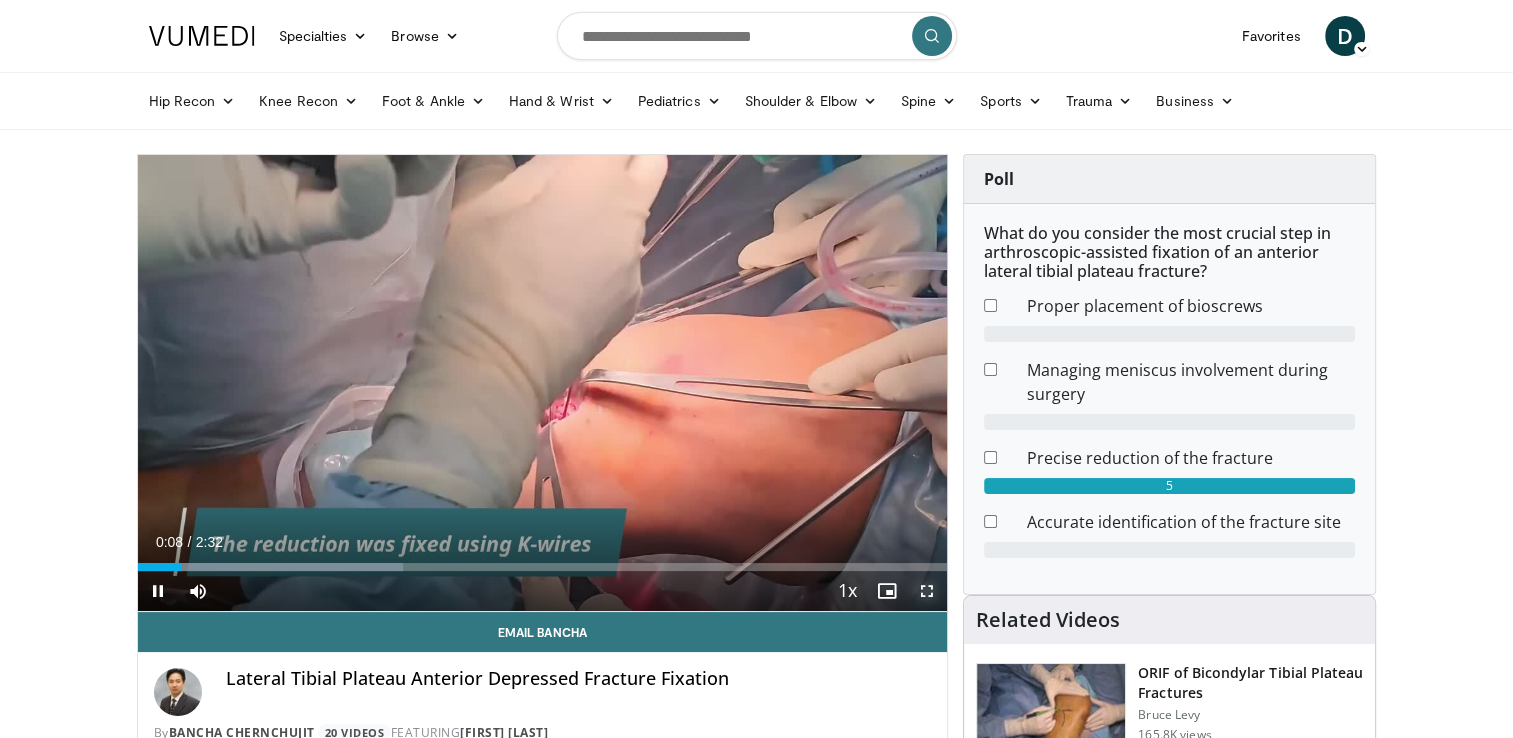 click at bounding box center (927, 591) 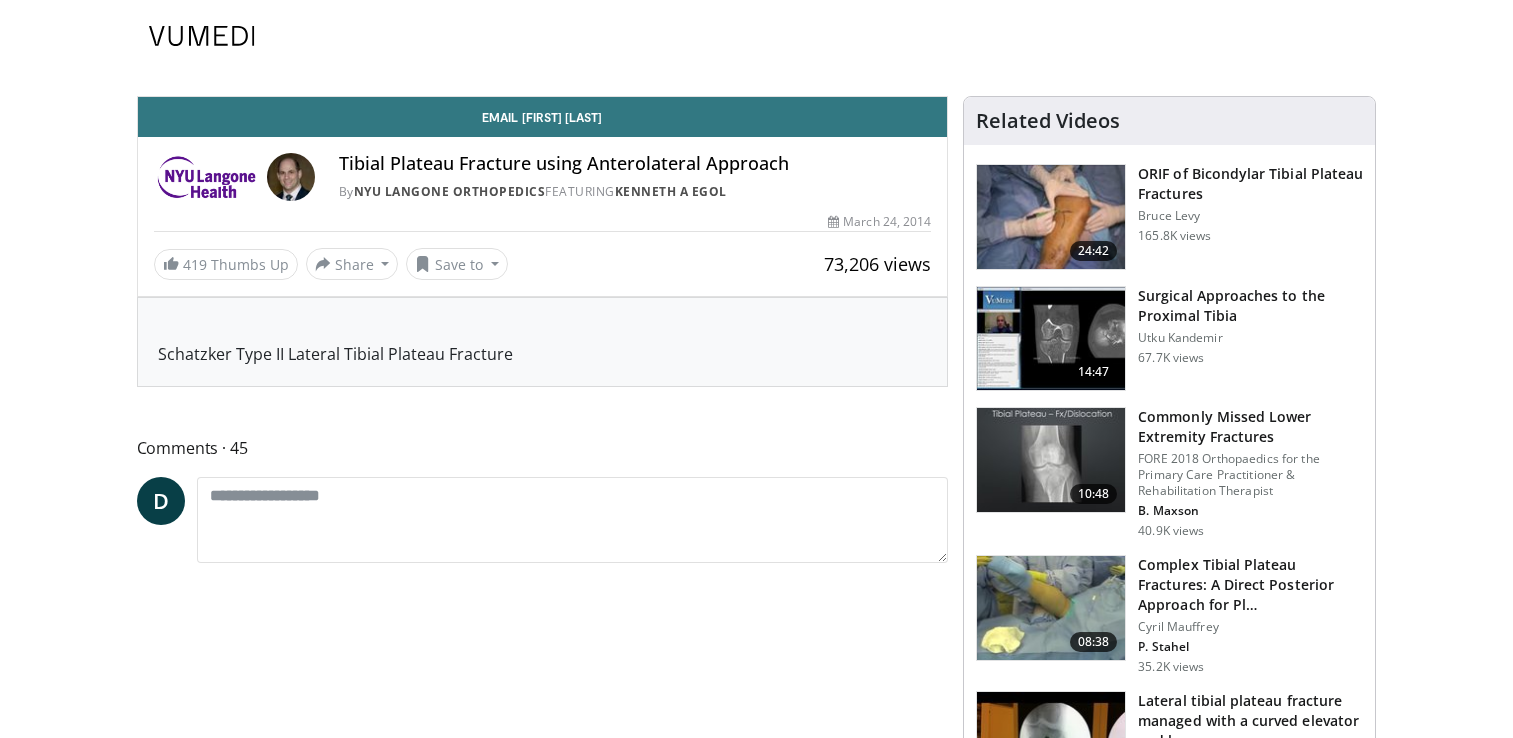 scroll, scrollTop: 0, scrollLeft: 0, axis: both 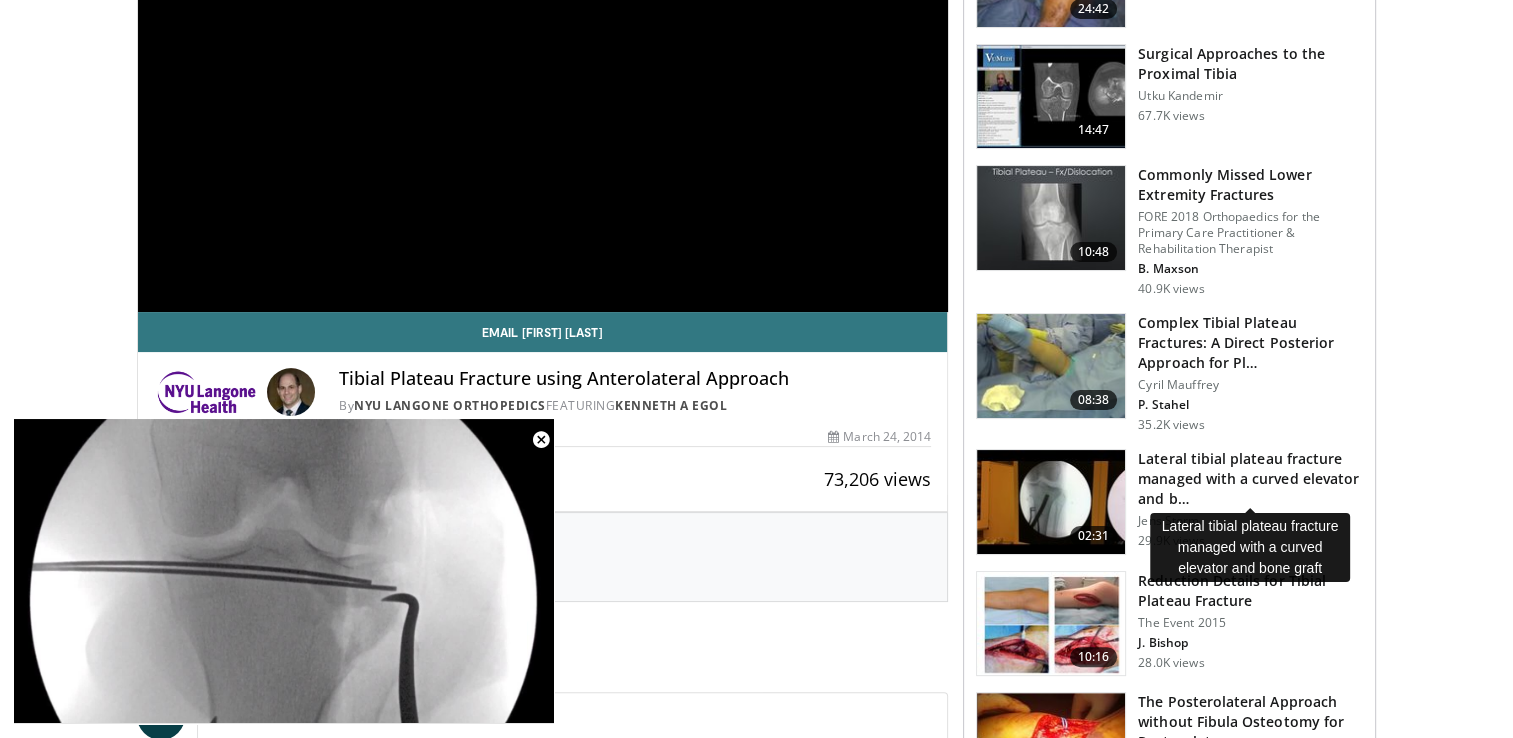 click on "Lateral tibial plateau fracture managed with a curved elevator and b…" at bounding box center (1250, 479) 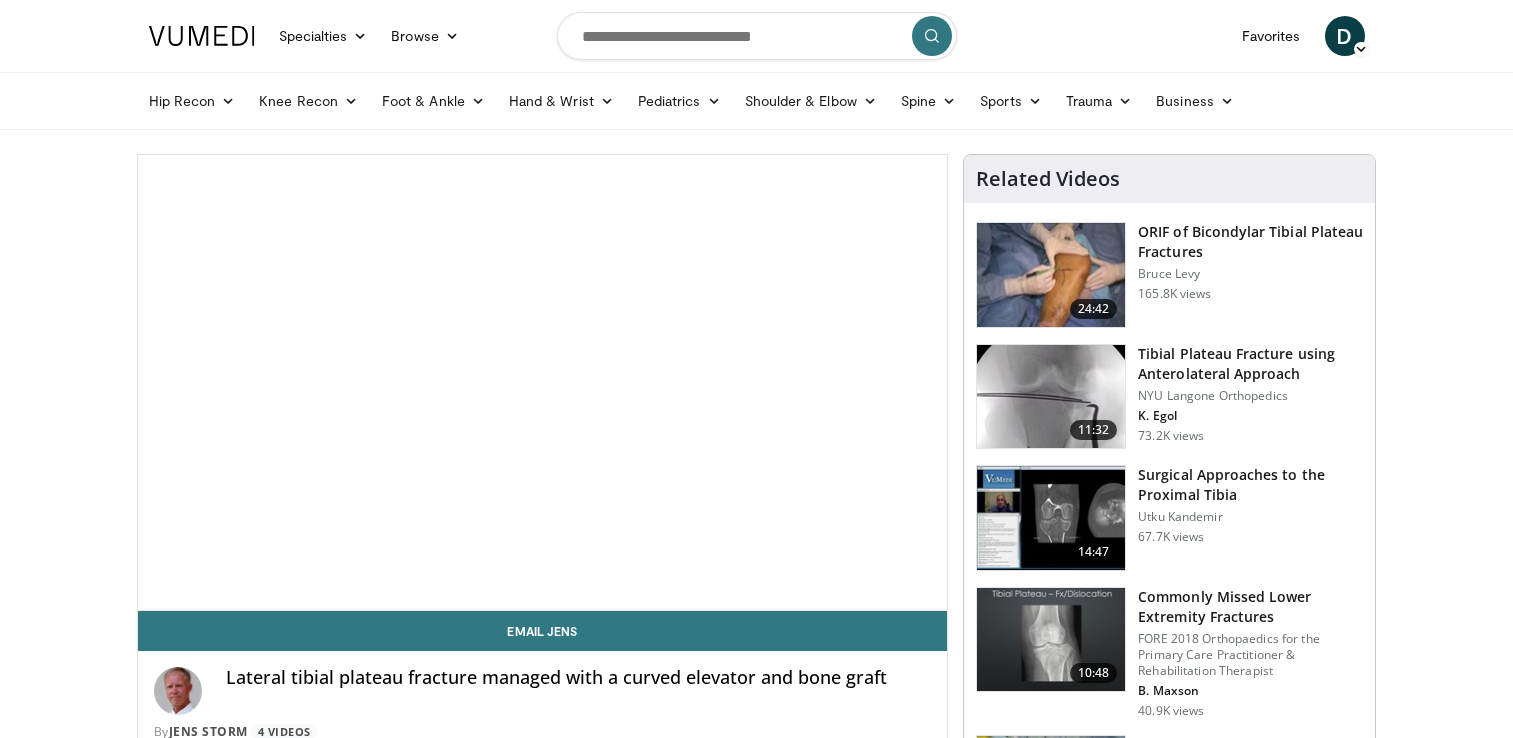 scroll, scrollTop: 0, scrollLeft: 0, axis: both 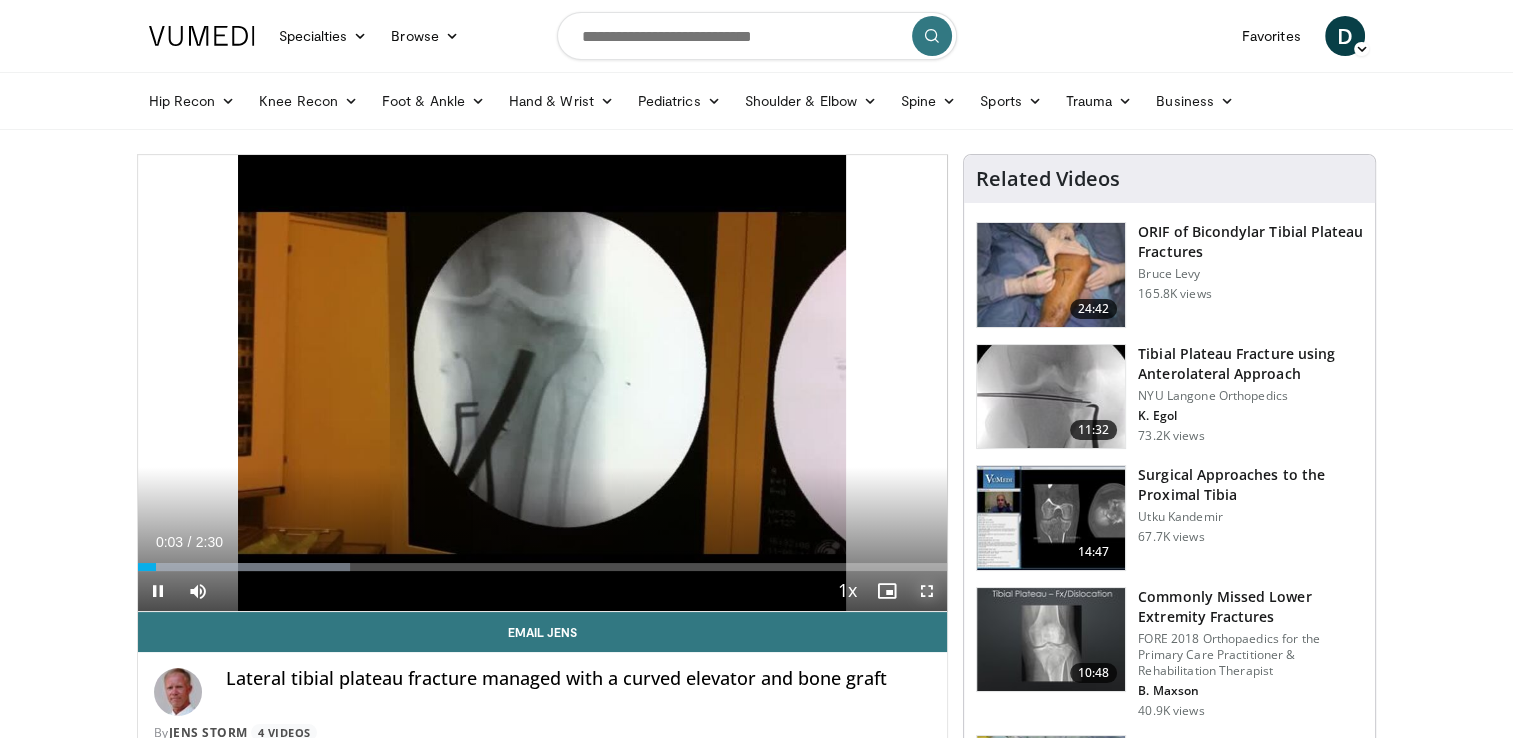 click at bounding box center (927, 591) 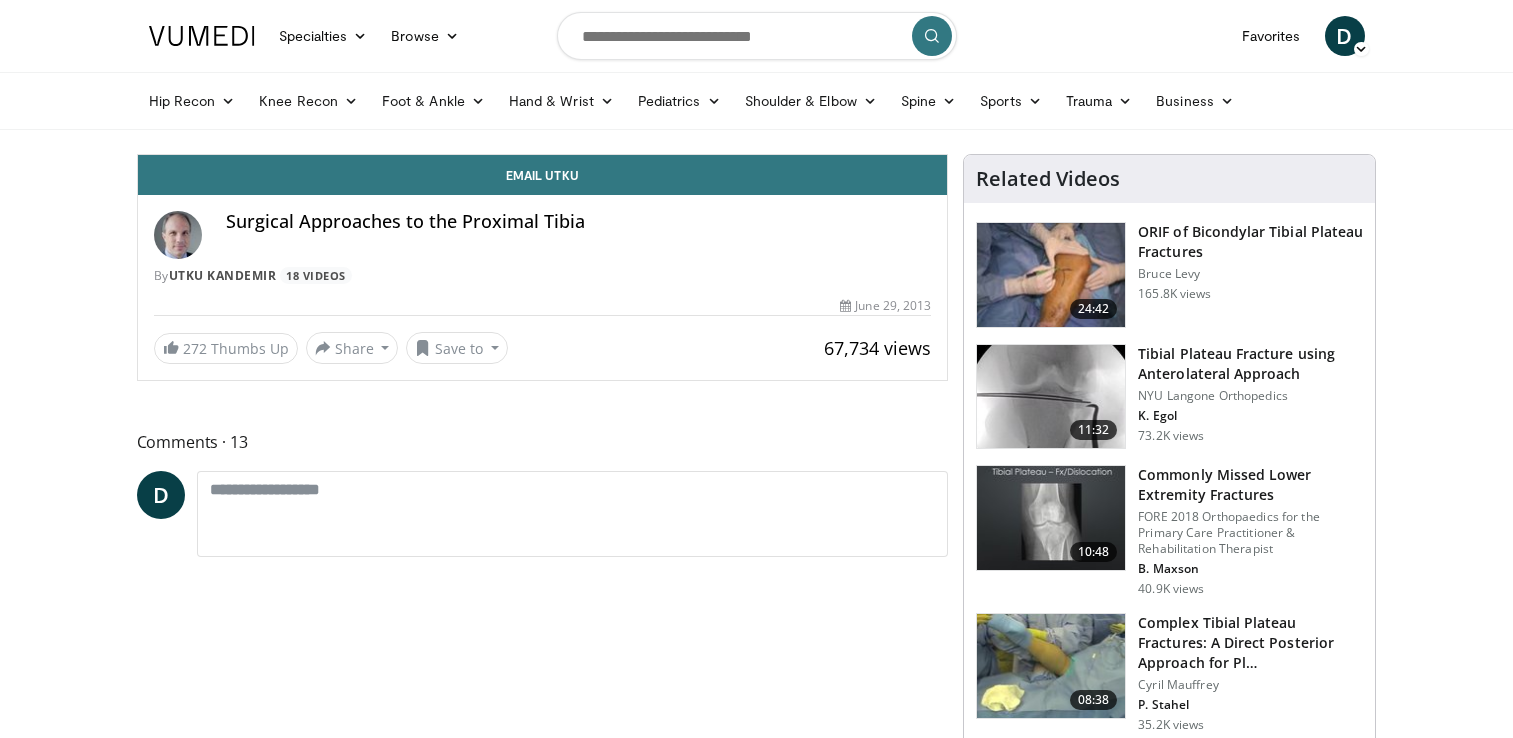 scroll, scrollTop: 0, scrollLeft: 0, axis: both 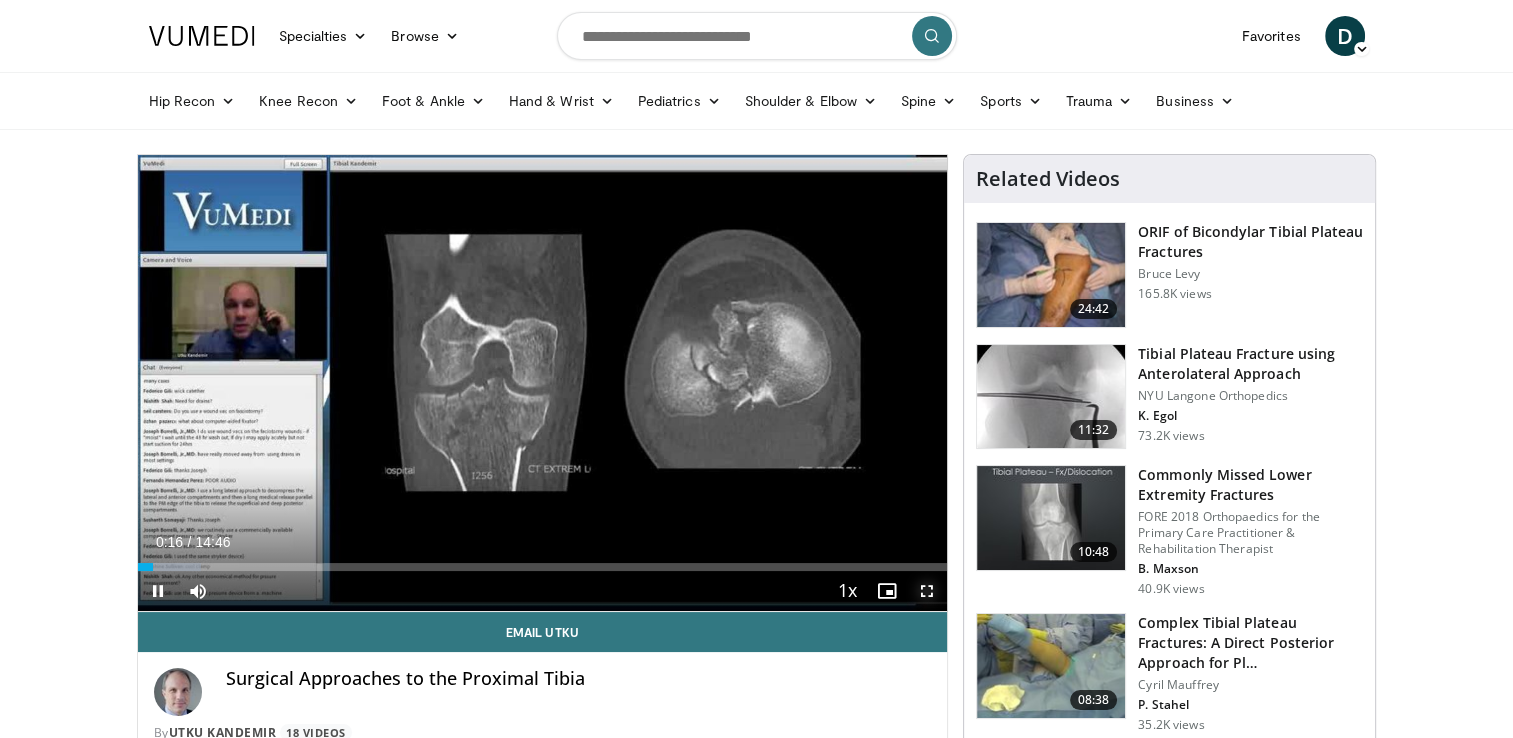 click at bounding box center [927, 591] 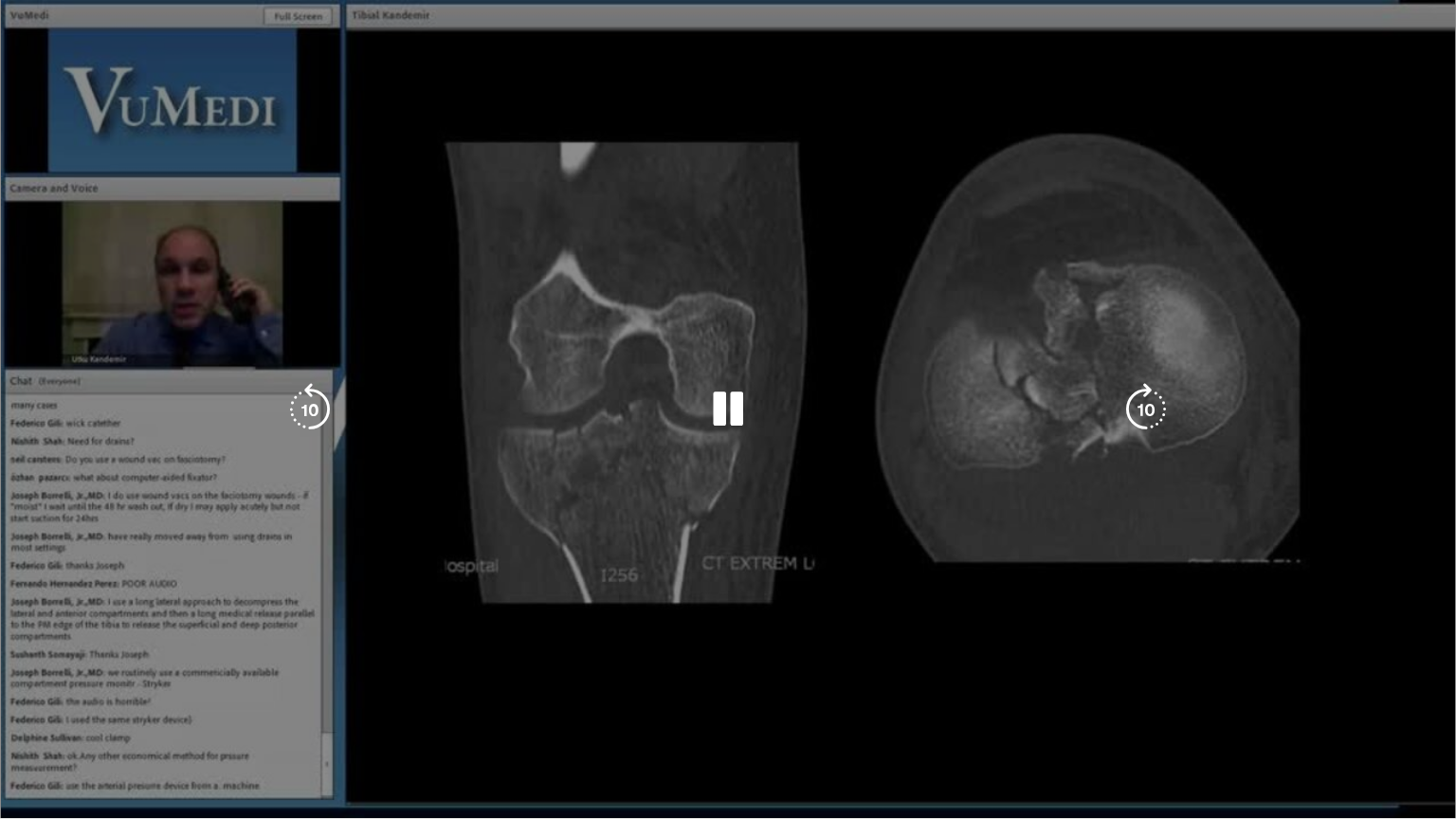 click on "**********" at bounding box center [728, 410] 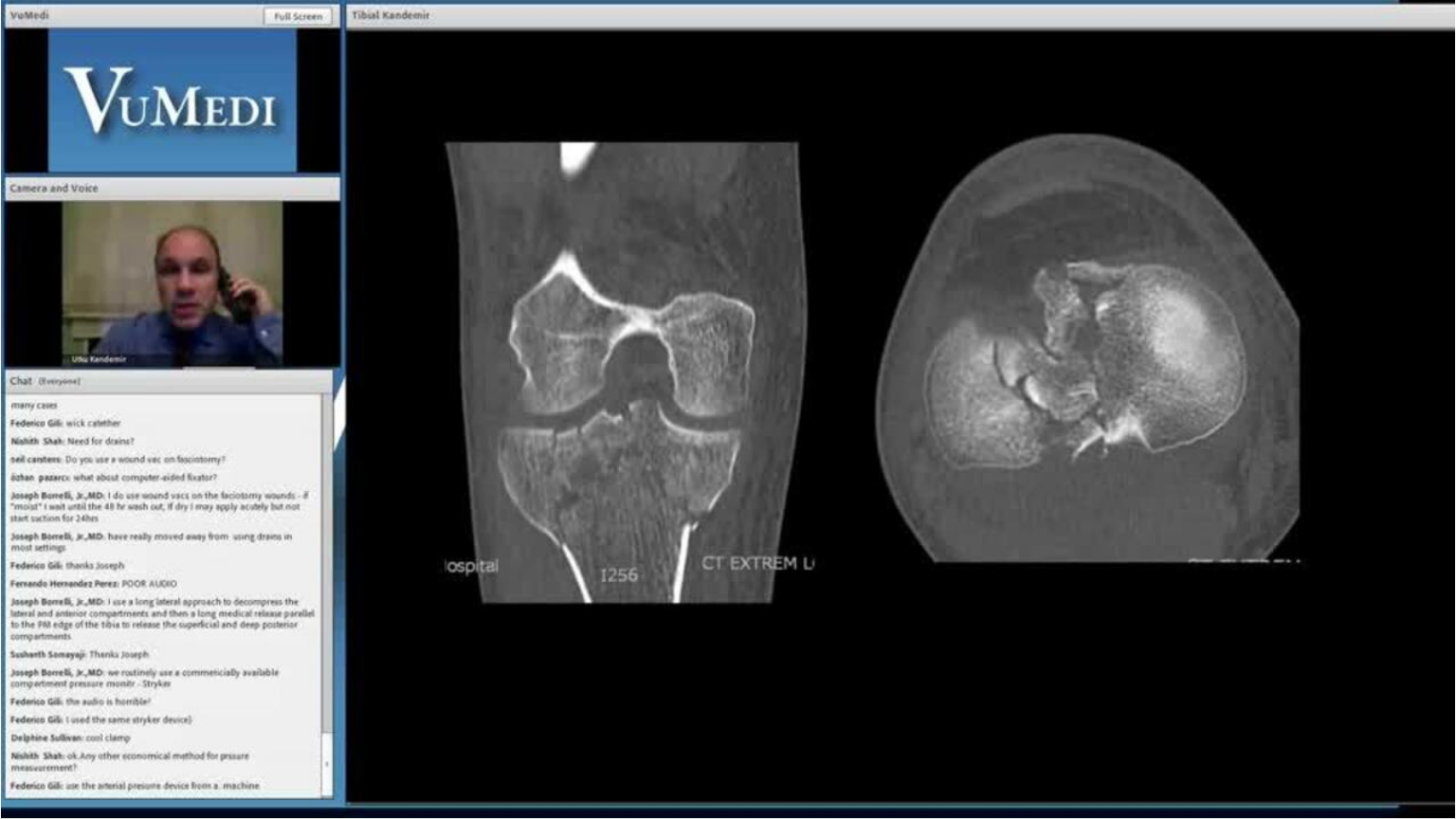 click on "**********" at bounding box center [728, 410] 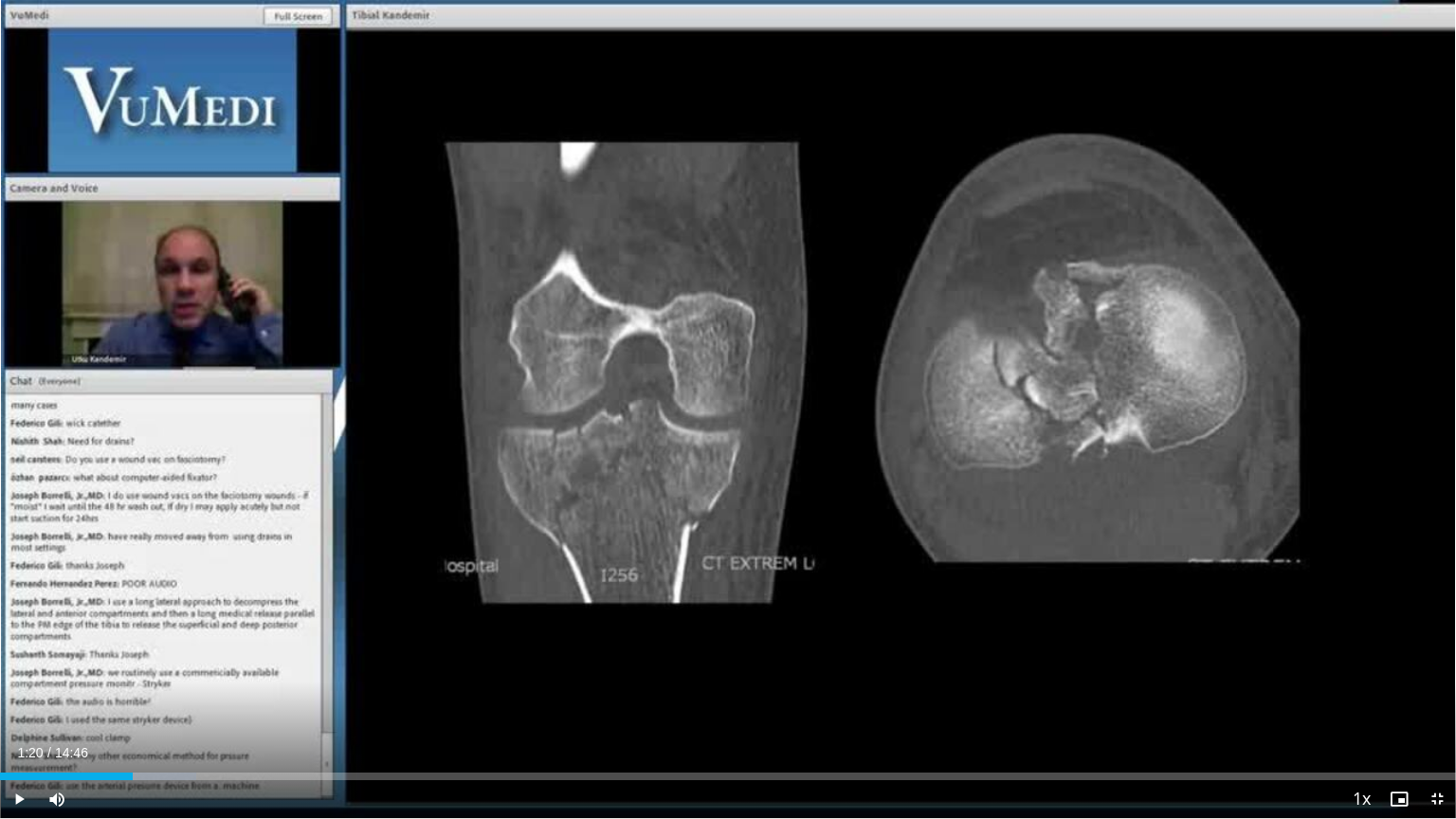 drag, startPoint x: 87, startPoint y: 777, endPoint x: 133, endPoint y: 782, distance: 46.270941 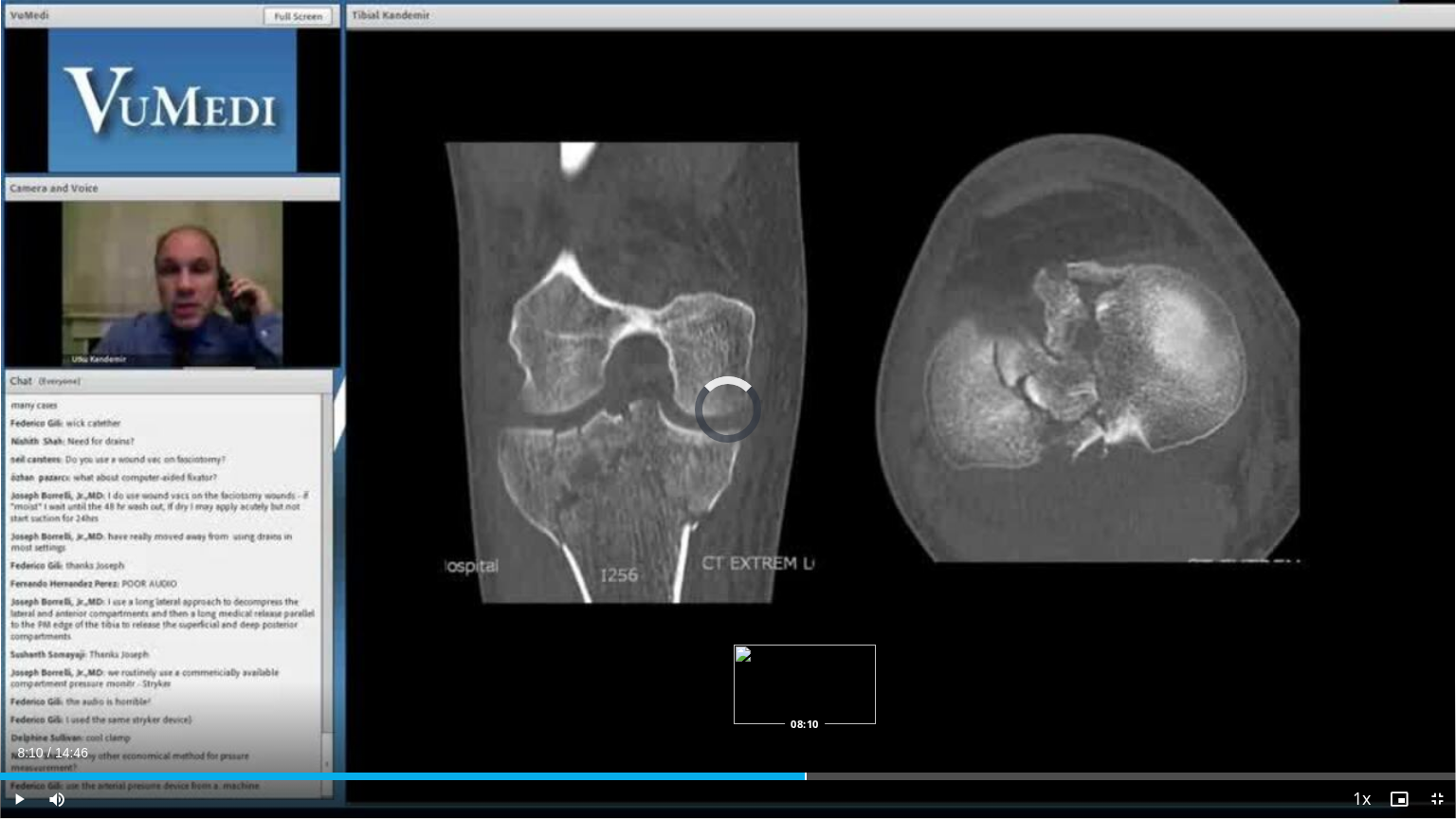 click at bounding box center [806, 776] 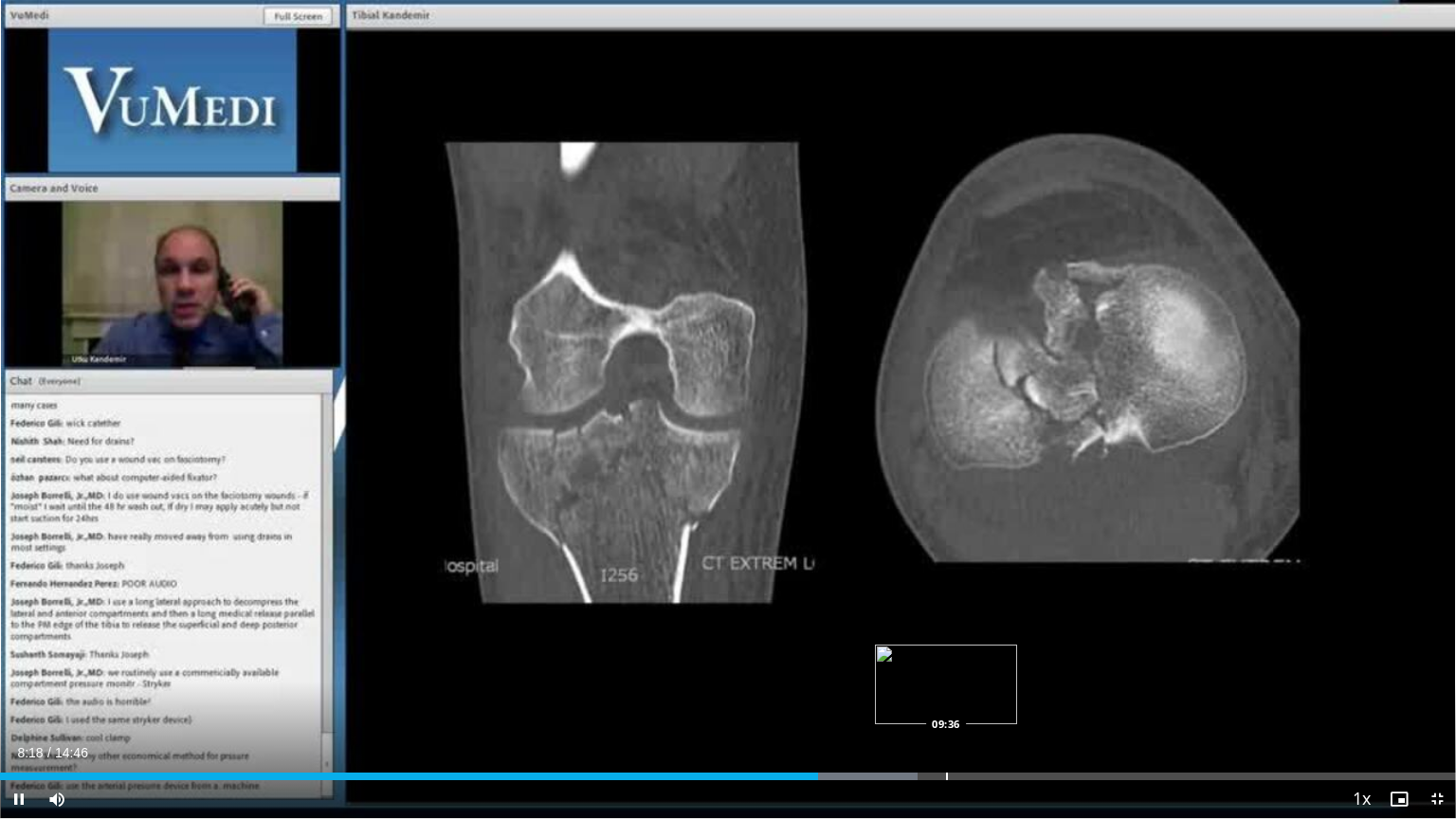 click on "Loaded :  63.04% 08:18 09:36" at bounding box center (728, 771) 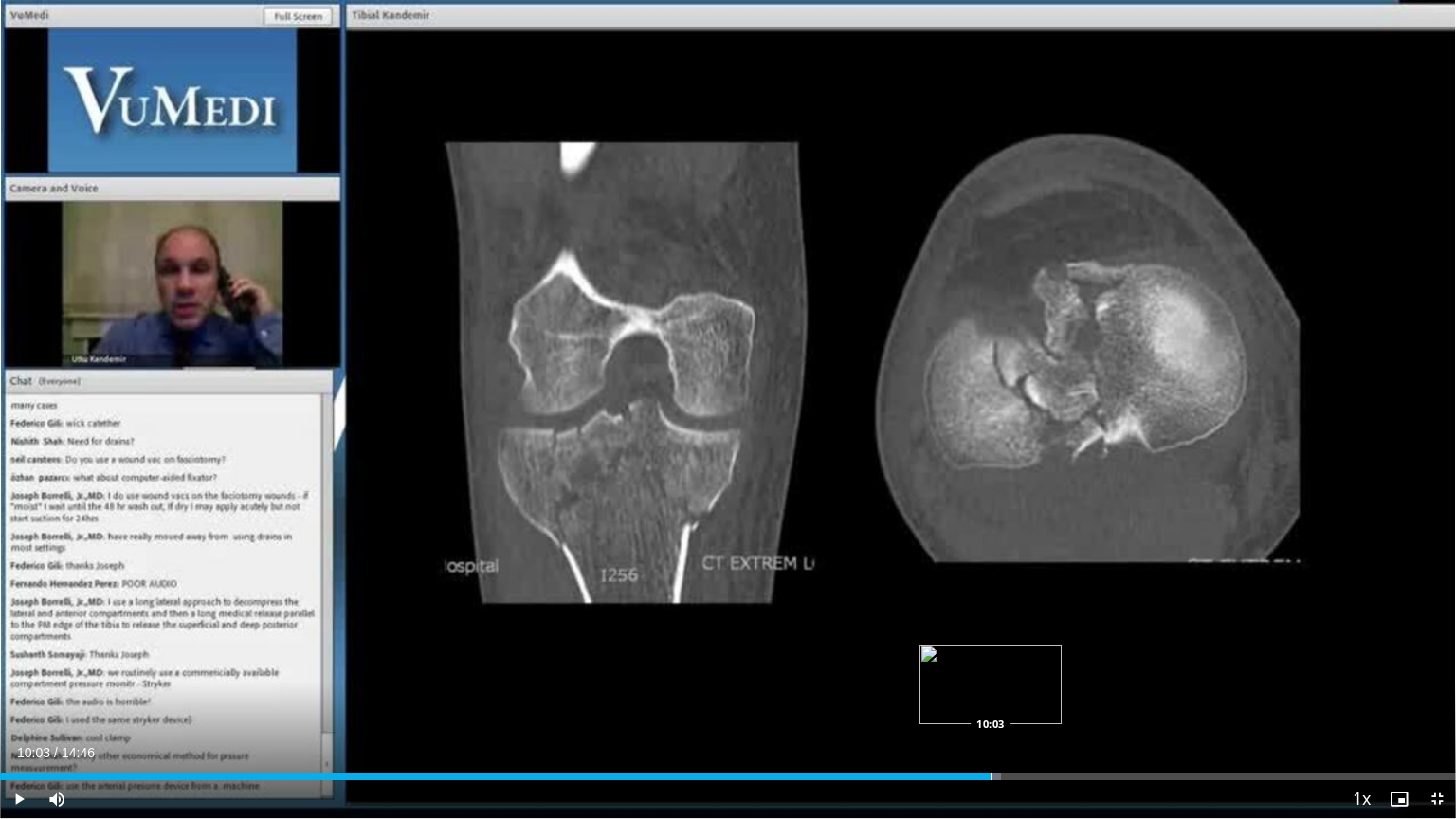 click at bounding box center (992, 776) 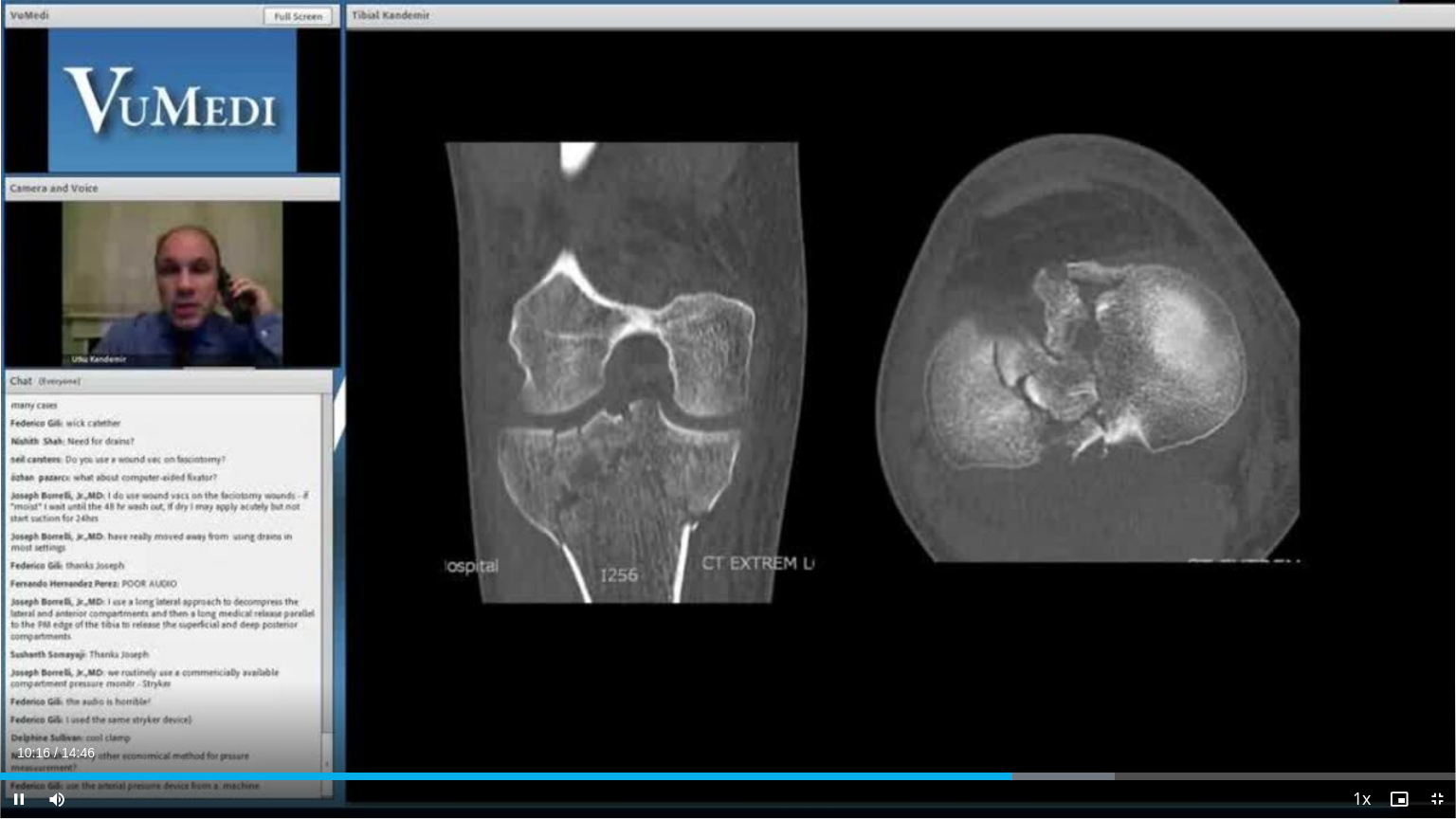 click on "Current Time  10:16 / Duration  14:46 Pause Skip Backward Skip Forward Mute Loaded :  76.55% 10:16 10:14 Stream Type  LIVE Seek to live, currently behind live LIVE   1x Playback Rate 0.5x 0.75x 1x , selected 1.25x 1.5x 1.75x 2x Chapters Chapters Descriptions descriptions off , selected Captions captions settings , opens captions settings dialog captions off , selected Audio Track en (Main) , selected Exit Fullscreen Enable picture-in-picture mode" at bounding box center [728, 799] 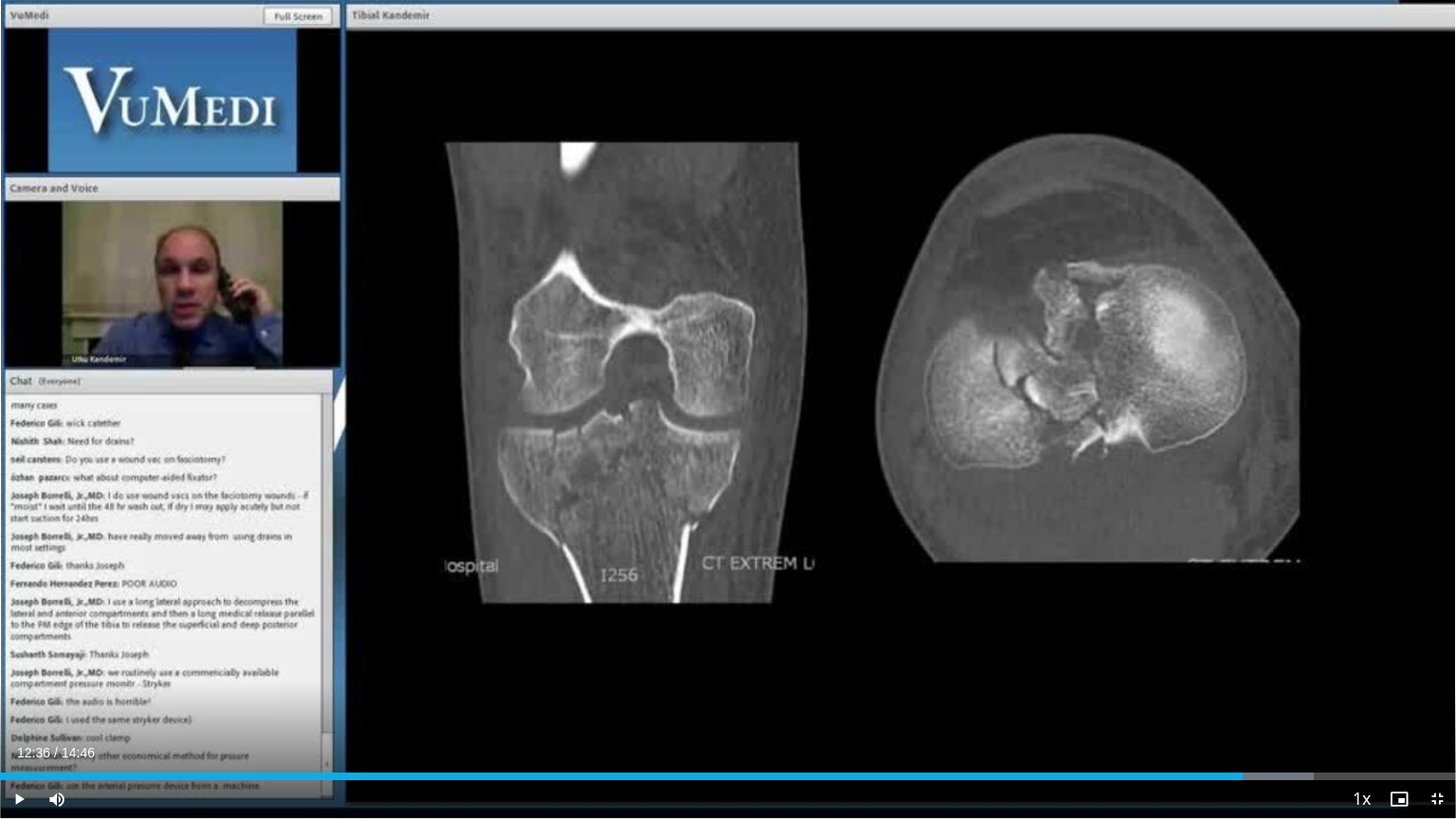 click at bounding box center [1244, 776] 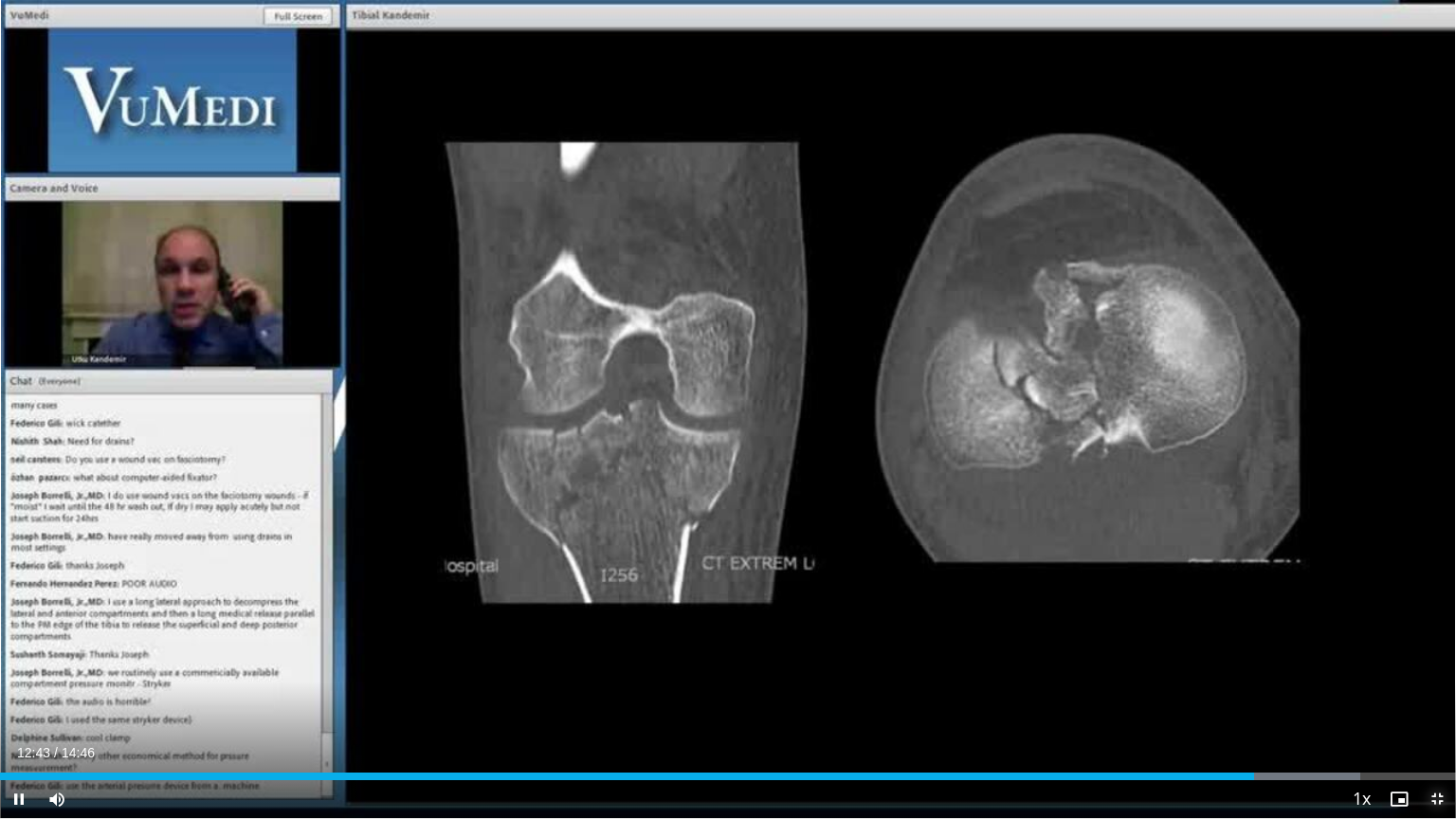 click at bounding box center (1437, 799) 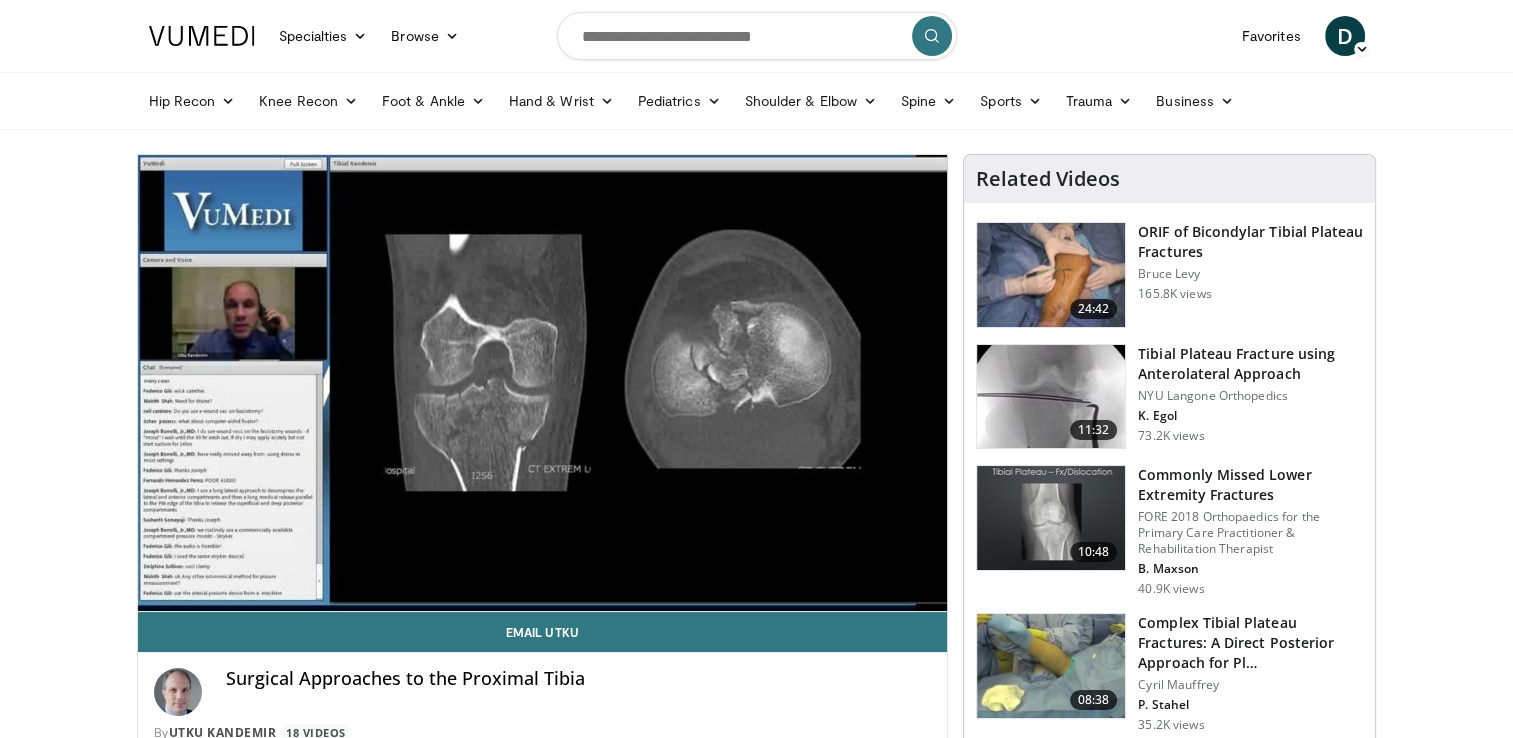 click at bounding box center (1051, 397) 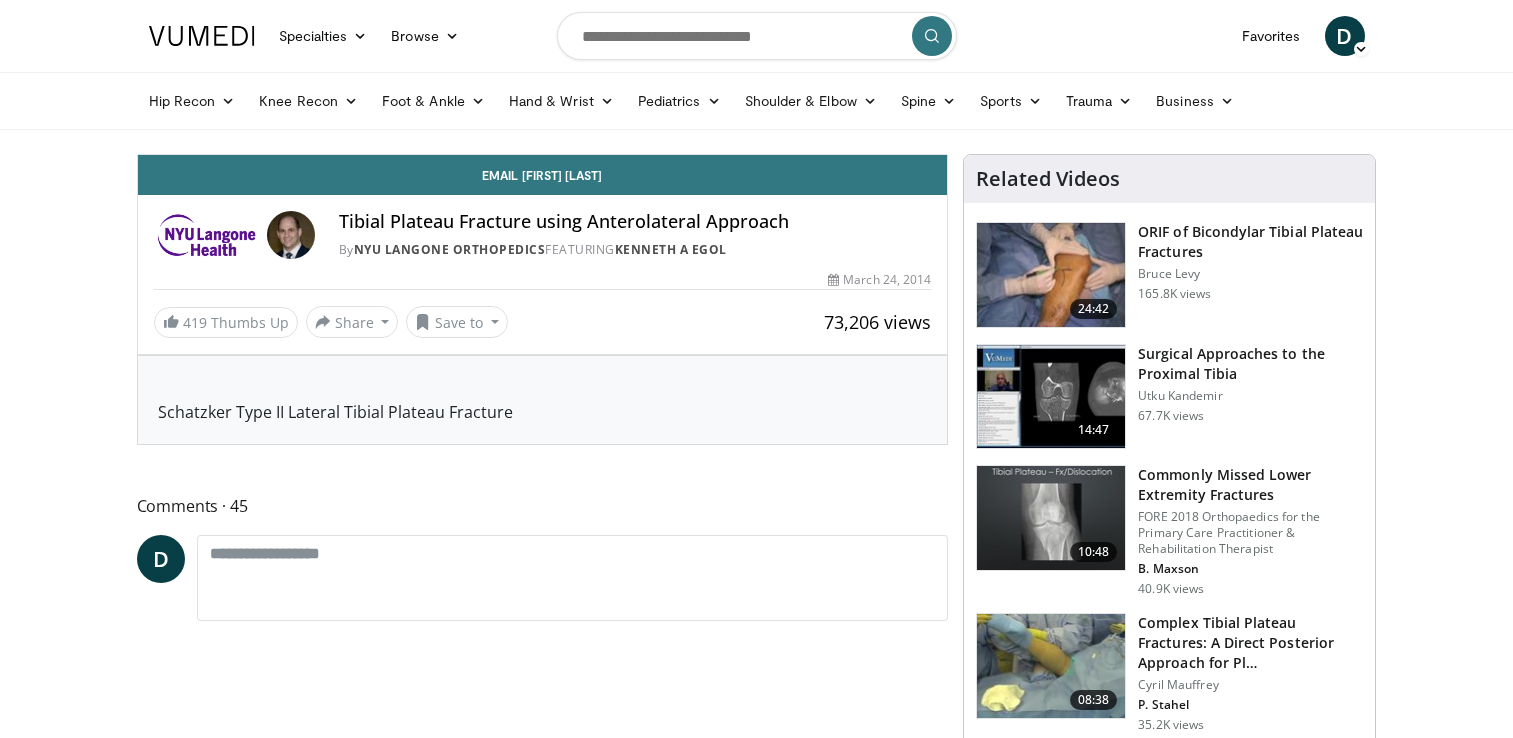 scroll, scrollTop: 0, scrollLeft: 0, axis: both 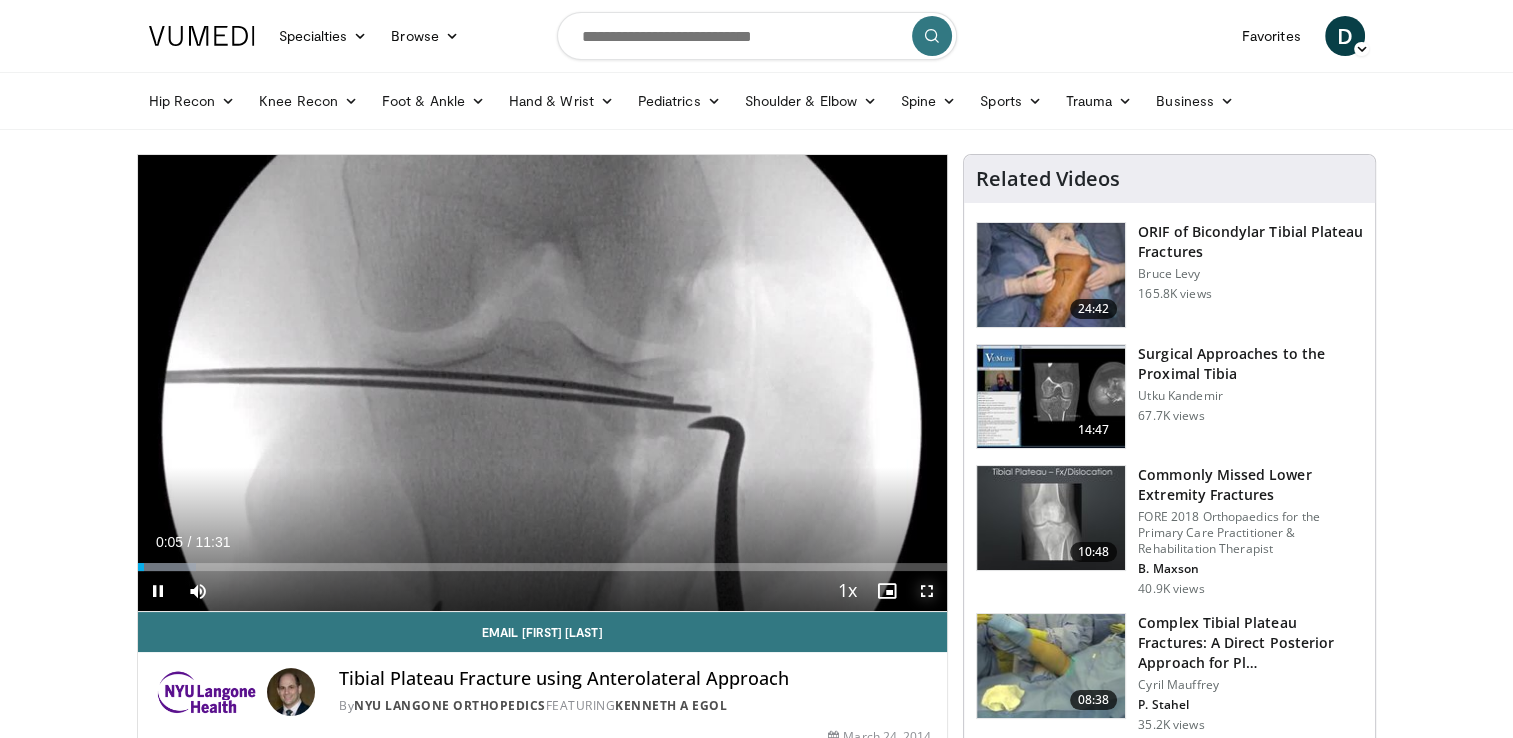 click at bounding box center [927, 591] 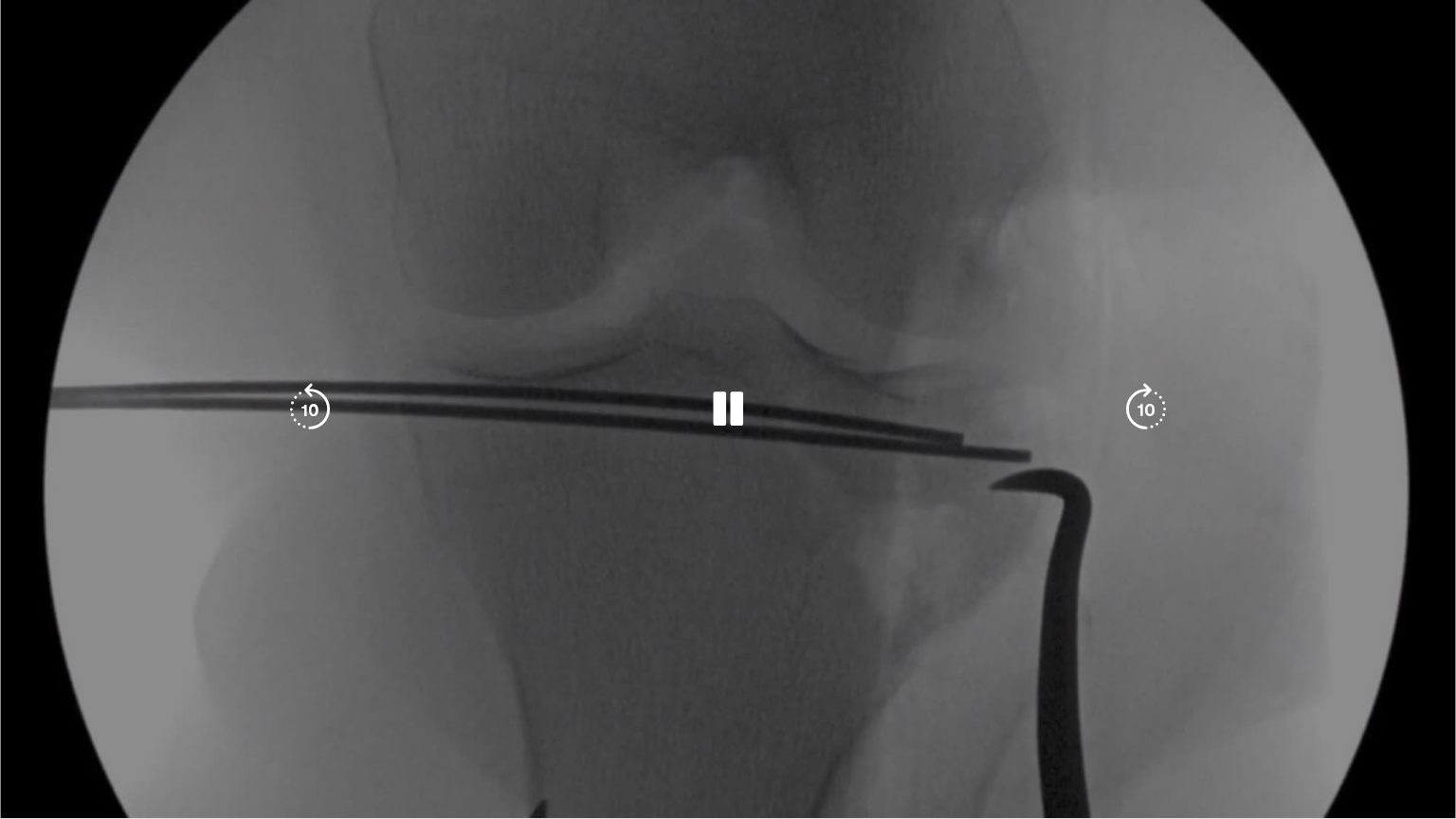 click on "**********" at bounding box center (728, 410) 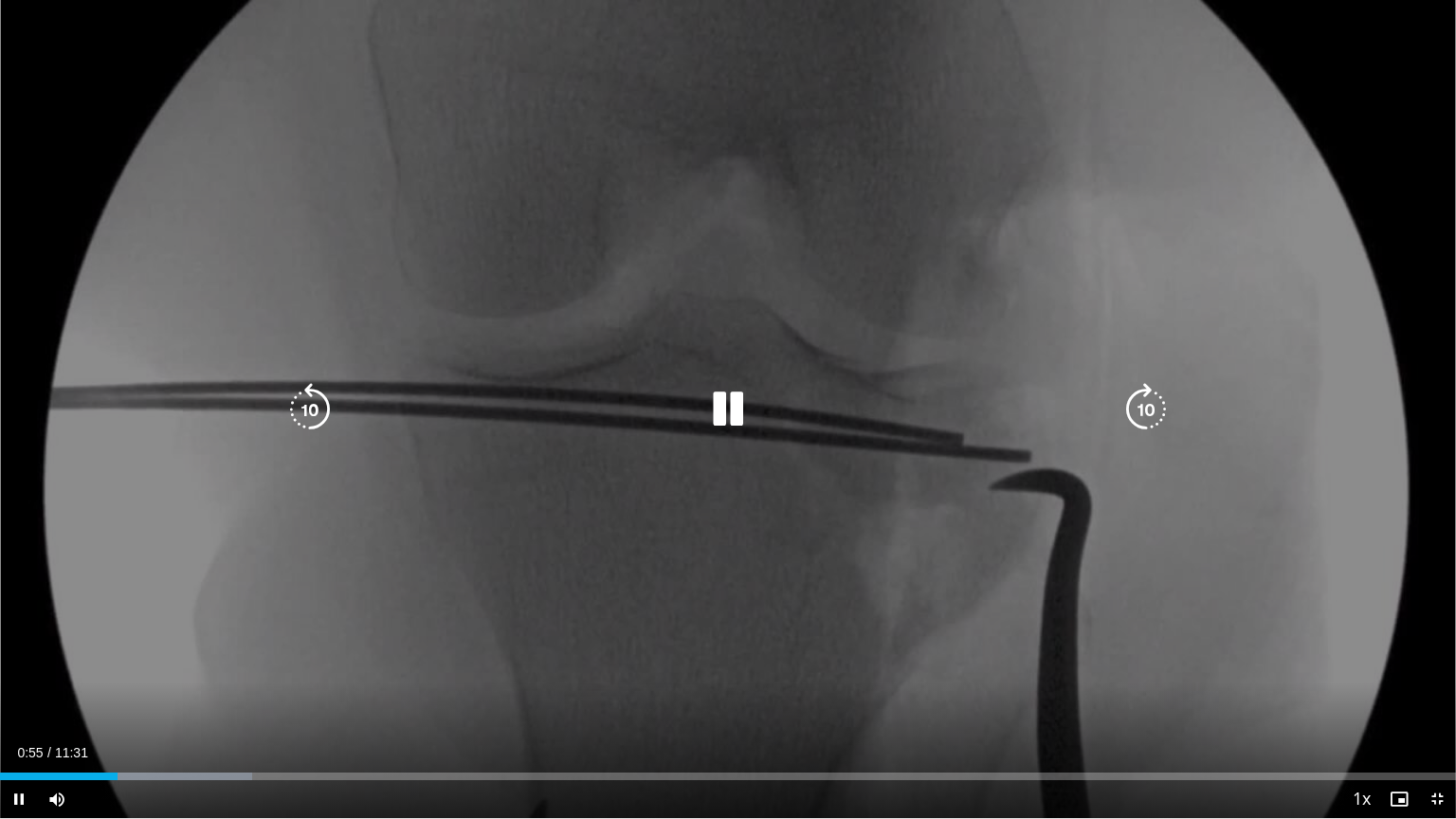 click at bounding box center (728, 410) 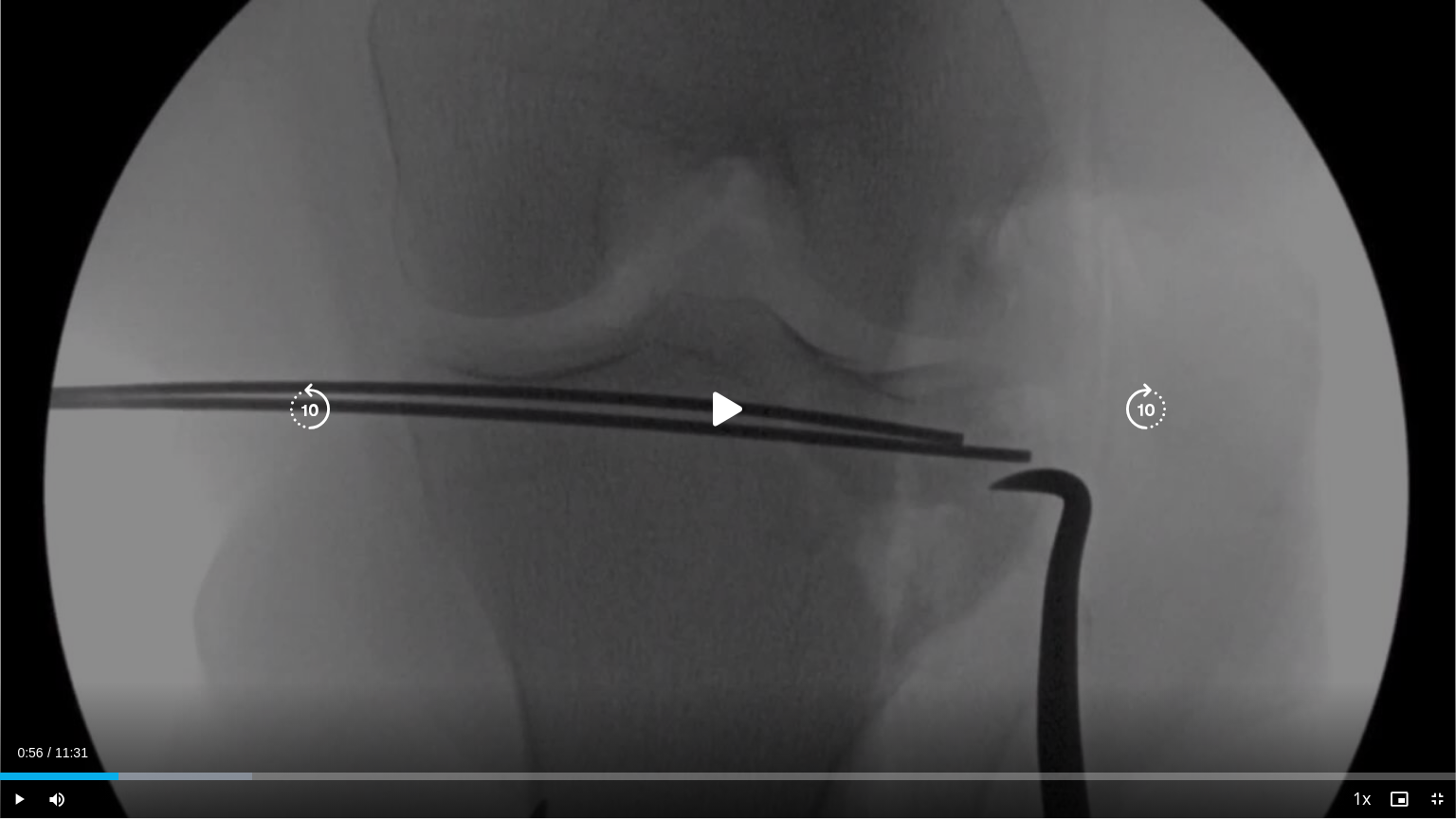 click at bounding box center [728, 410] 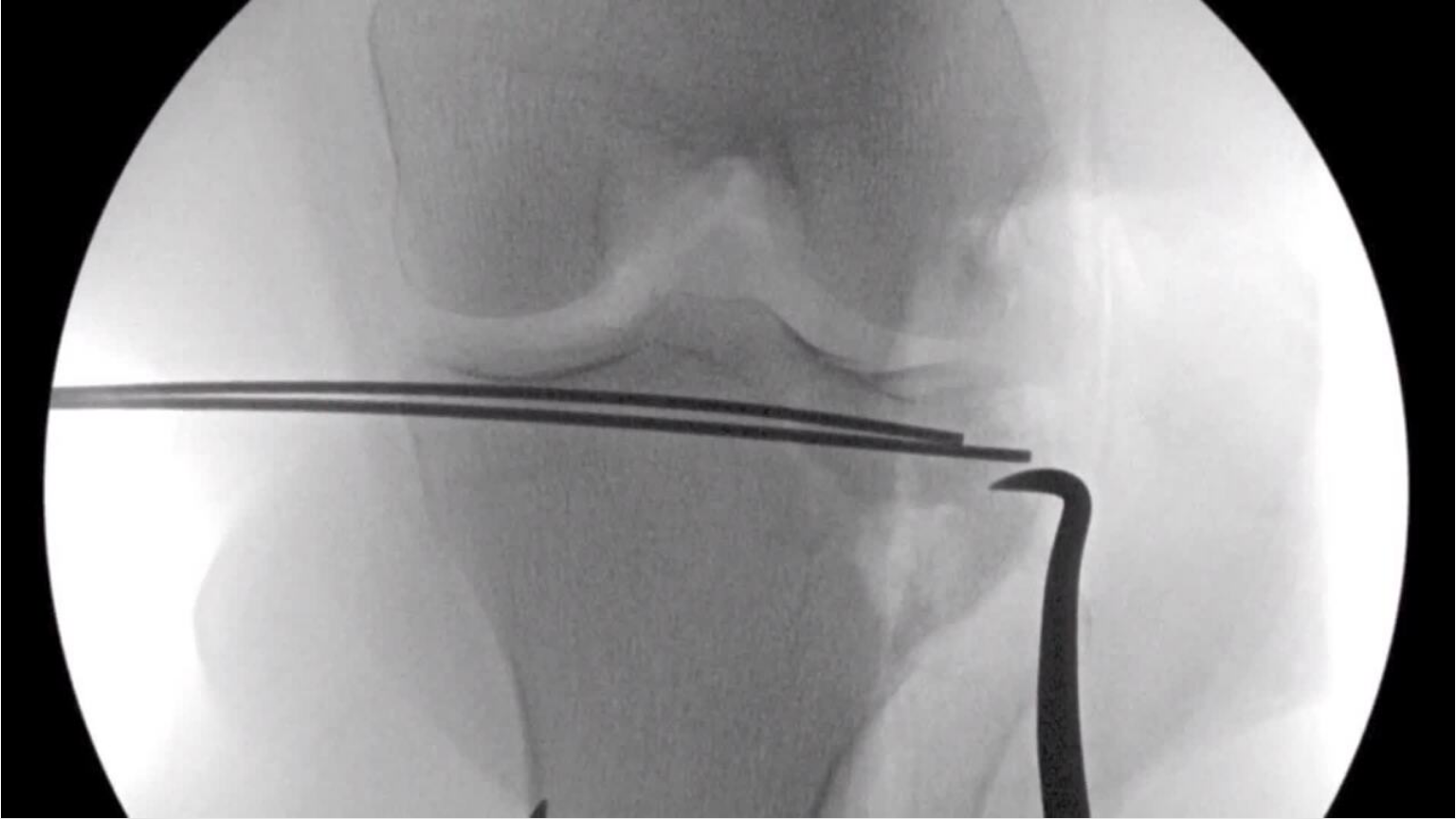 type 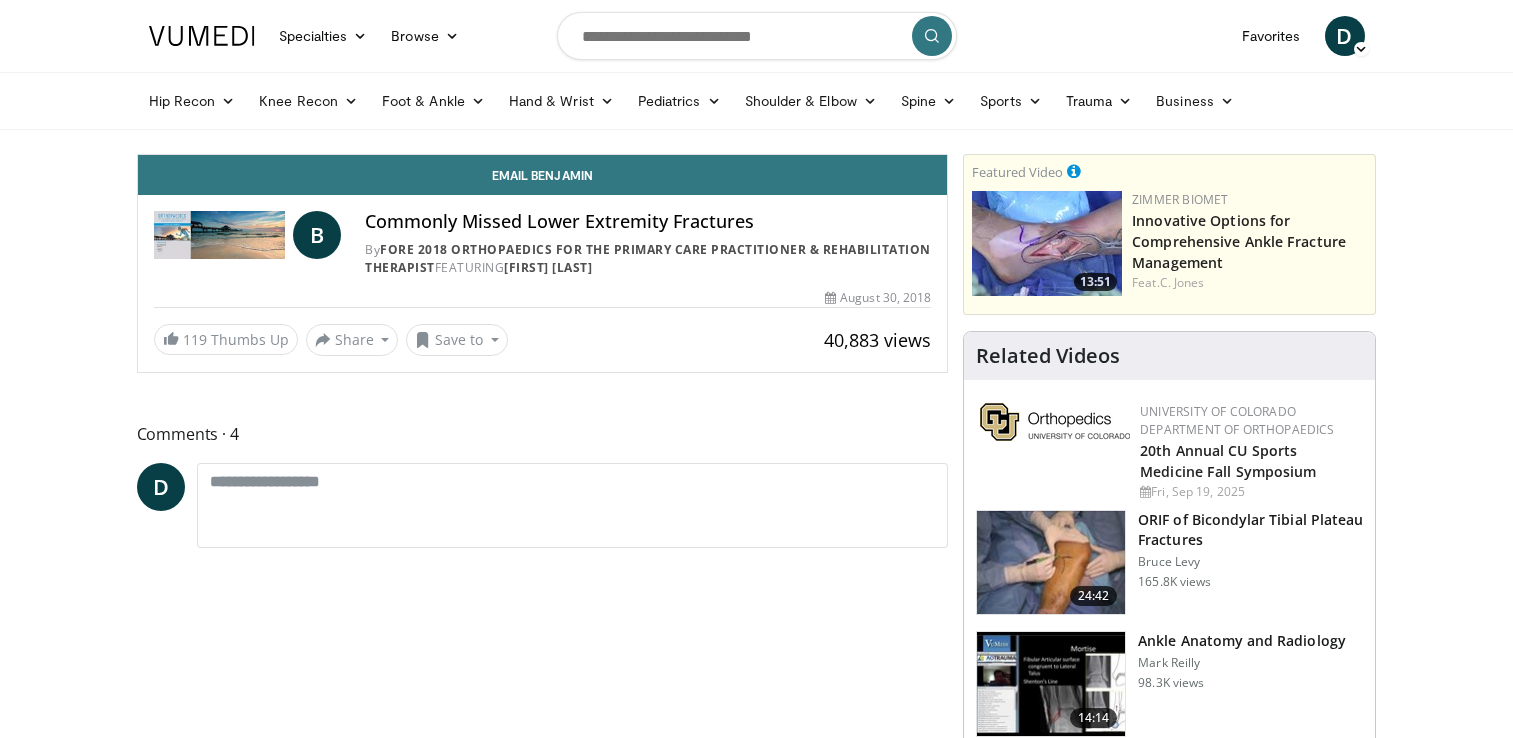 scroll, scrollTop: 0, scrollLeft: 0, axis: both 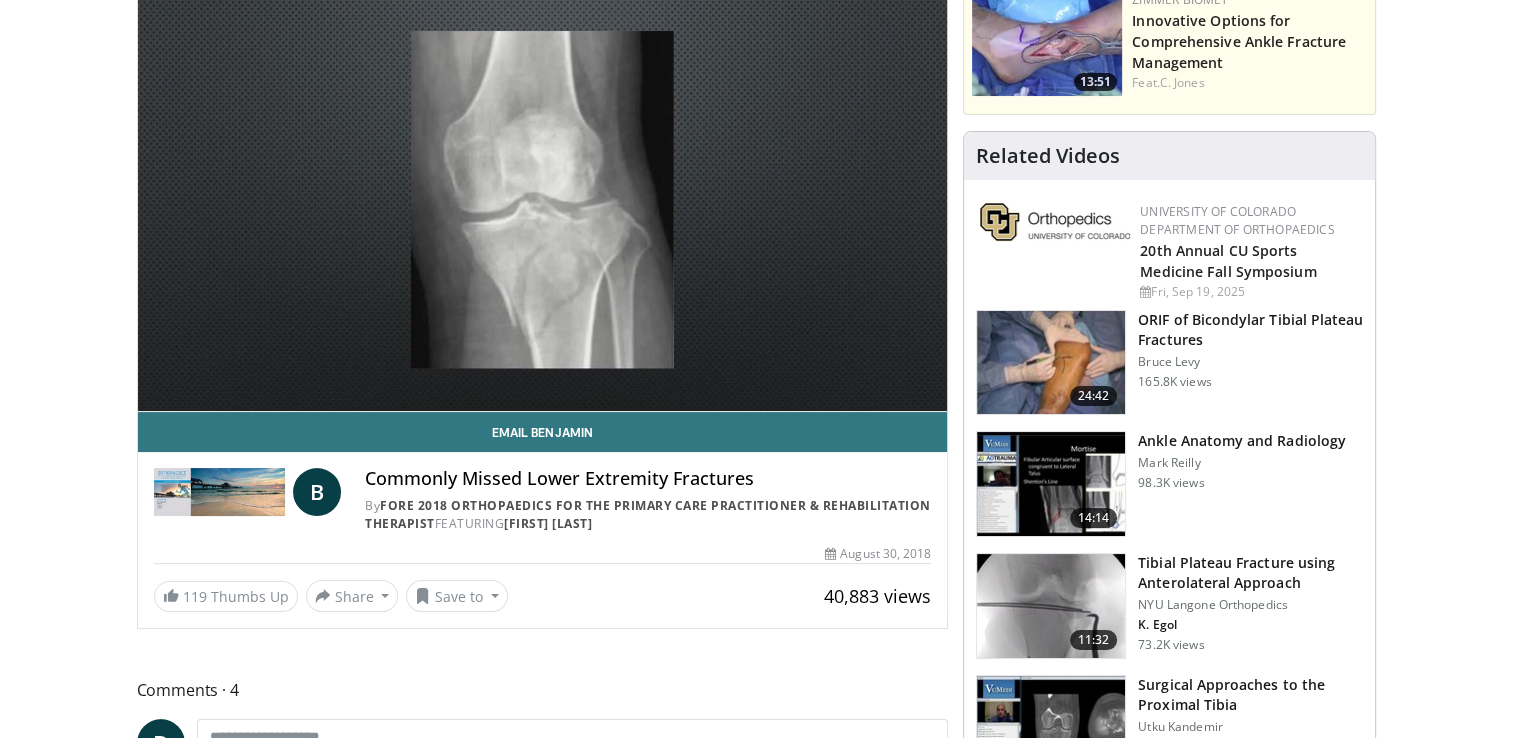 click on "Tibial Plateau Fracture using Anterolateral Approach" at bounding box center (1250, 573) 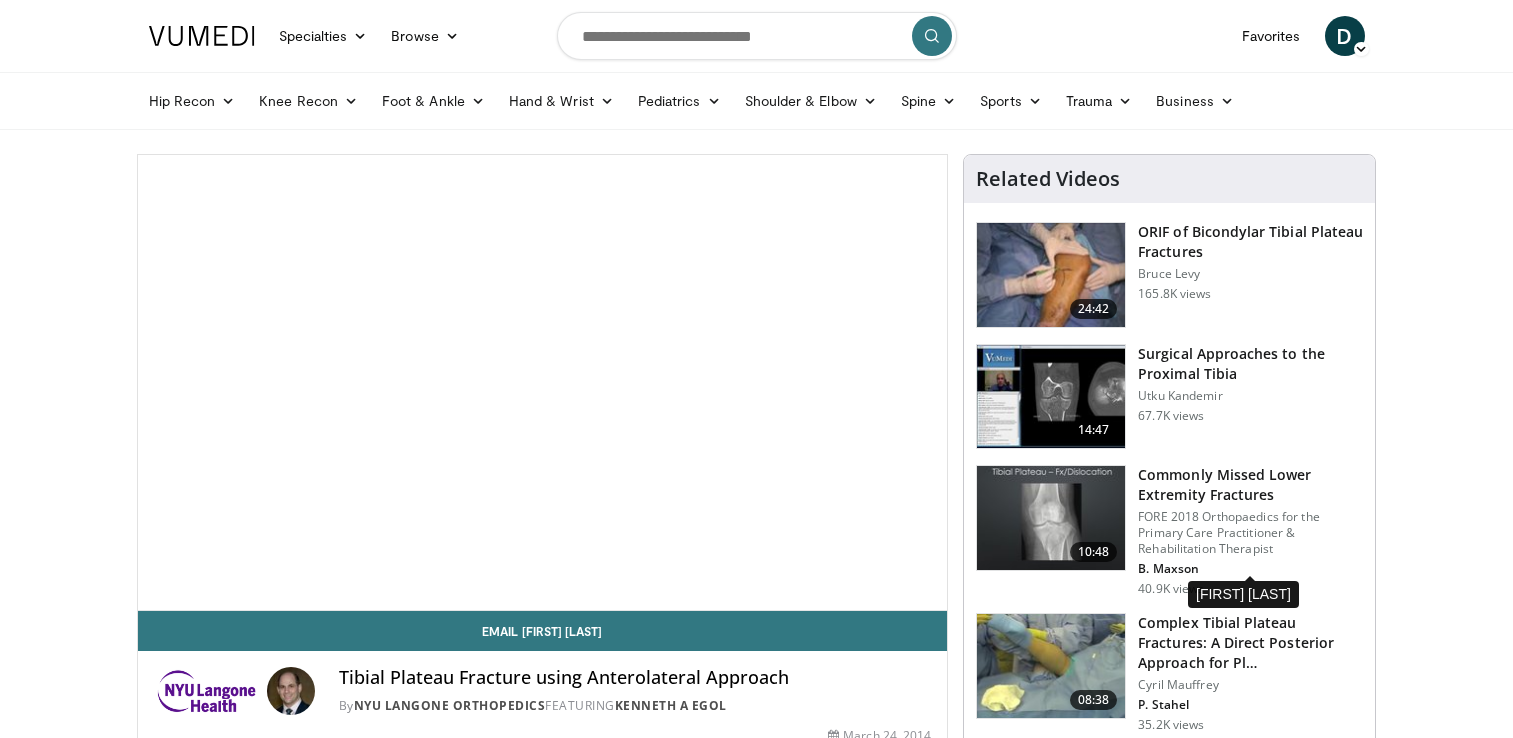 scroll, scrollTop: 0, scrollLeft: 0, axis: both 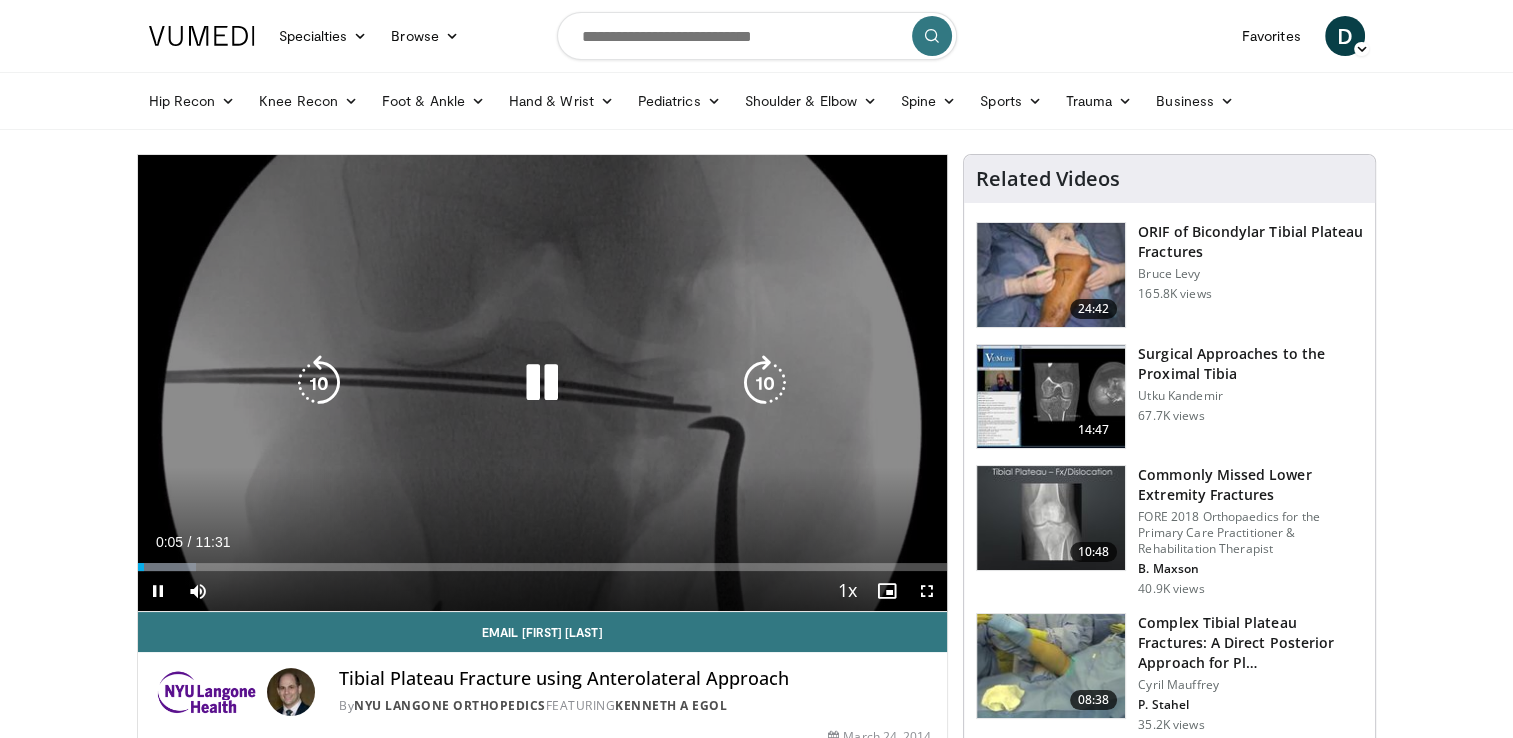 click on "10 seconds
Tap to unmute" at bounding box center (543, 383) 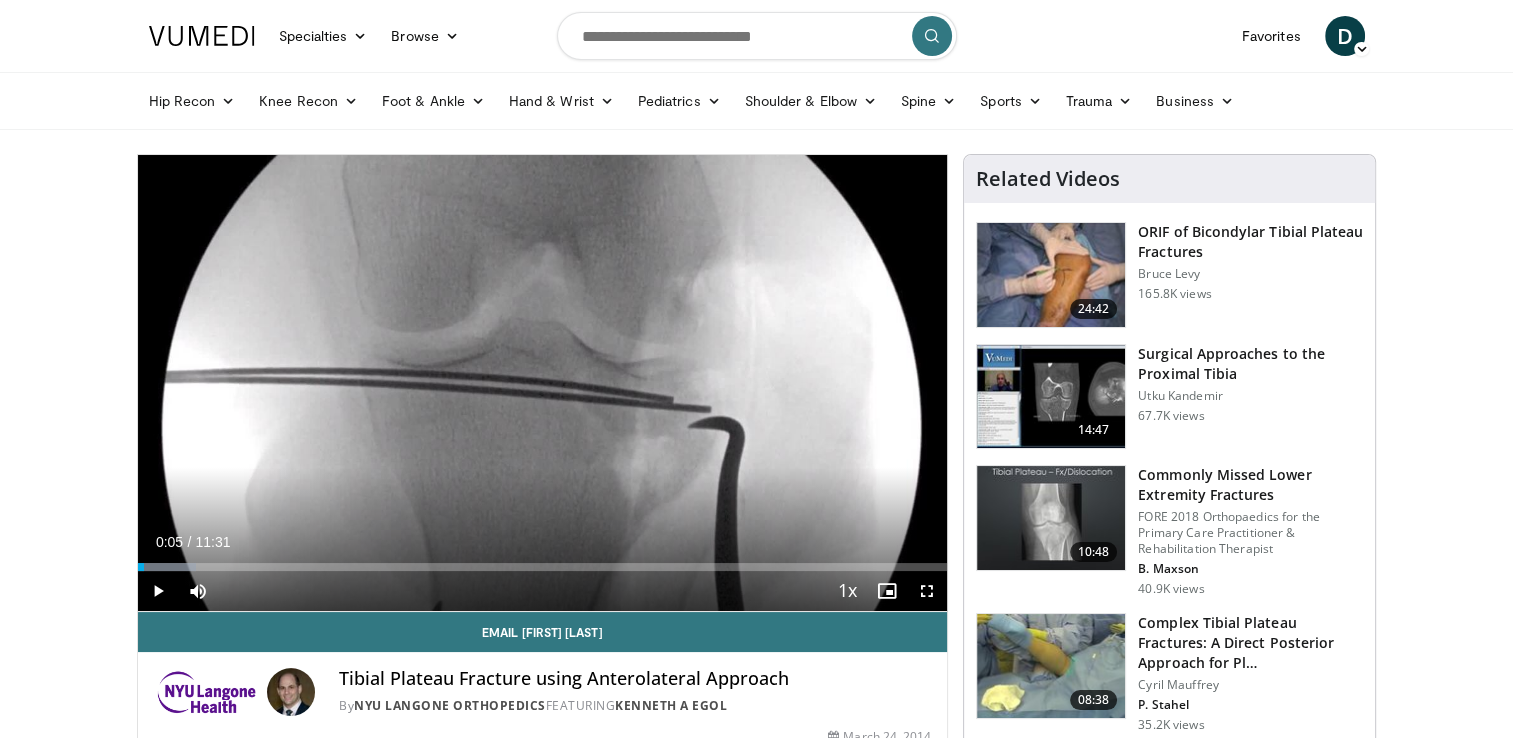 click on "Current Time  0:05 / Duration  11:31" at bounding box center (543, 542) 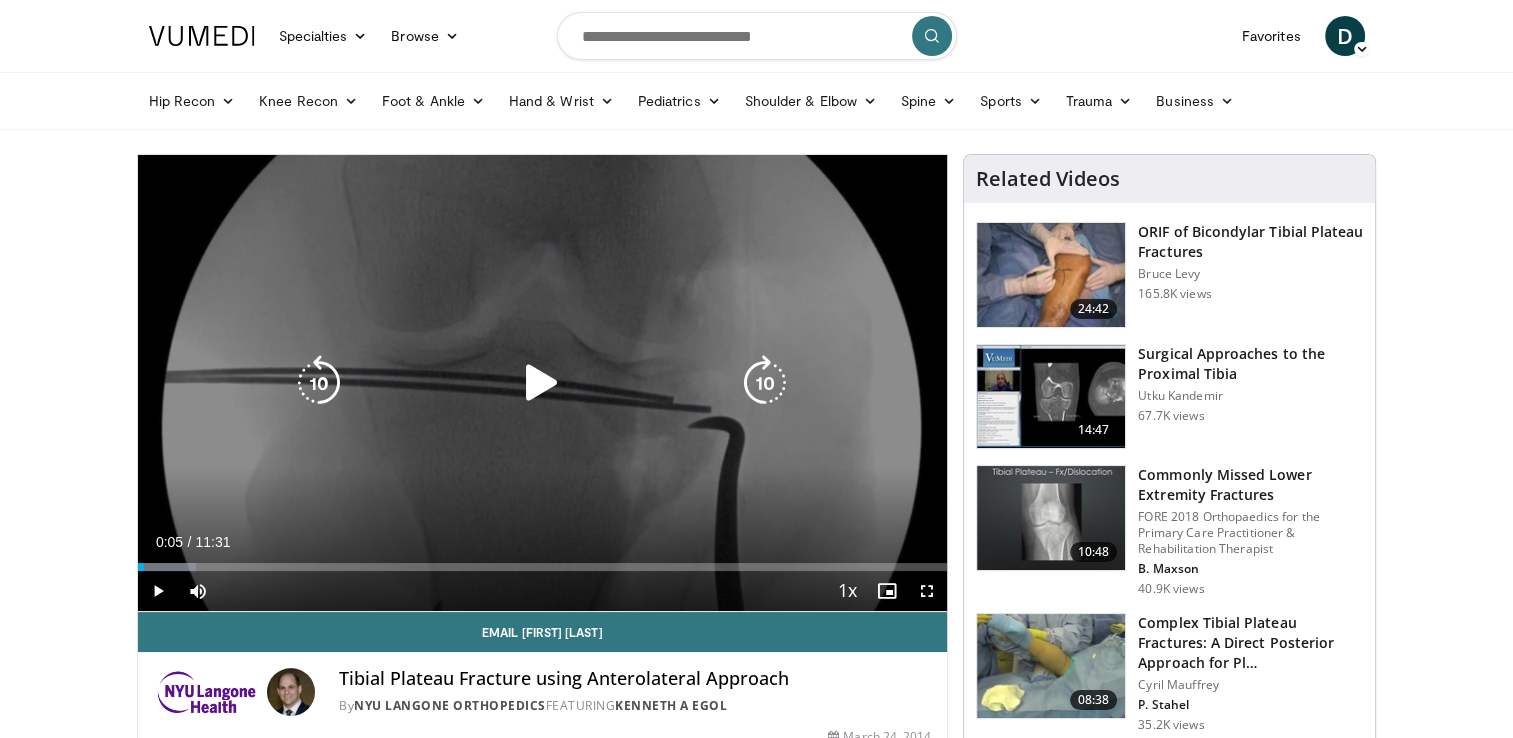 click at bounding box center (542, 383) 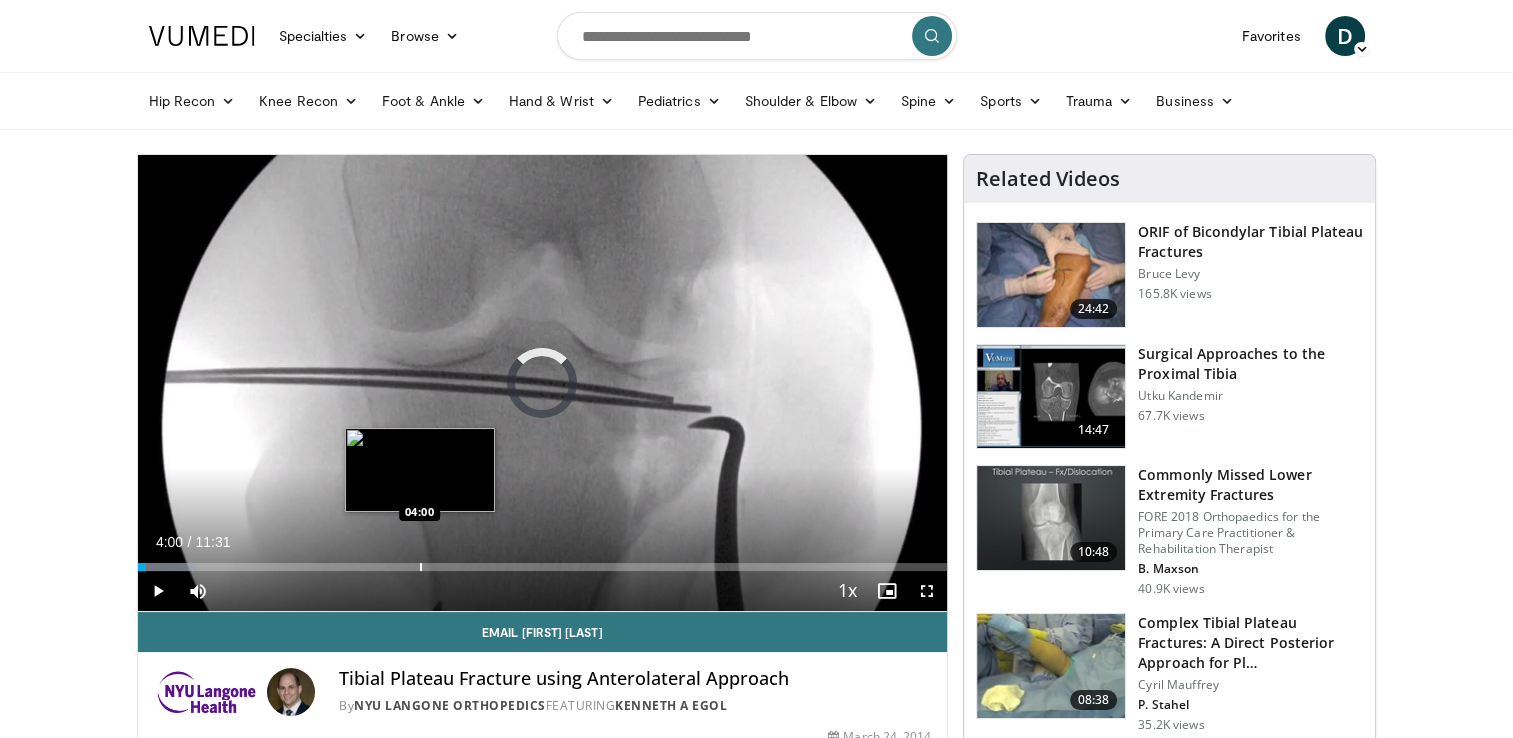 click at bounding box center [421, 567] 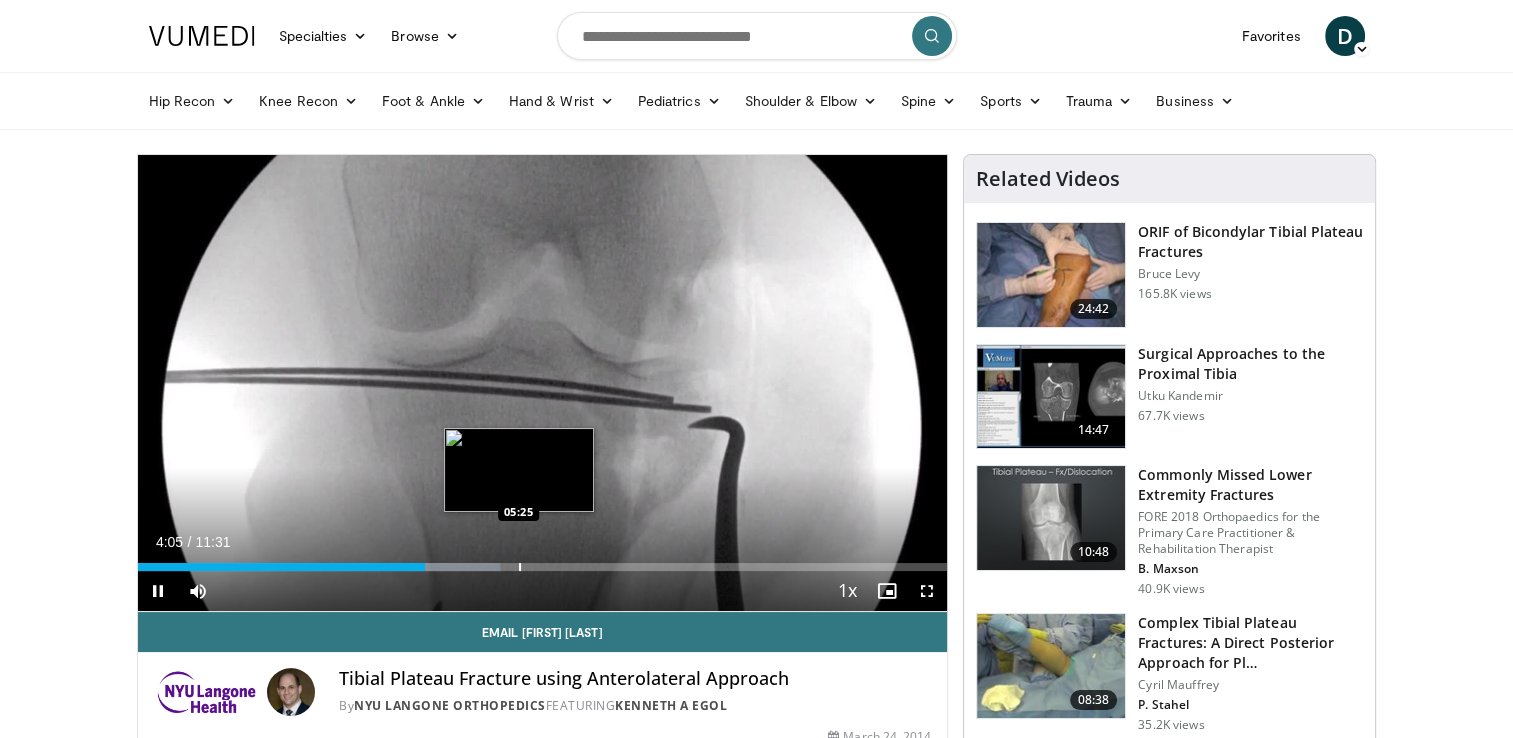 drag, startPoint x: 419, startPoint y: 566, endPoint x: 519, endPoint y: 570, distance: 100.07997 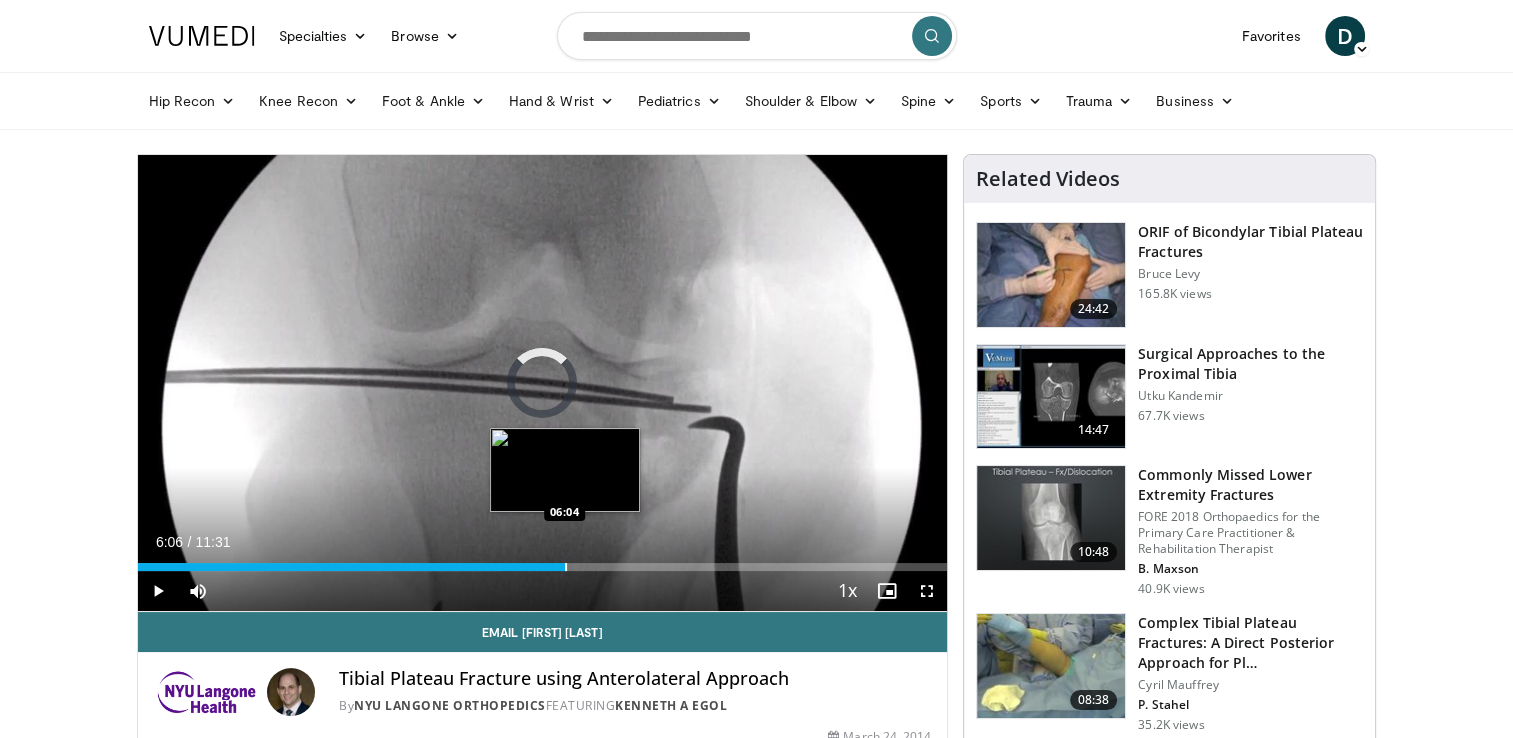 click on "Loaded :  44.74% 06:06 06:04" at bounding box center (543, 567) 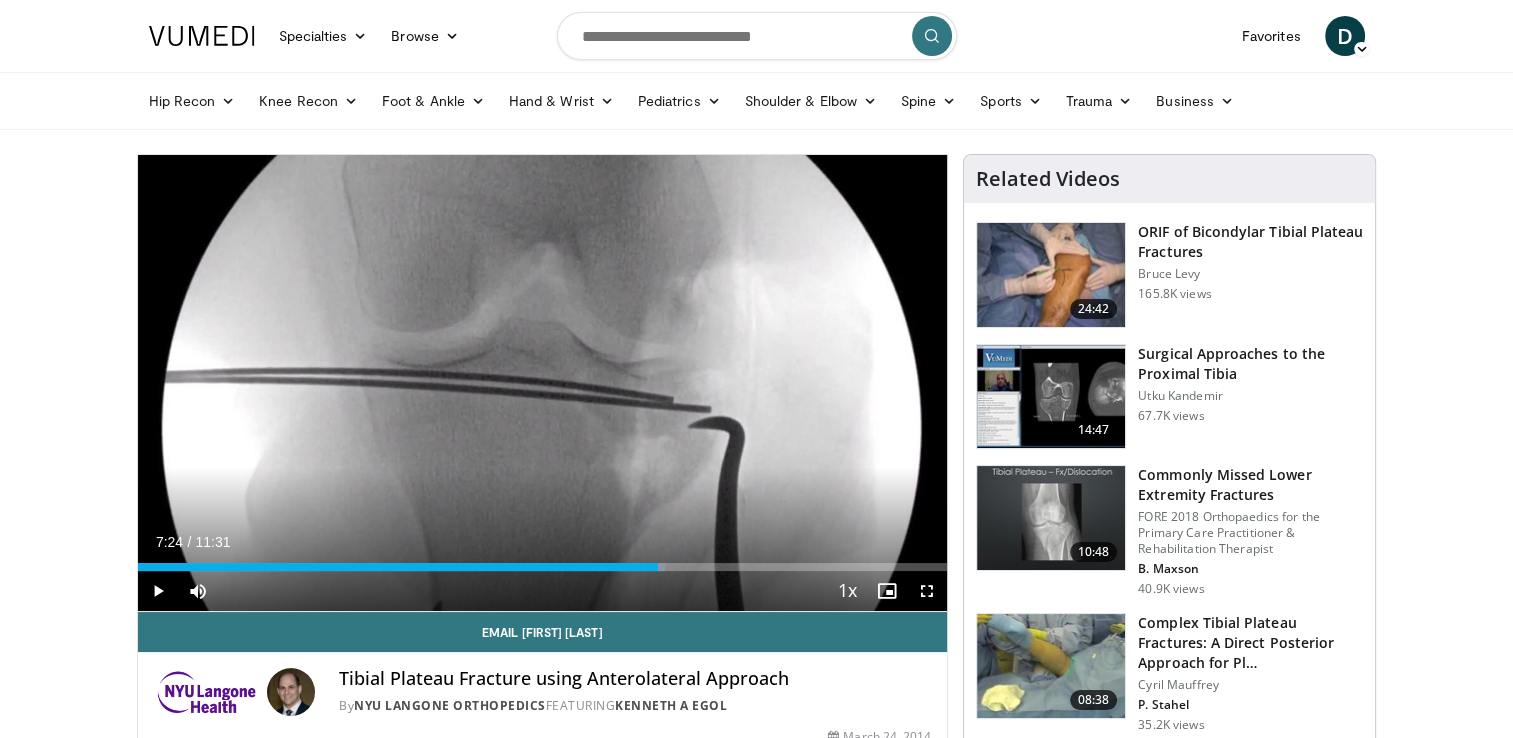 drag, startPoint x: 566, startPoint y: 565, endPoint x: 658, endPoint y: 562, distance: 92.0489 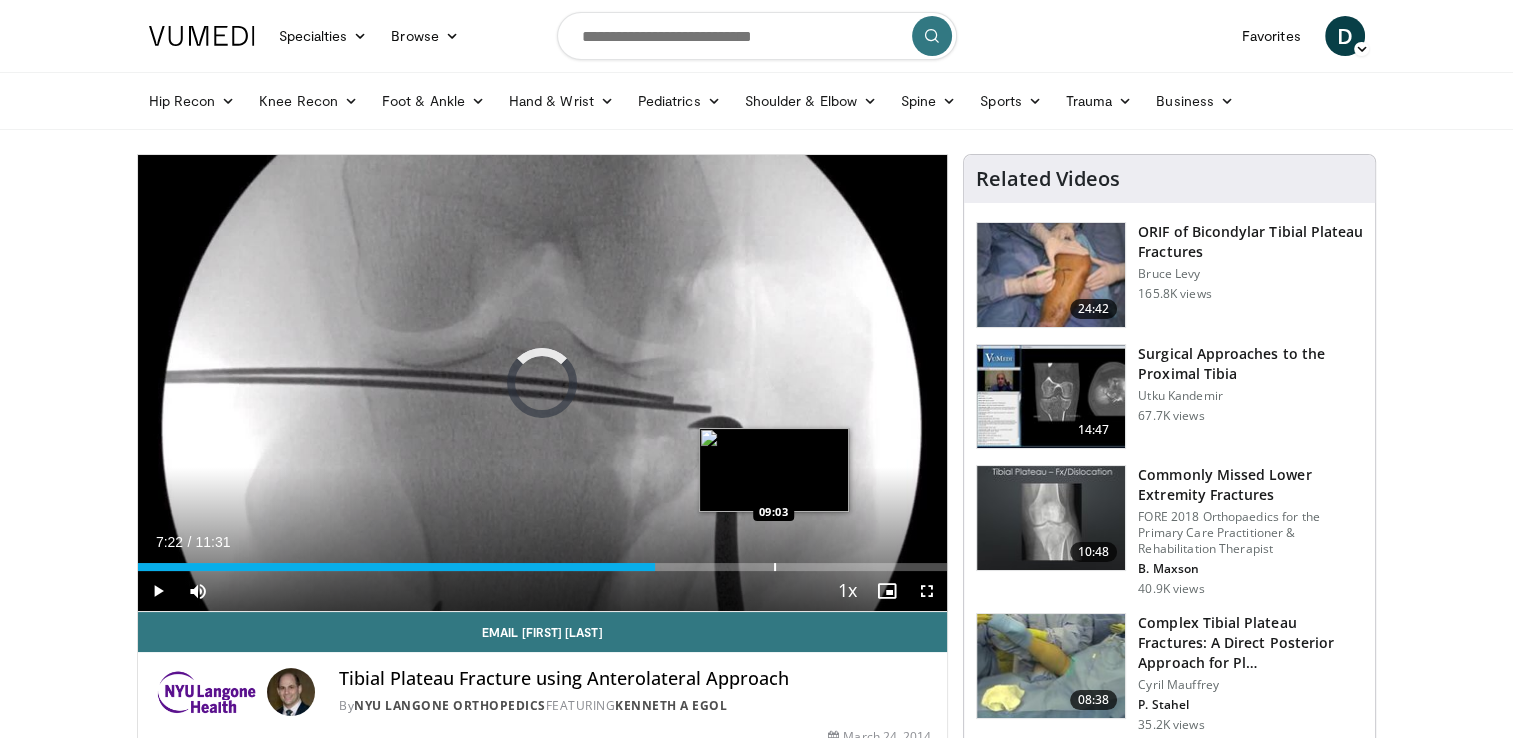 drag, startPoint x: 655, startPoint y: 562, endPoint x: 773, endPoint y: 559, distance: 118.03813 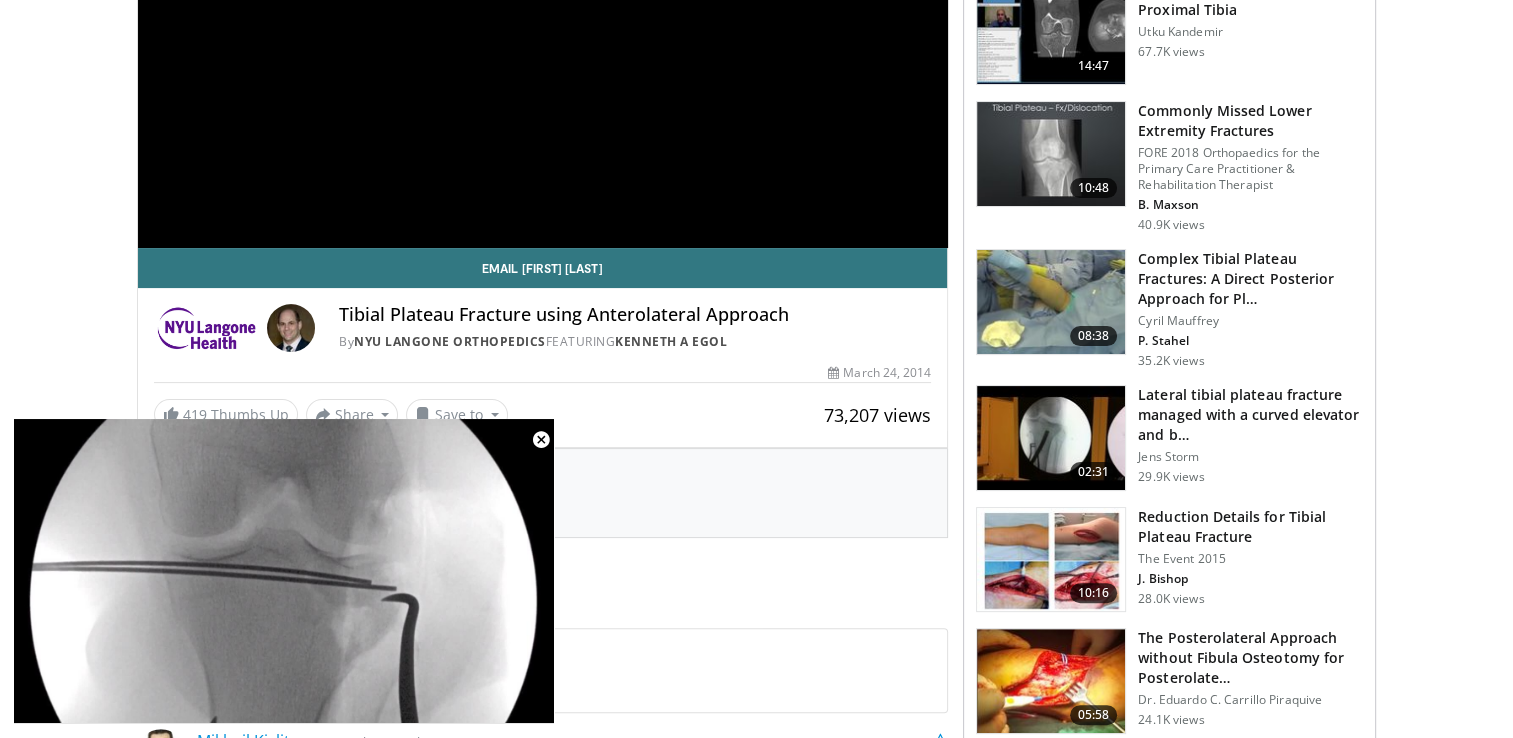 scroll, scrollTop: 400, scrollLeft: 0, axis: vertical 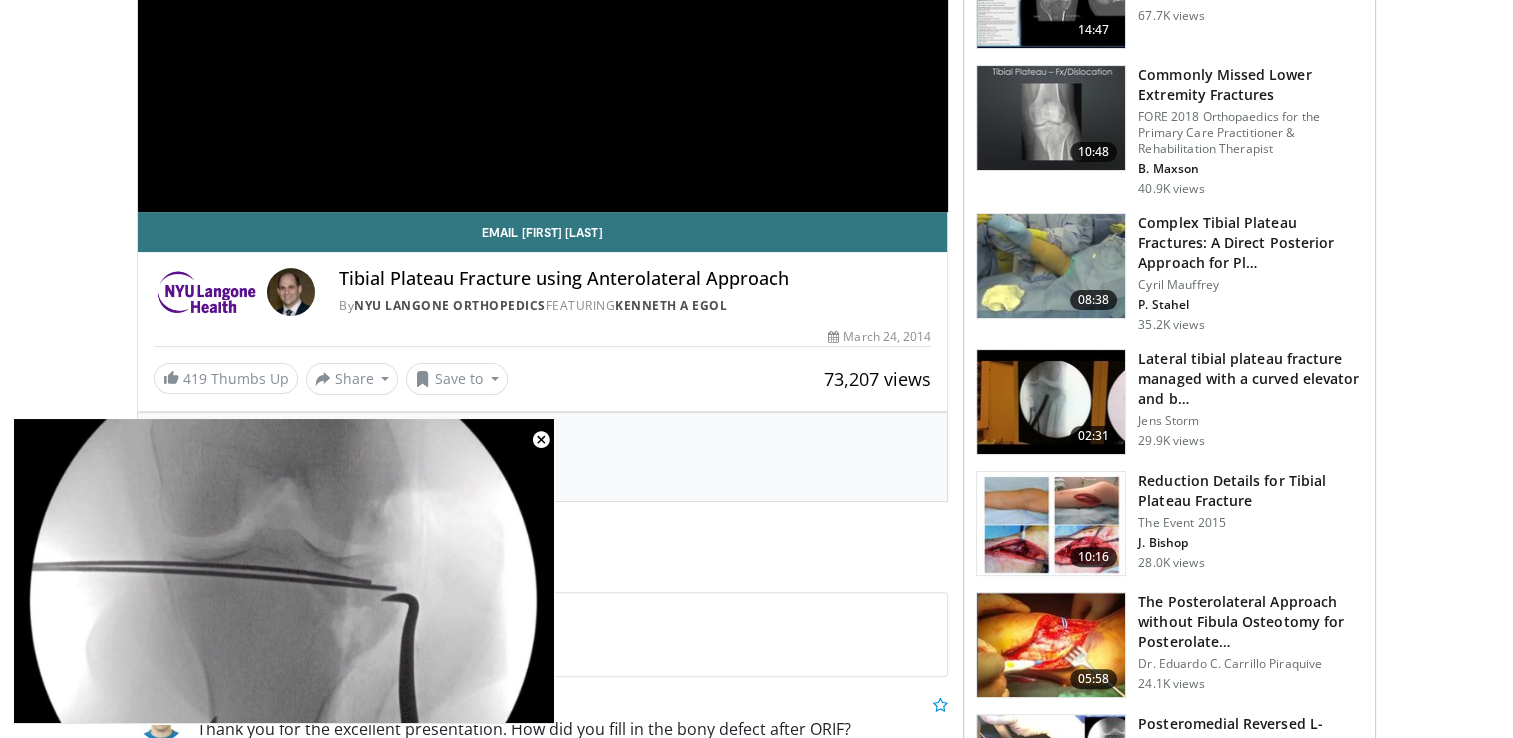 click at bounding box center (1051, 402) 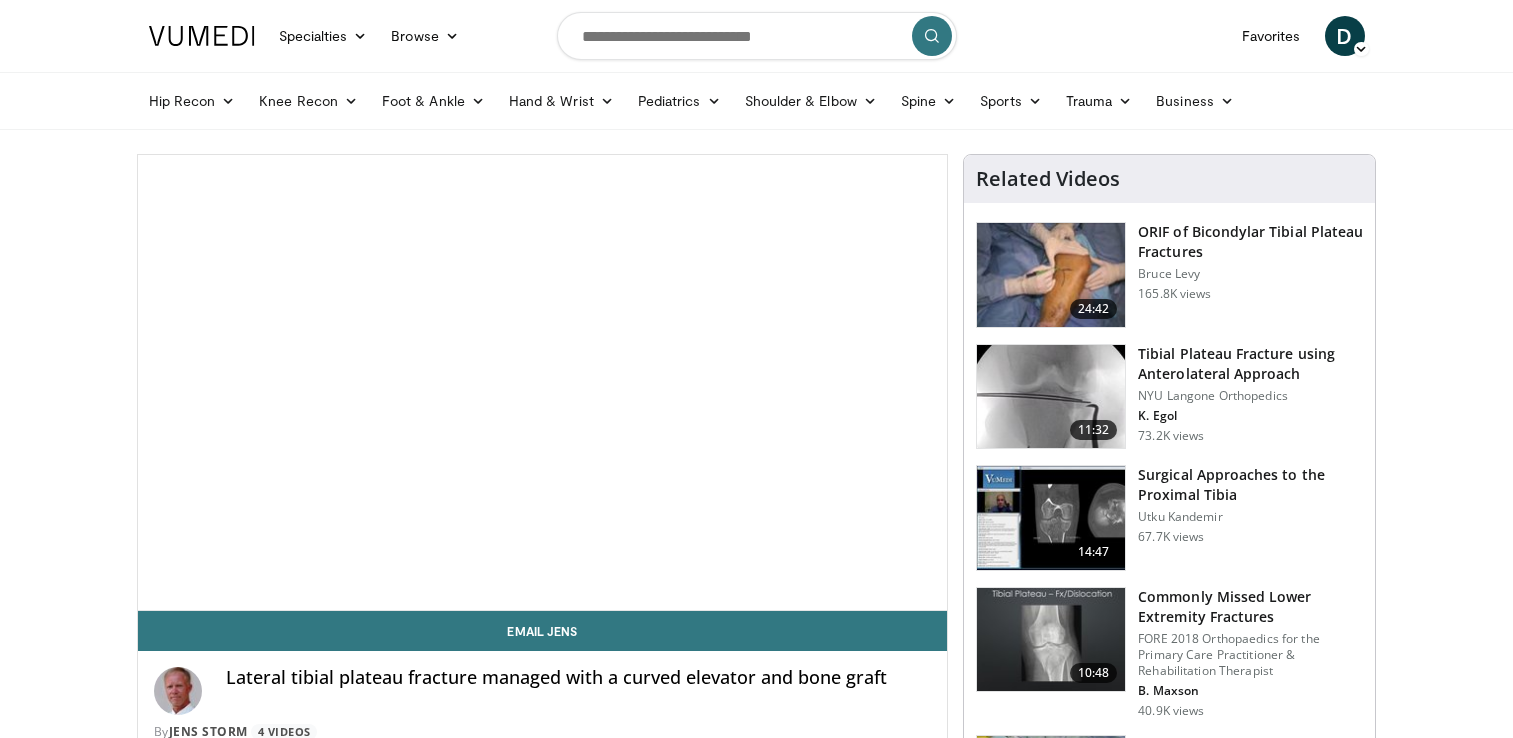scroll, scrollTop: 0, scrollLeft: 0, axis: both 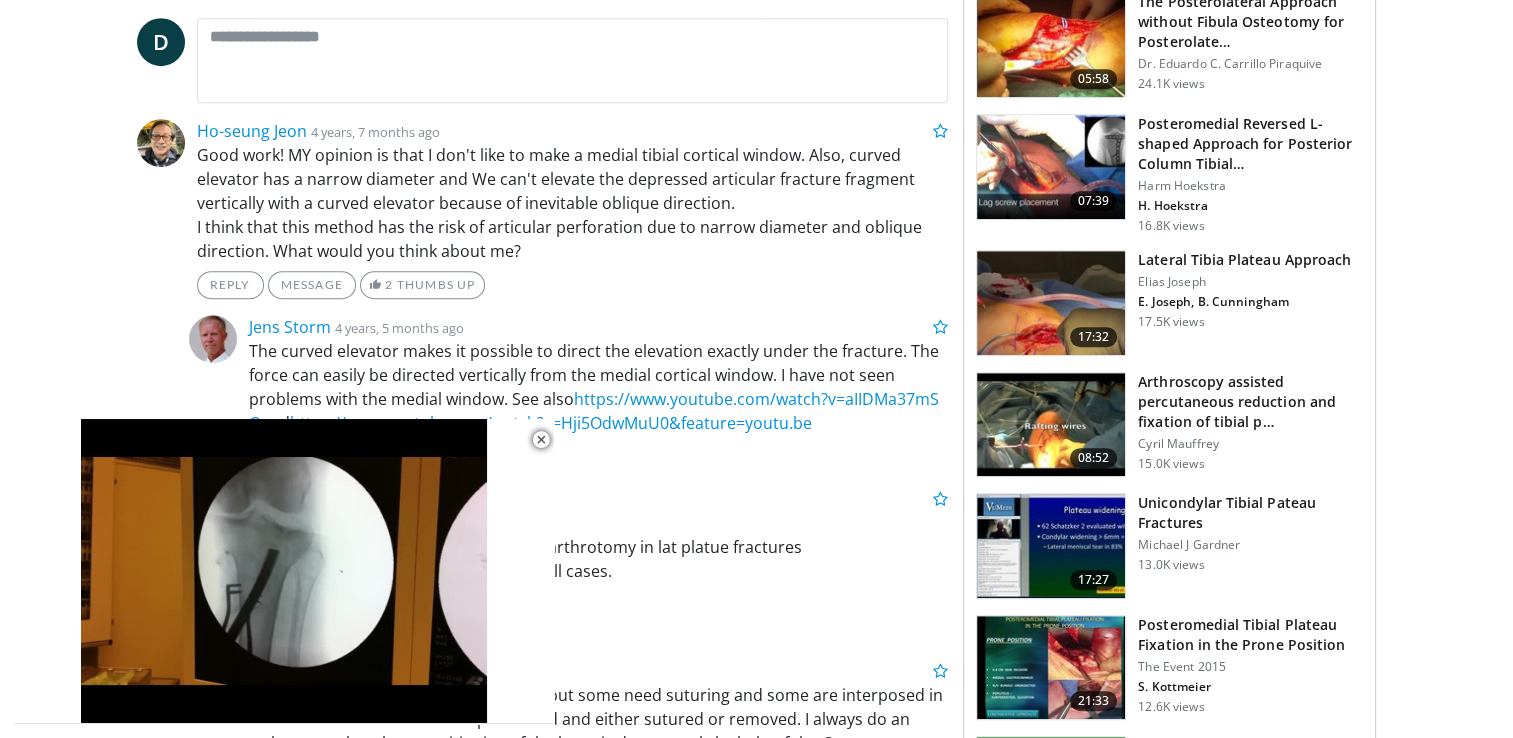 click on "Unicondylar Tibial Pateau Fractures" at bounding box center (1250, 513) 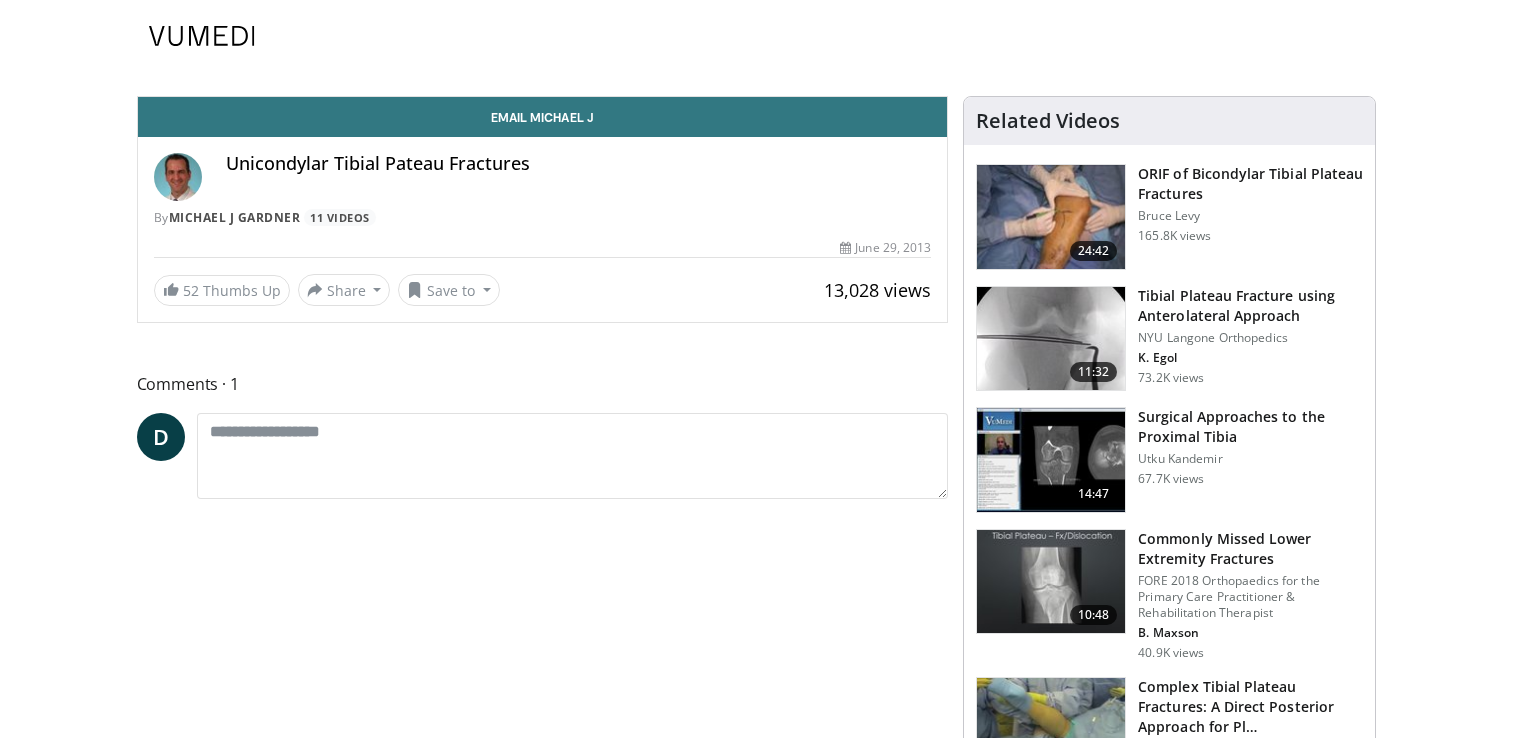 scroll, scrollTop: 0, scrollLeft: 0, axis: both 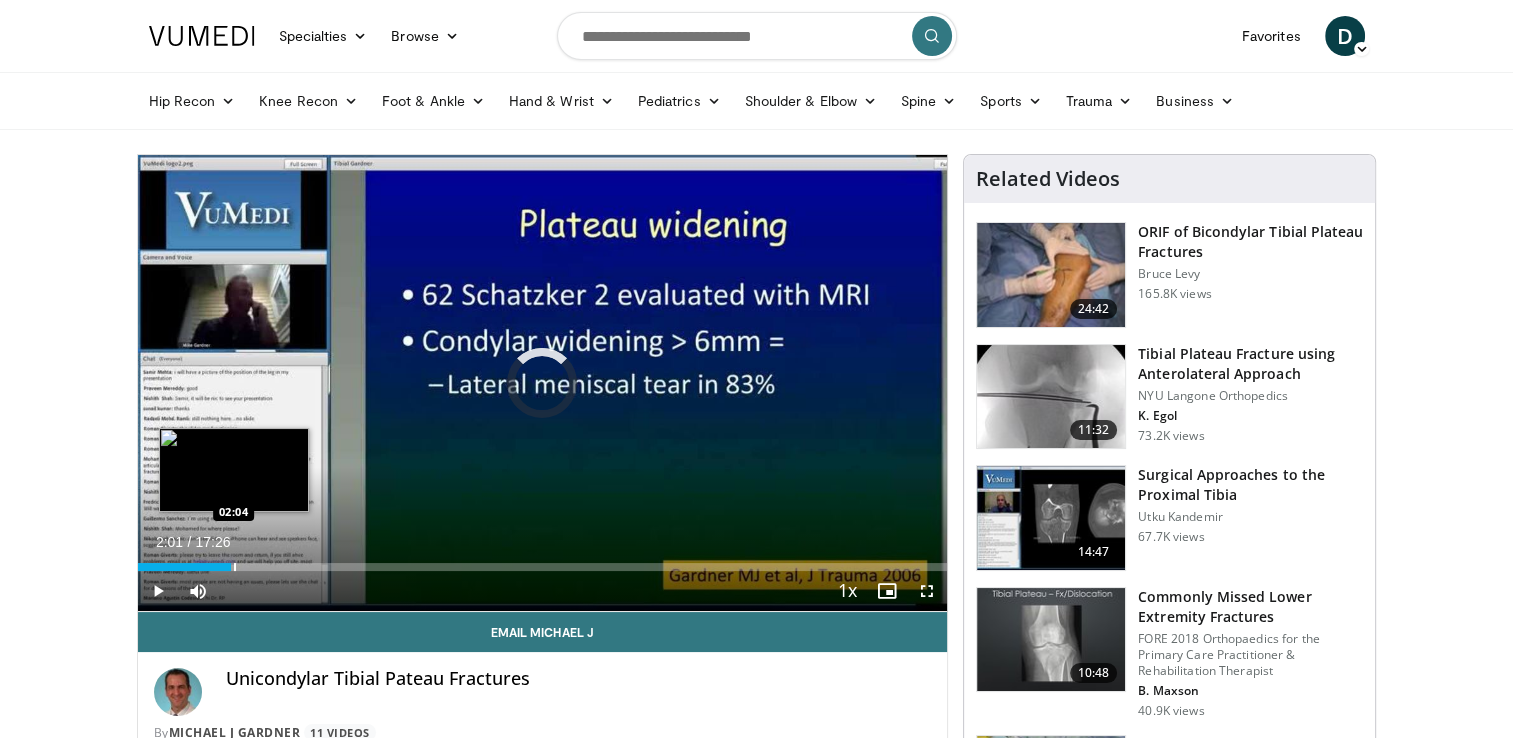 click on "Loaded :  3.81% 00:04 02:04" at bounding box center (543, 567) 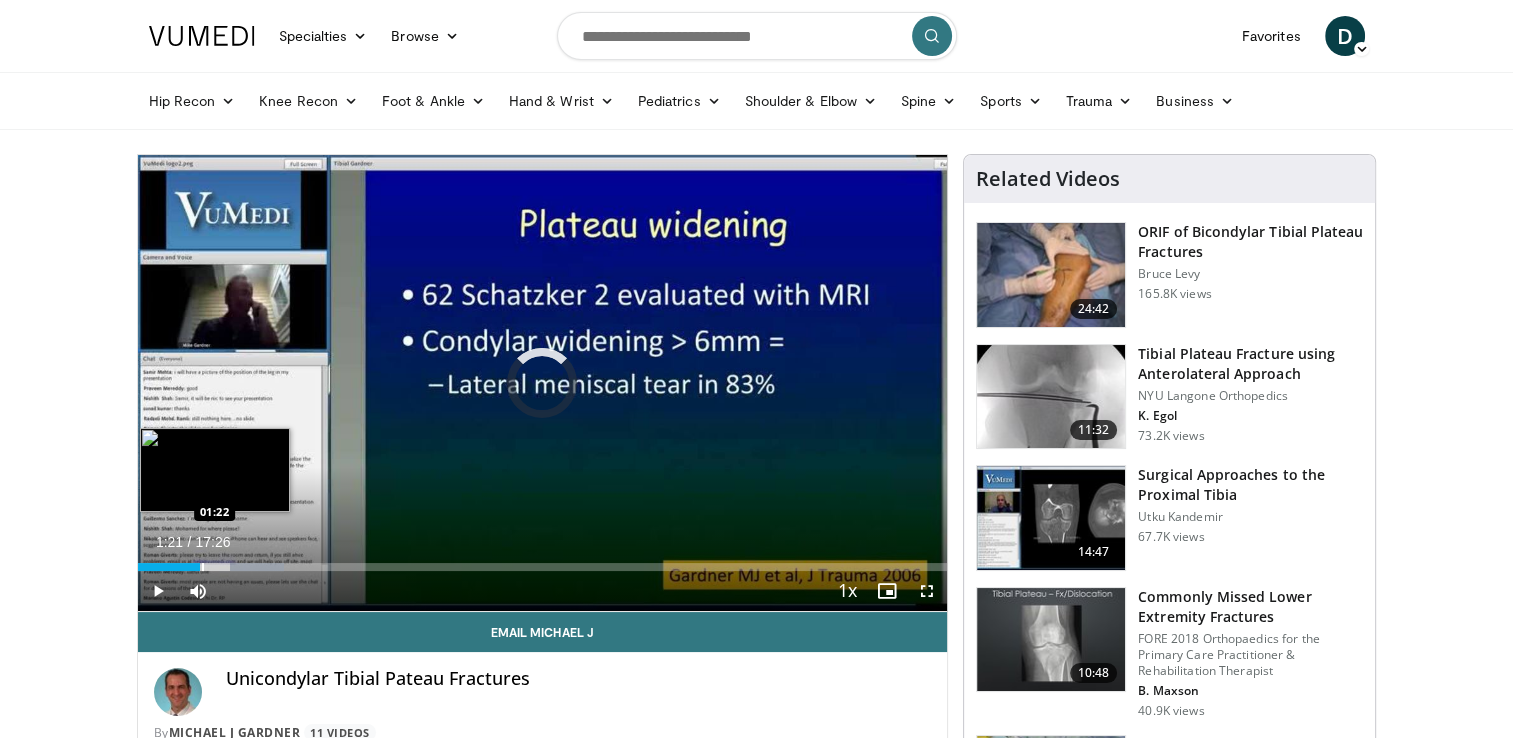 click on "01:21" at bounding box center [169, 567] 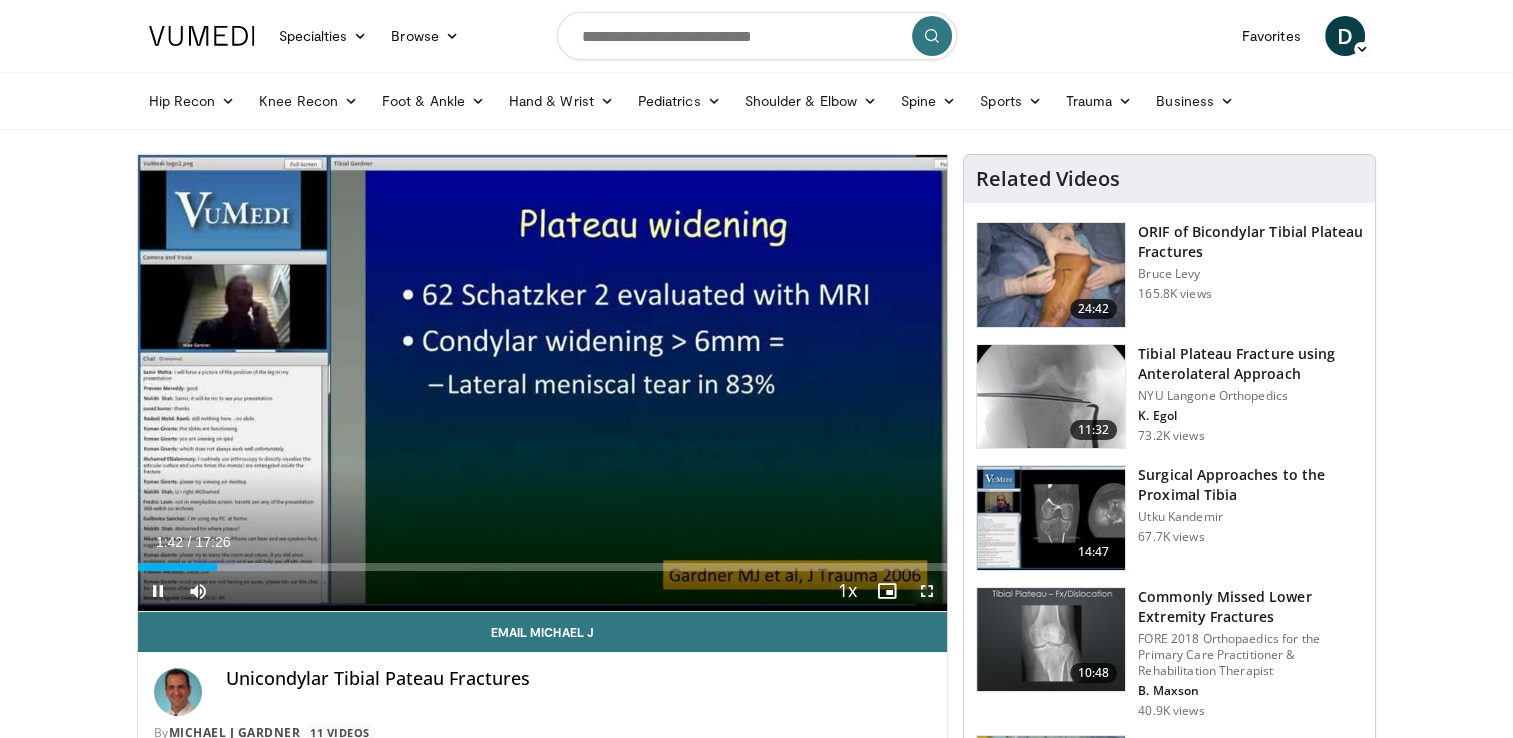 click at bounding box center (927, 591) 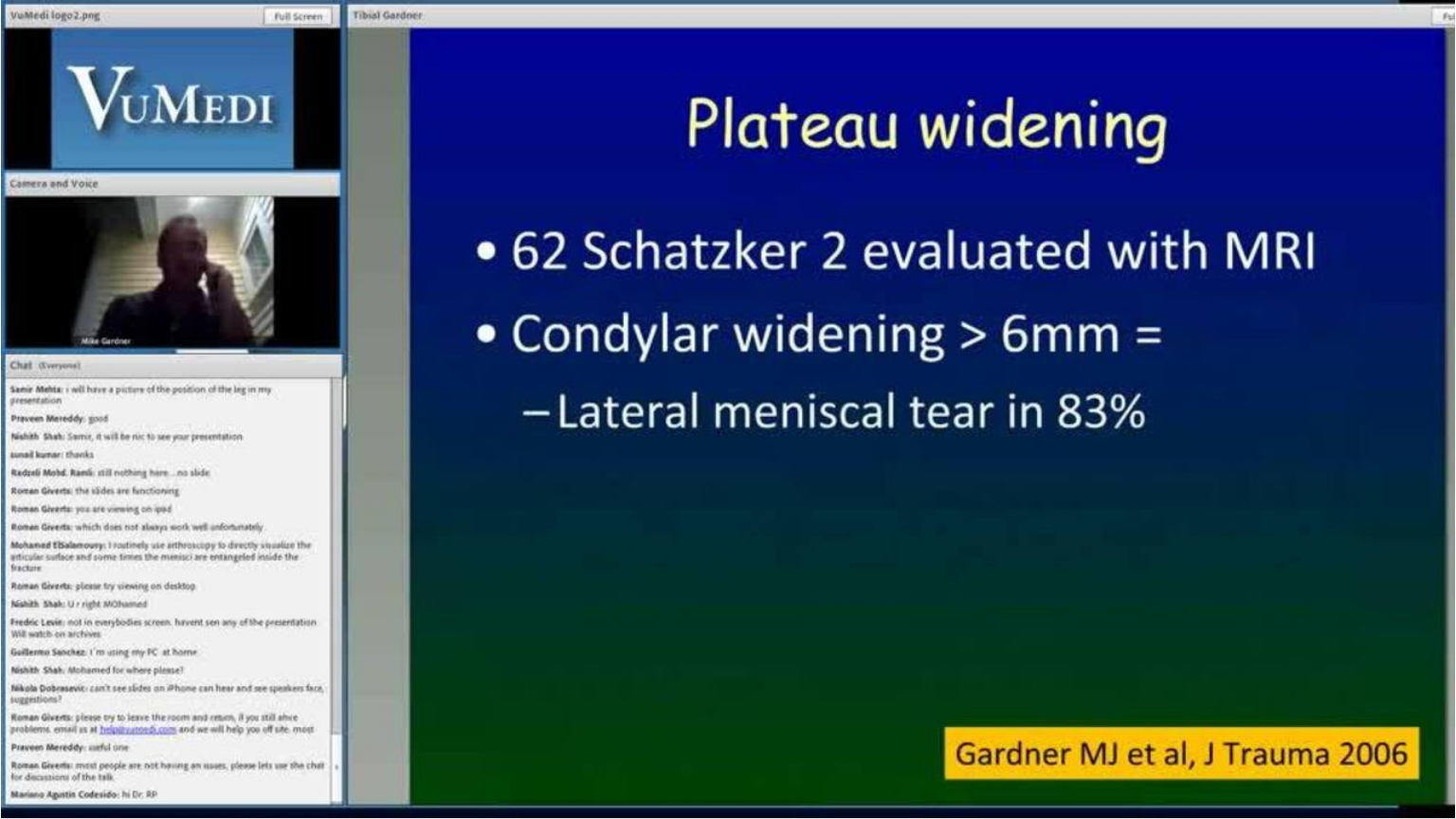 click on "10 seconds
Tap to unmute" at bounding box center (728, 409) 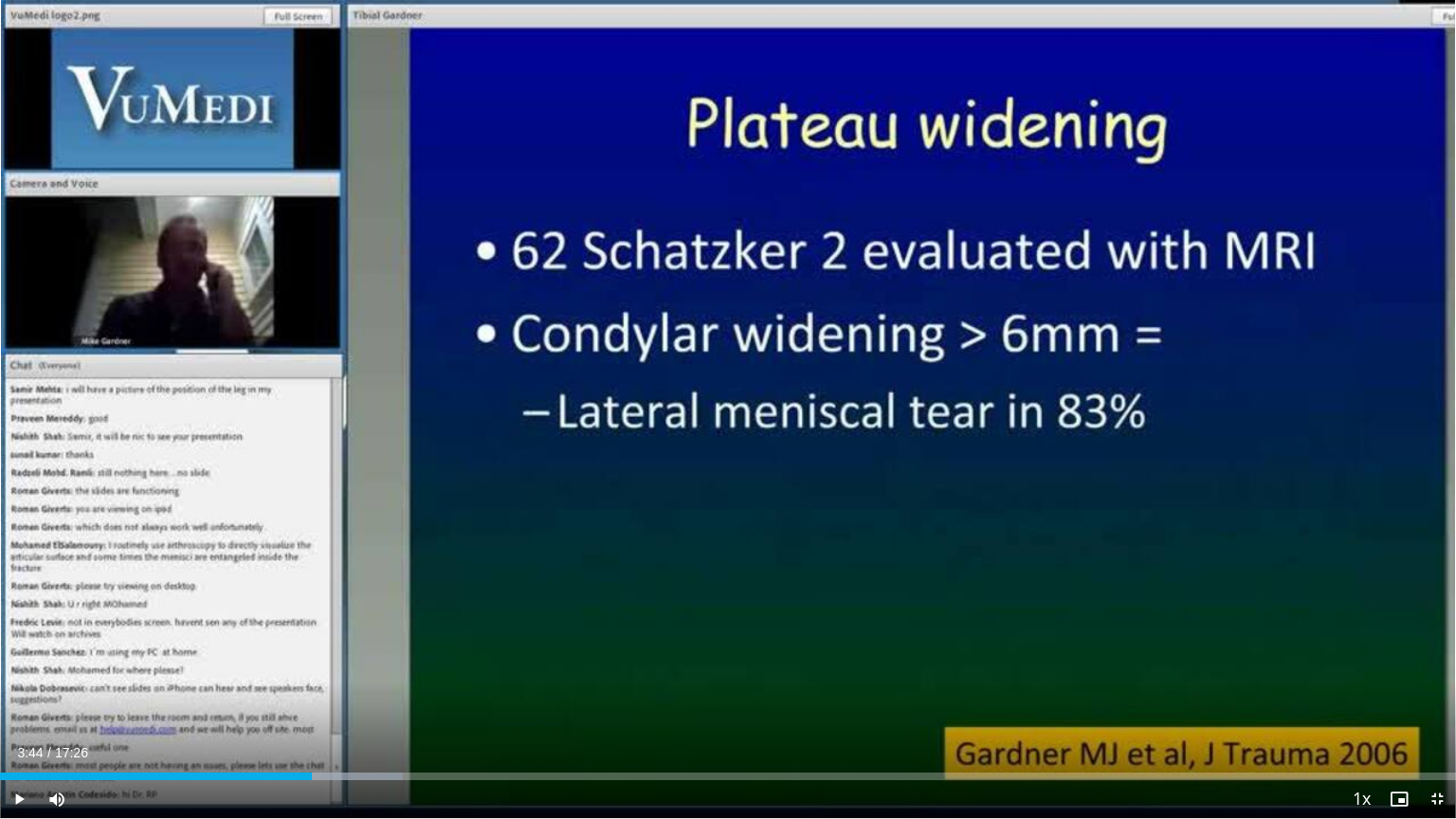 click on "10 seconds
Tap to unmute" at bounding box center [728, 409] 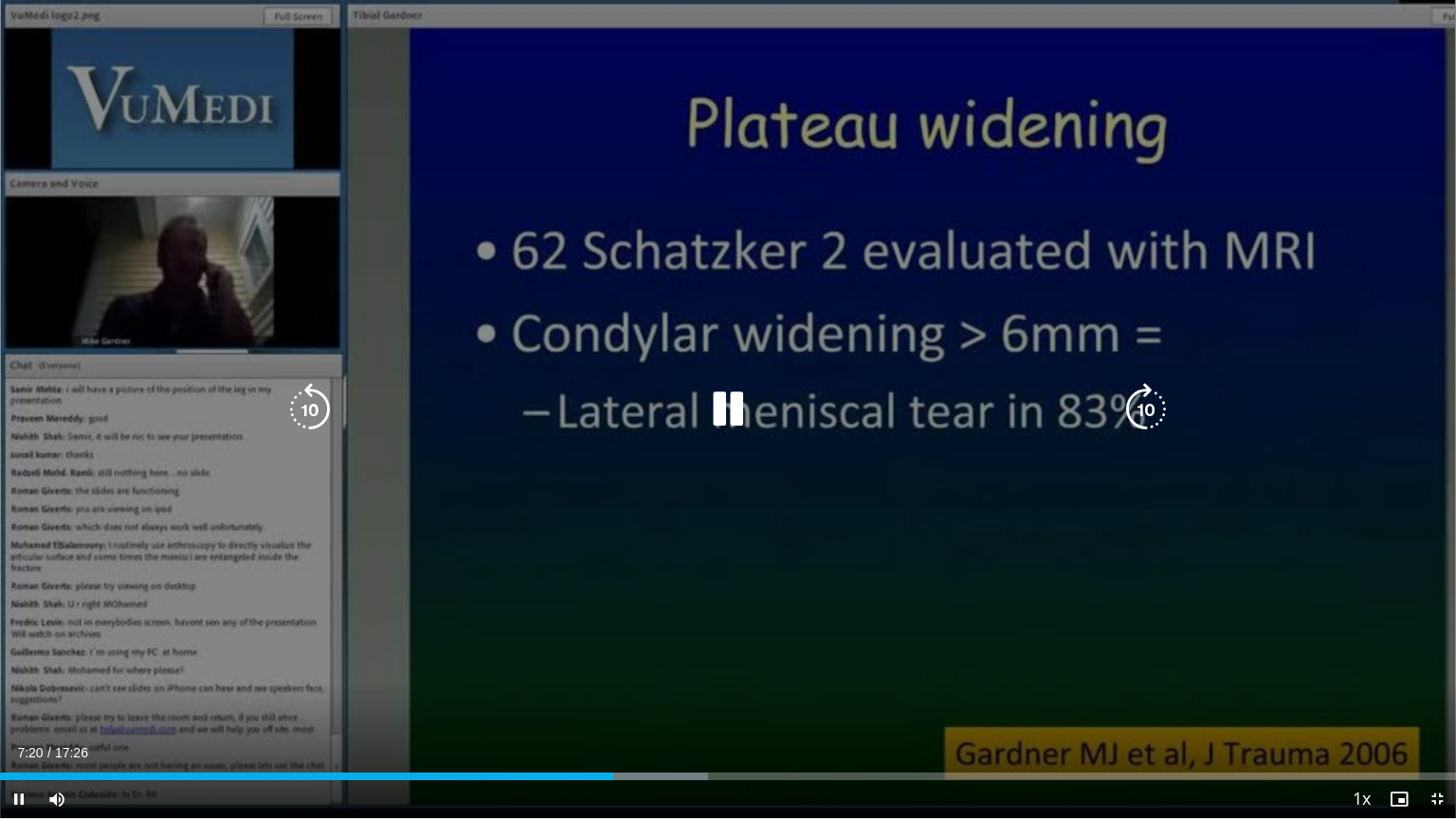 drag, startPoint x: 829, startPoint y: 675, endPoint x: 795, endPoint y: 614, distance: 69.83552 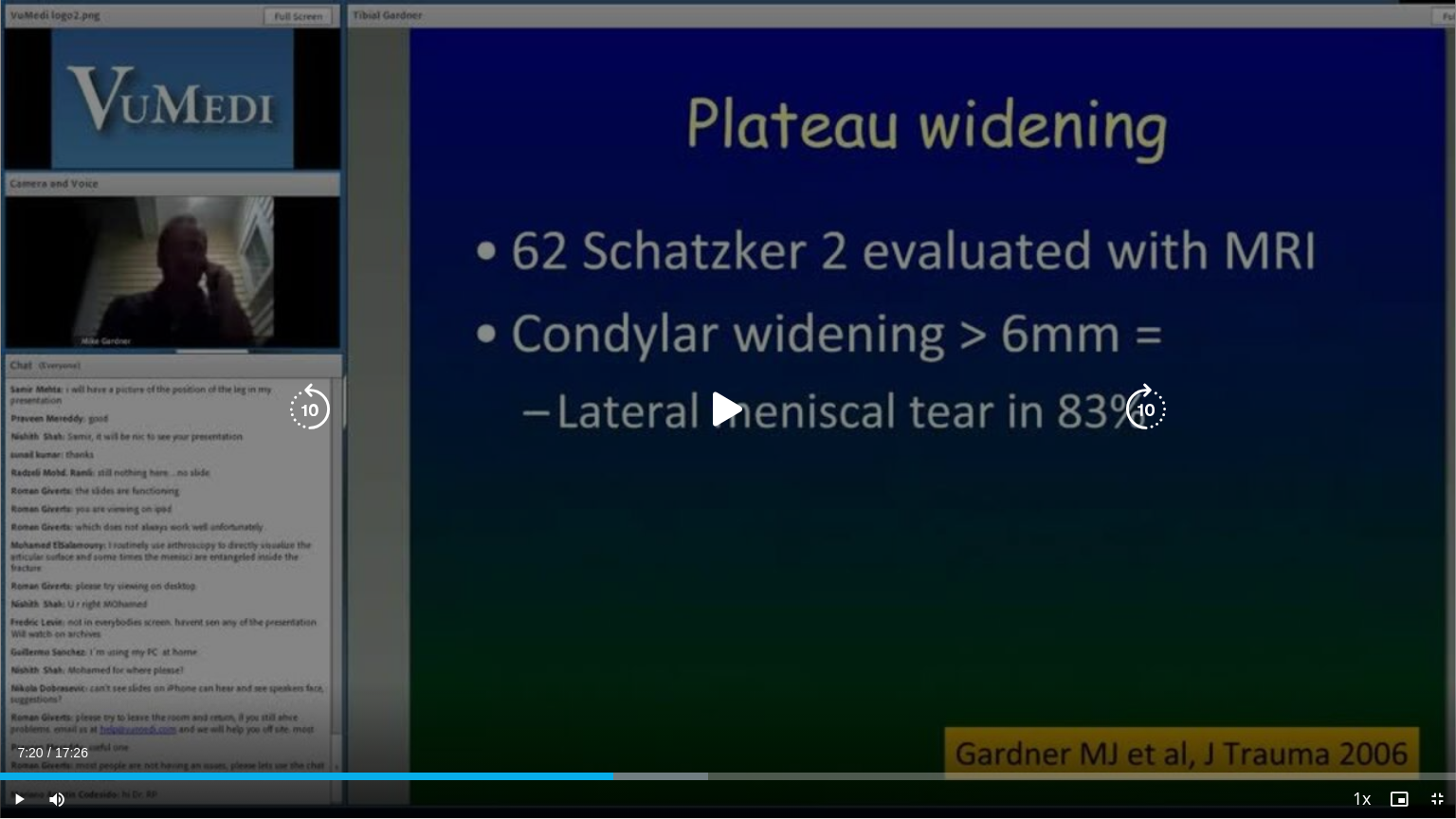 click on "10 seconds
Tap to unmute" at bounding box center (728, 409) 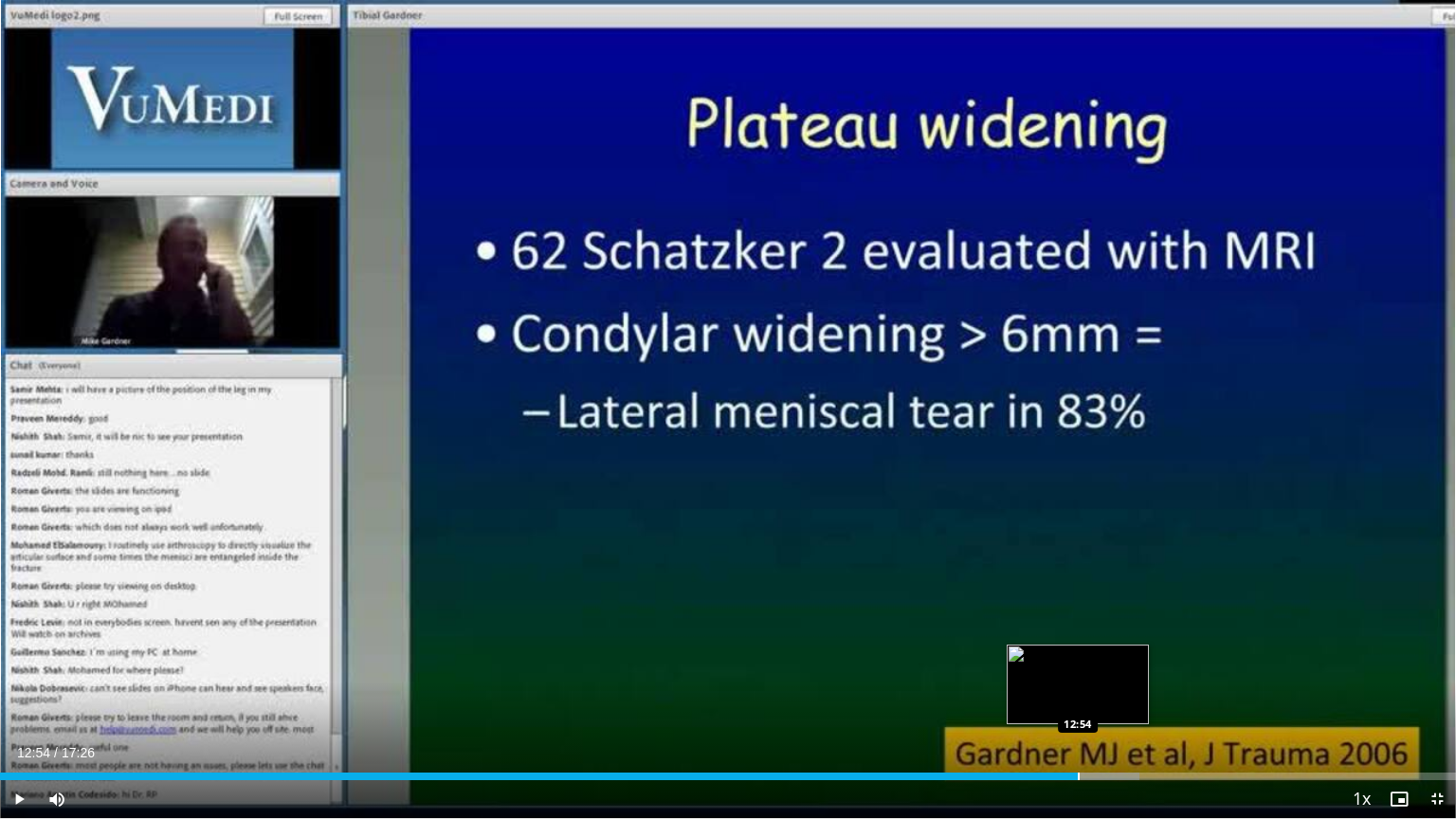 click at bounding box center [1079, 776] 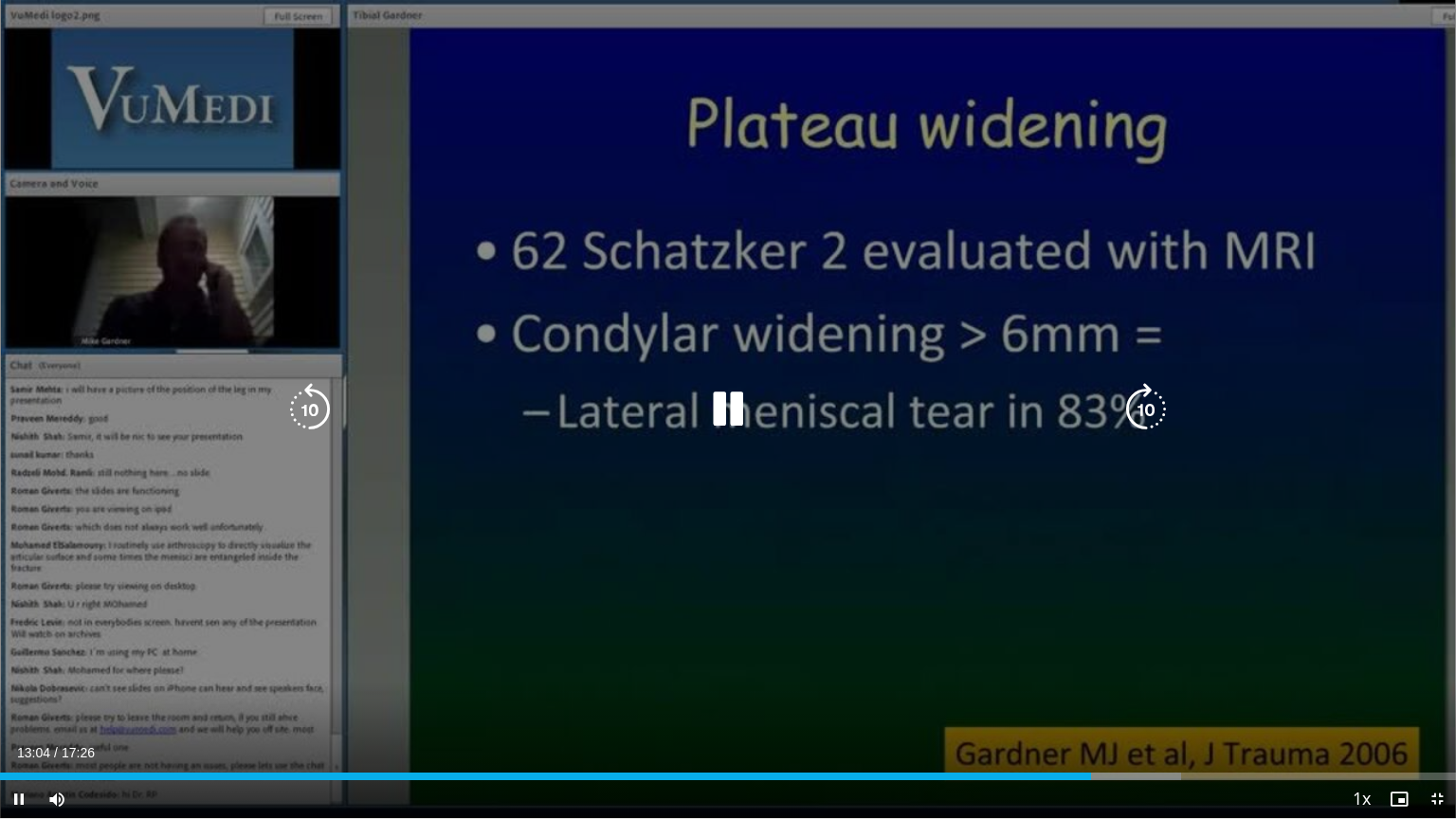 click on "10 seconds
Tap to unmute" at bounding box center [728, 409] 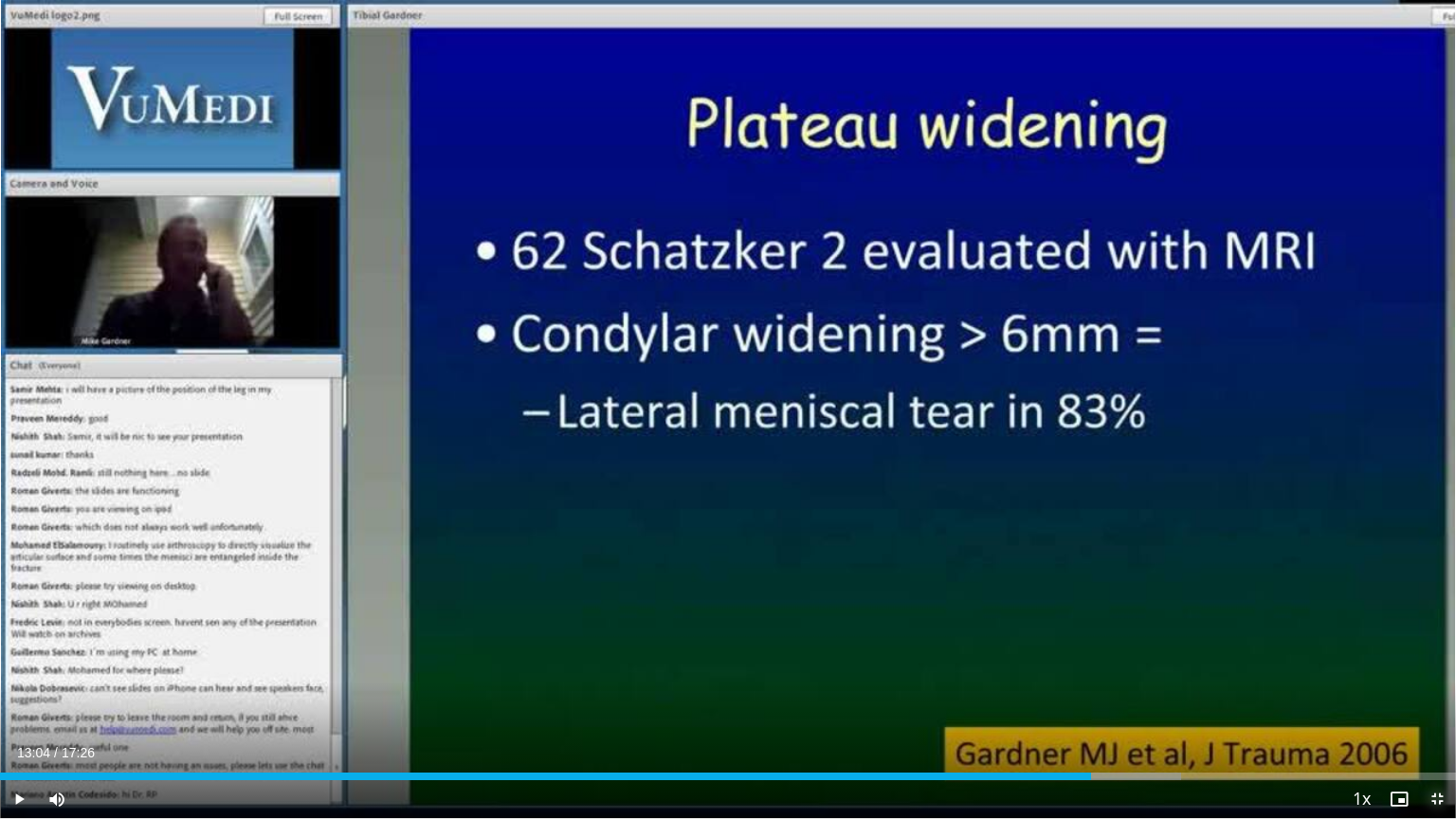 click at bounding box center (1437, 799) 